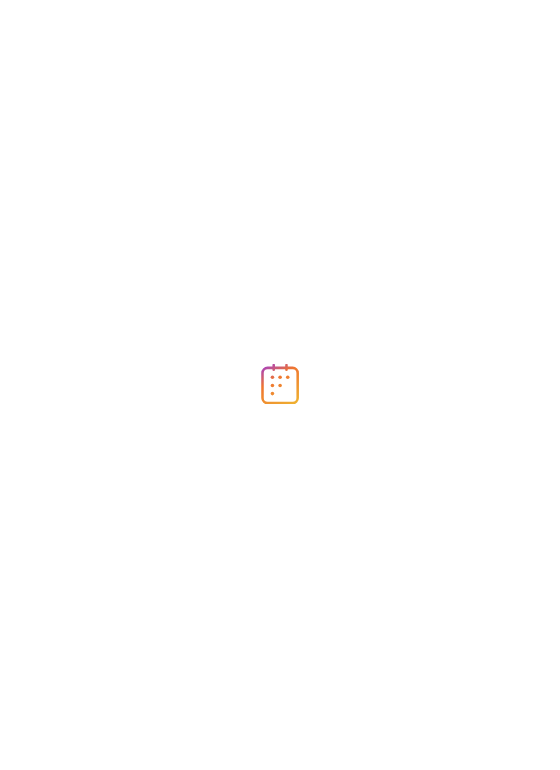 scroll, scrollTop: 0, scrollLeft: 0, axis: both 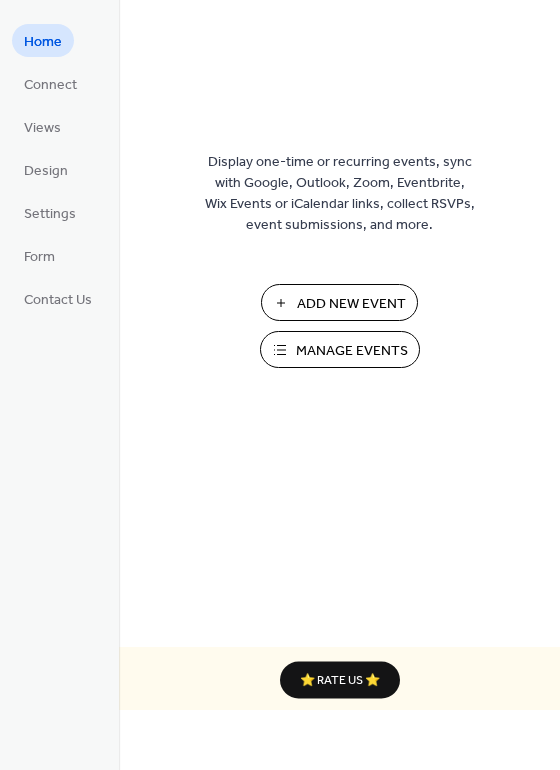 click on "Manage Events" at bounding box center [352, 351] 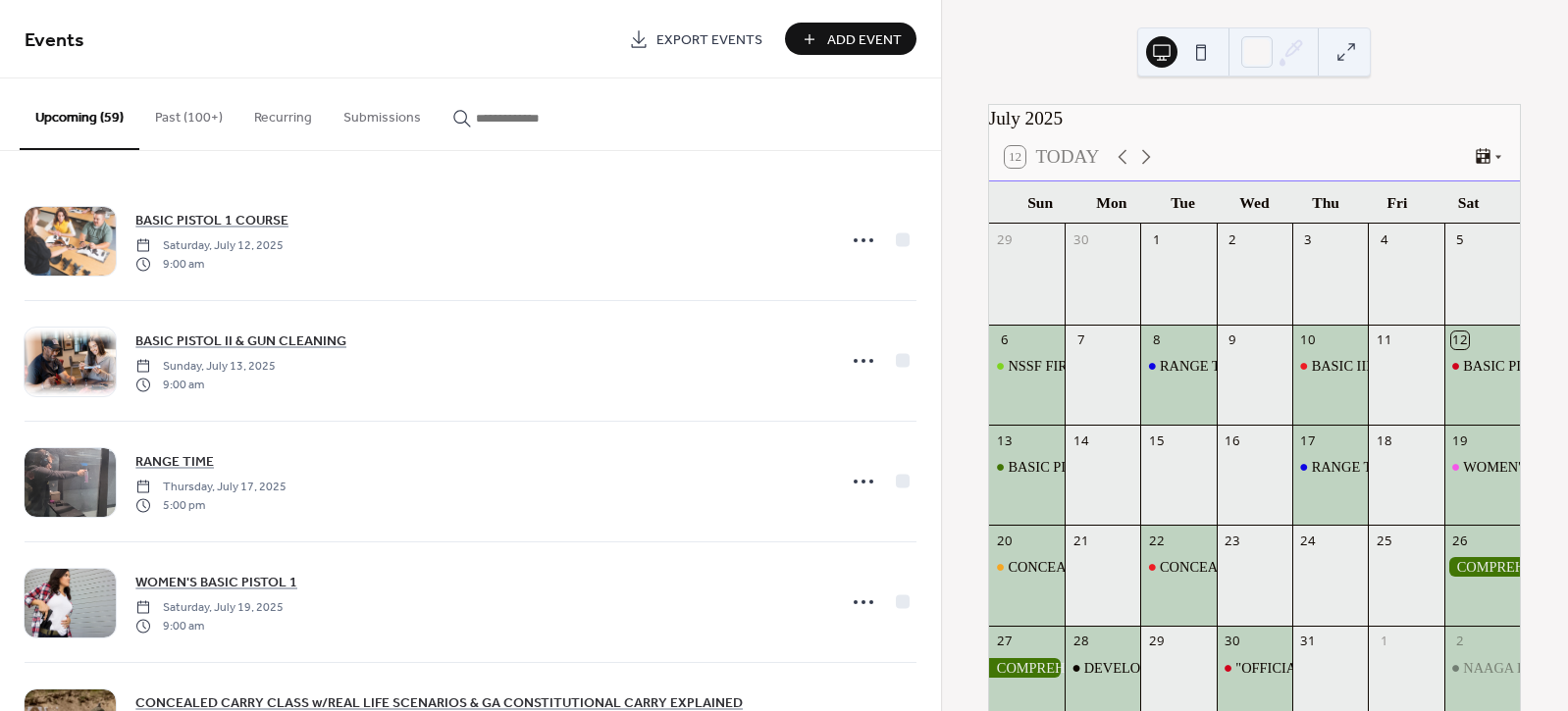 scroll, scrollTop: 0, scrollLeft: 0, axis: both 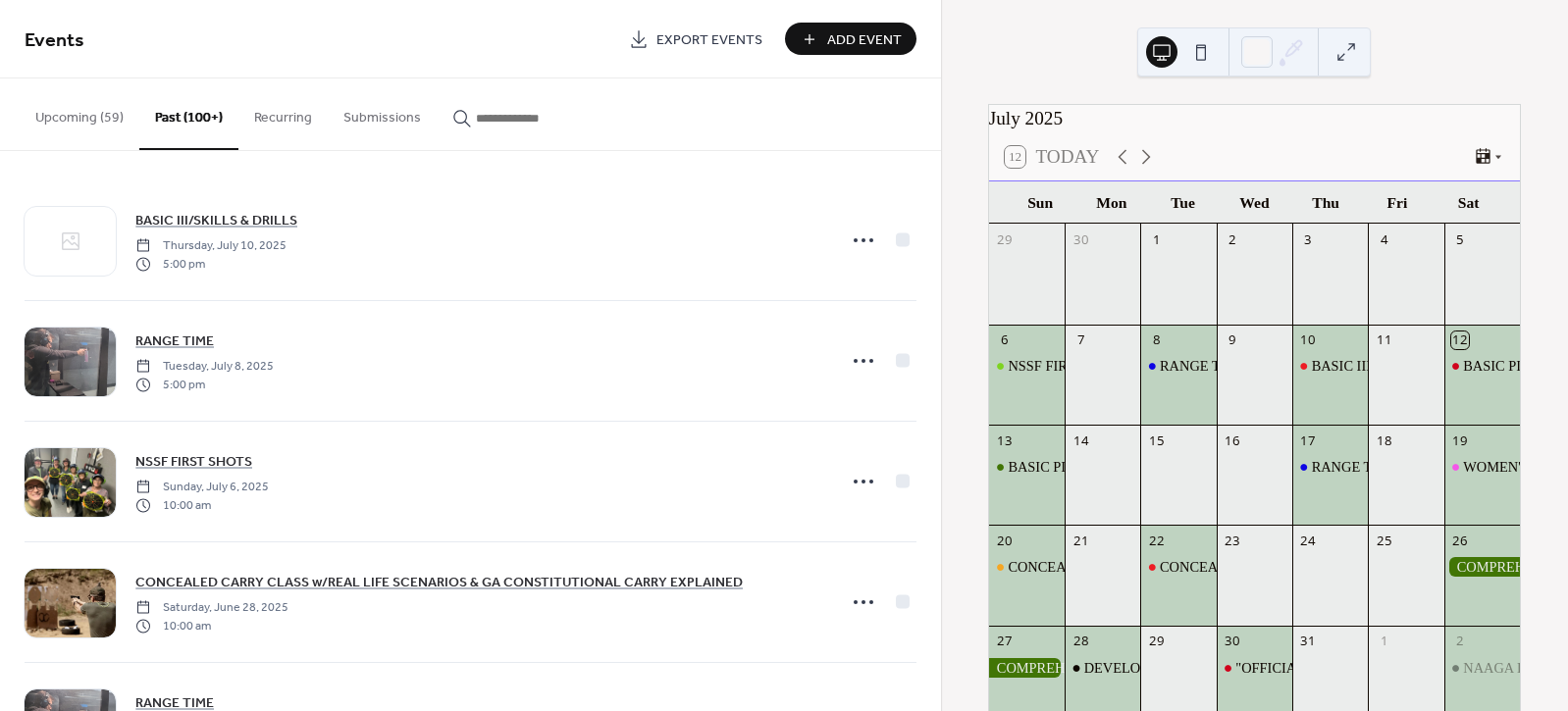 click on "Upcoming  (59)" at bounding box center (79, 113) 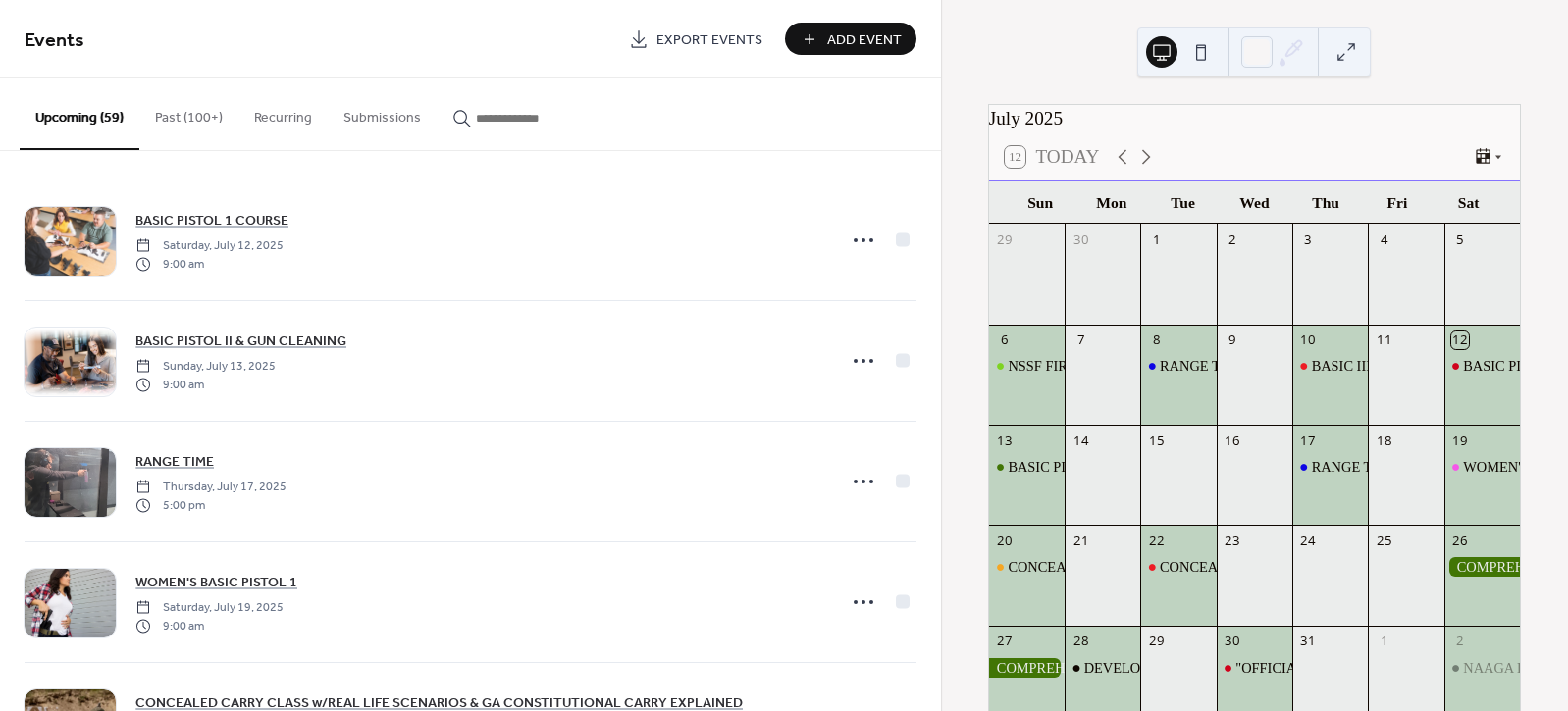 click at bounding box center (525, 118) 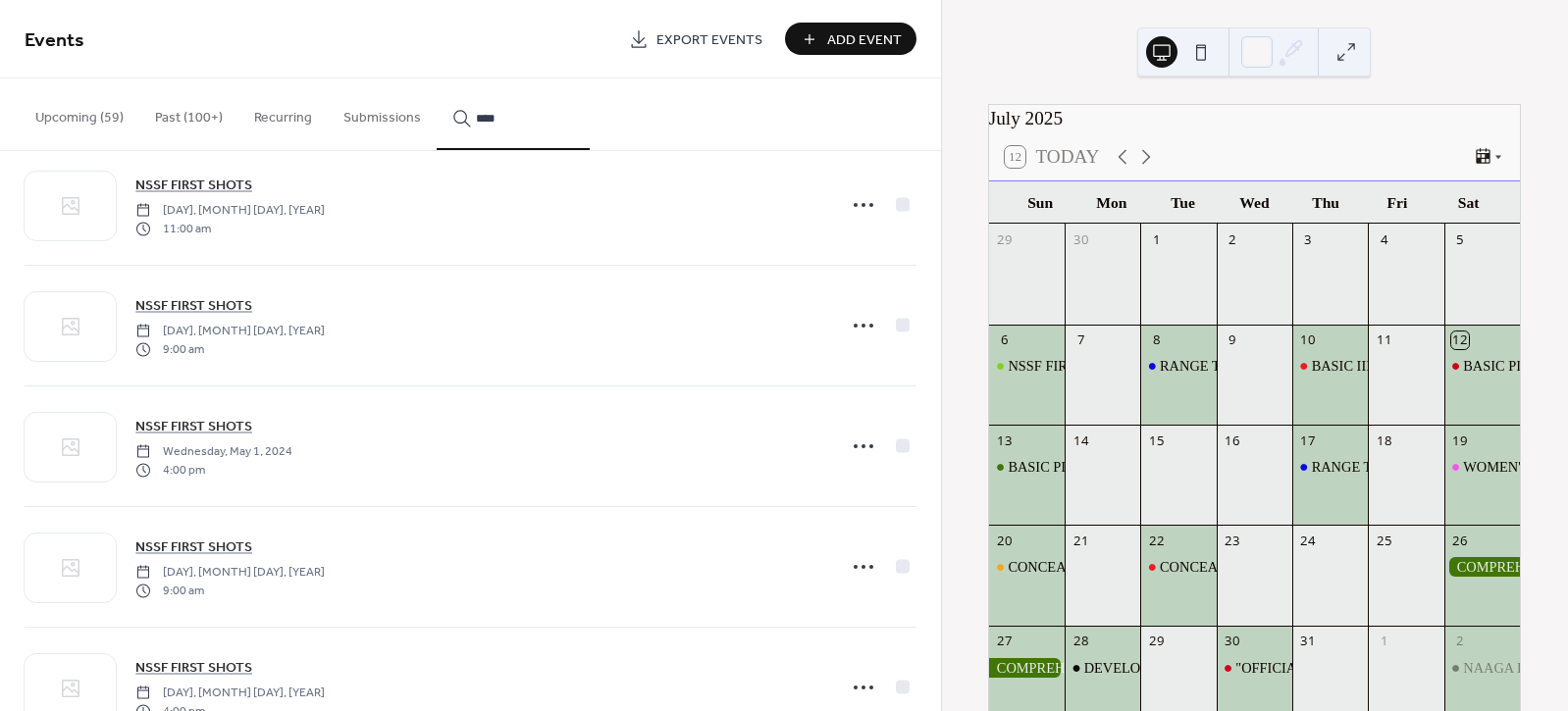 scroll, scrollTop: 0, scrollLeft: 0, axis: both 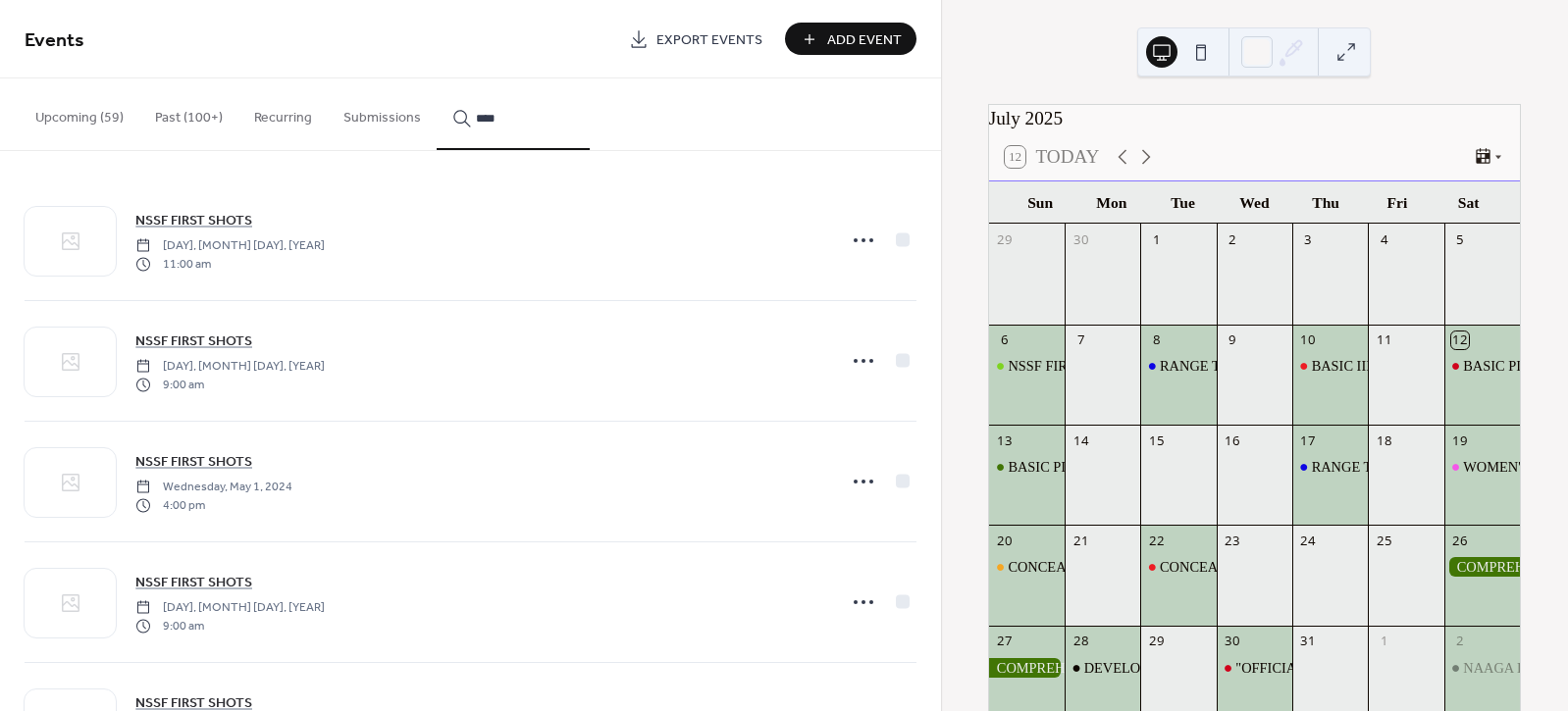 click on "Upcoming  (59)" at bounding box center (79, 113) 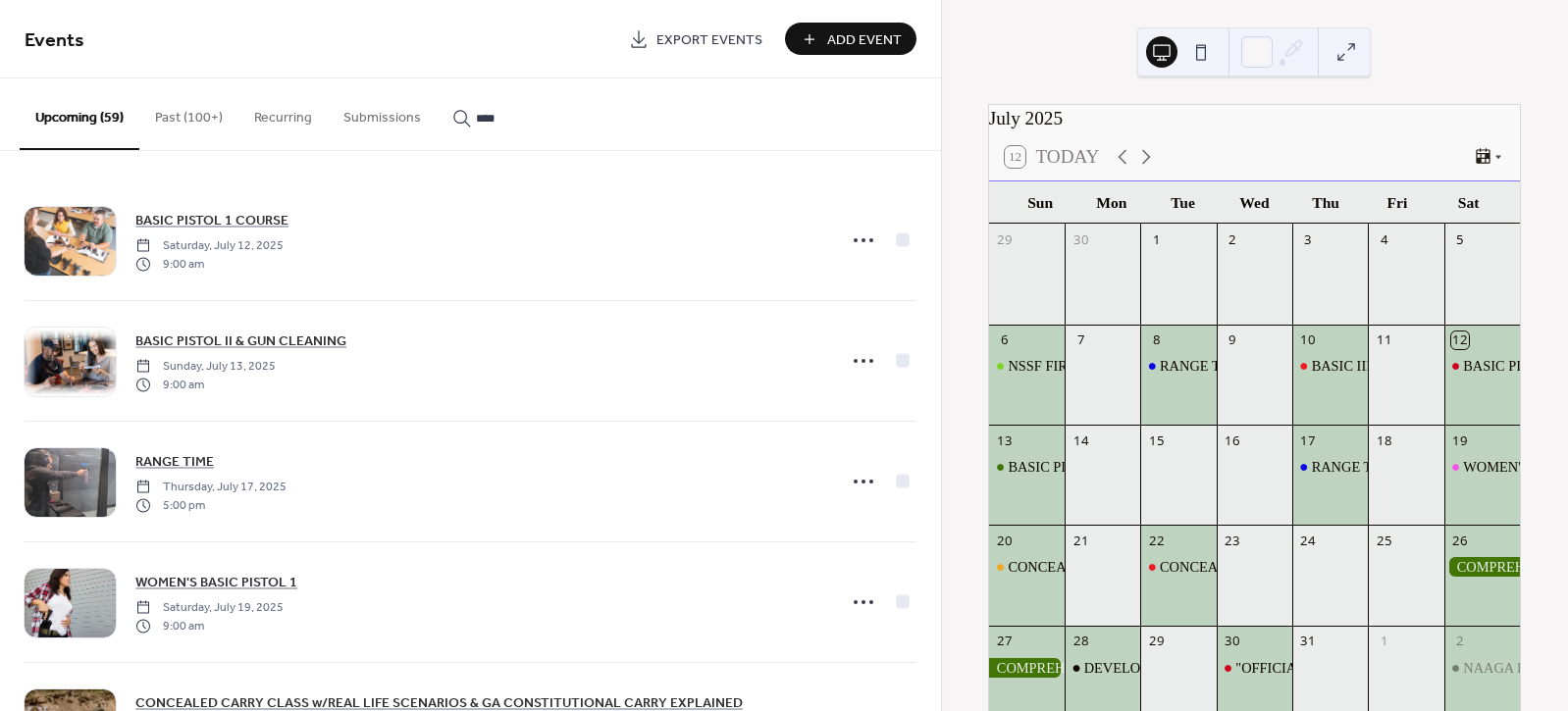 click on "Upcoming  (59)" at bounding box center [79, 114] 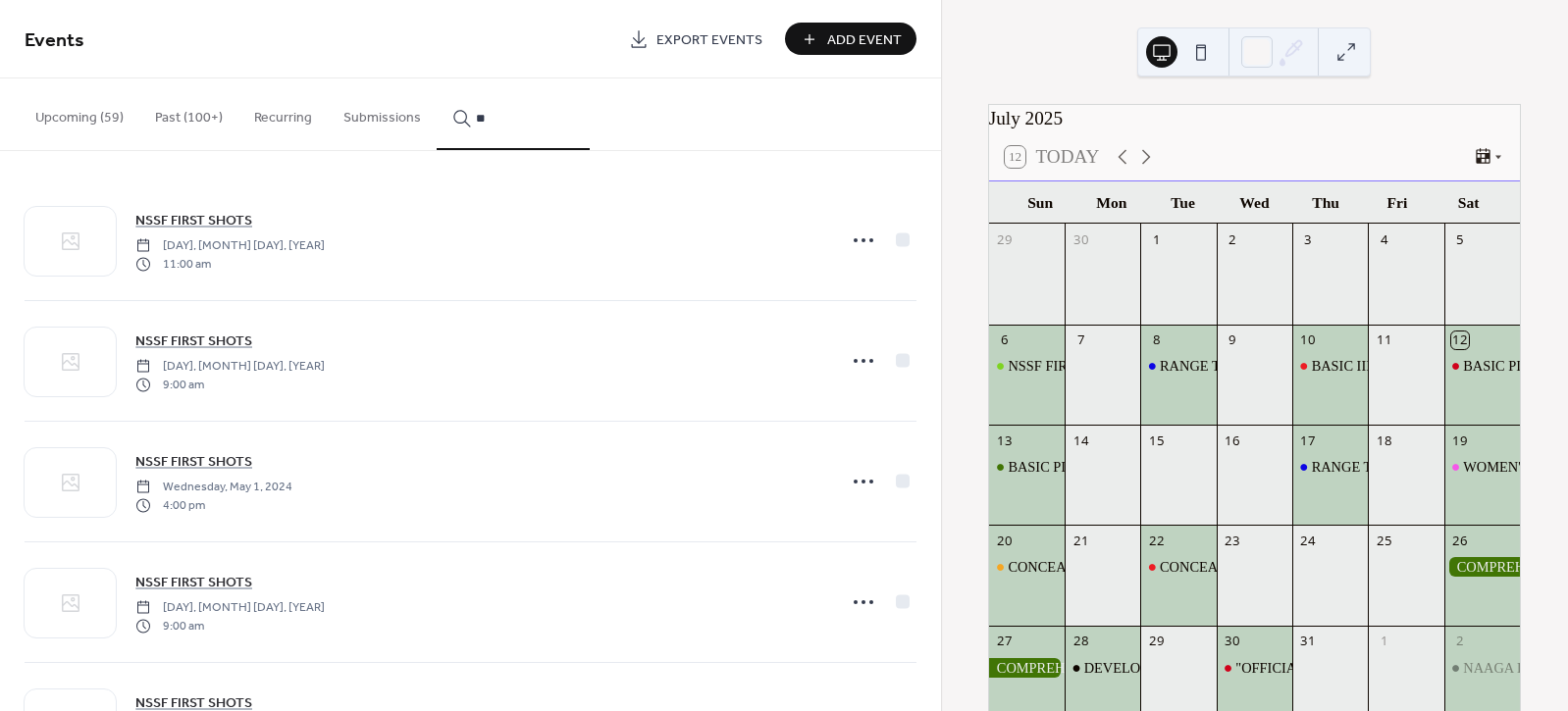 type on "*" 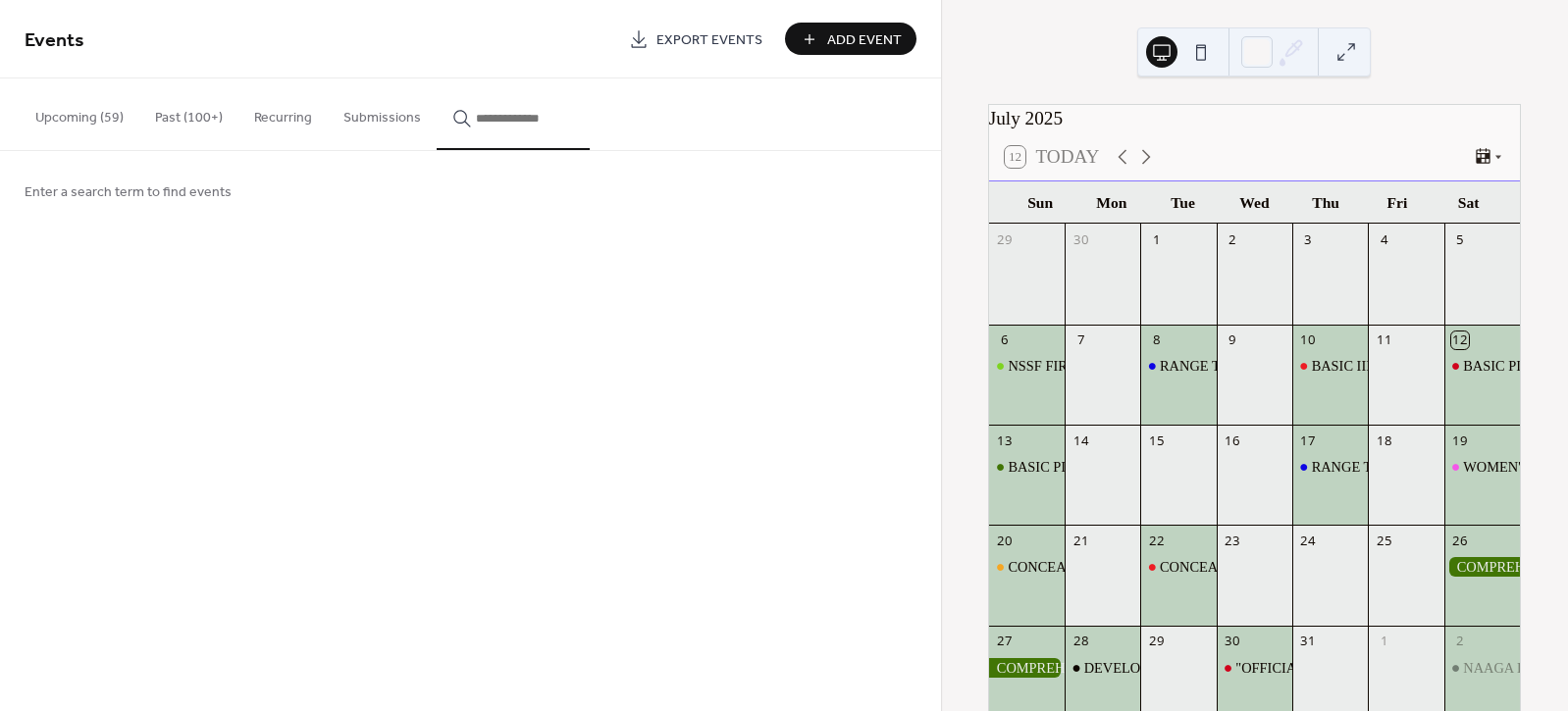 type 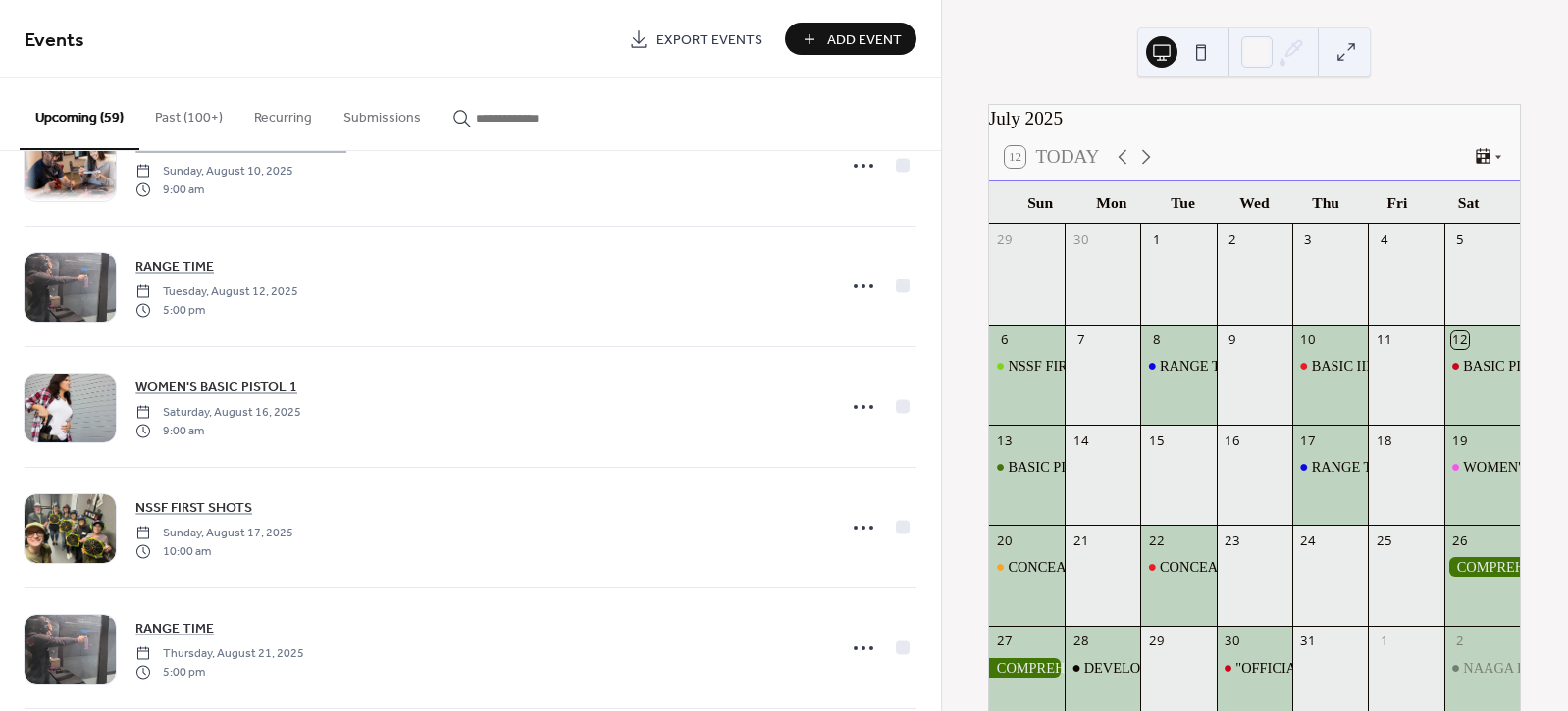scroll, scrollTop: 1525, scrollLeft: 0, axis: vertical 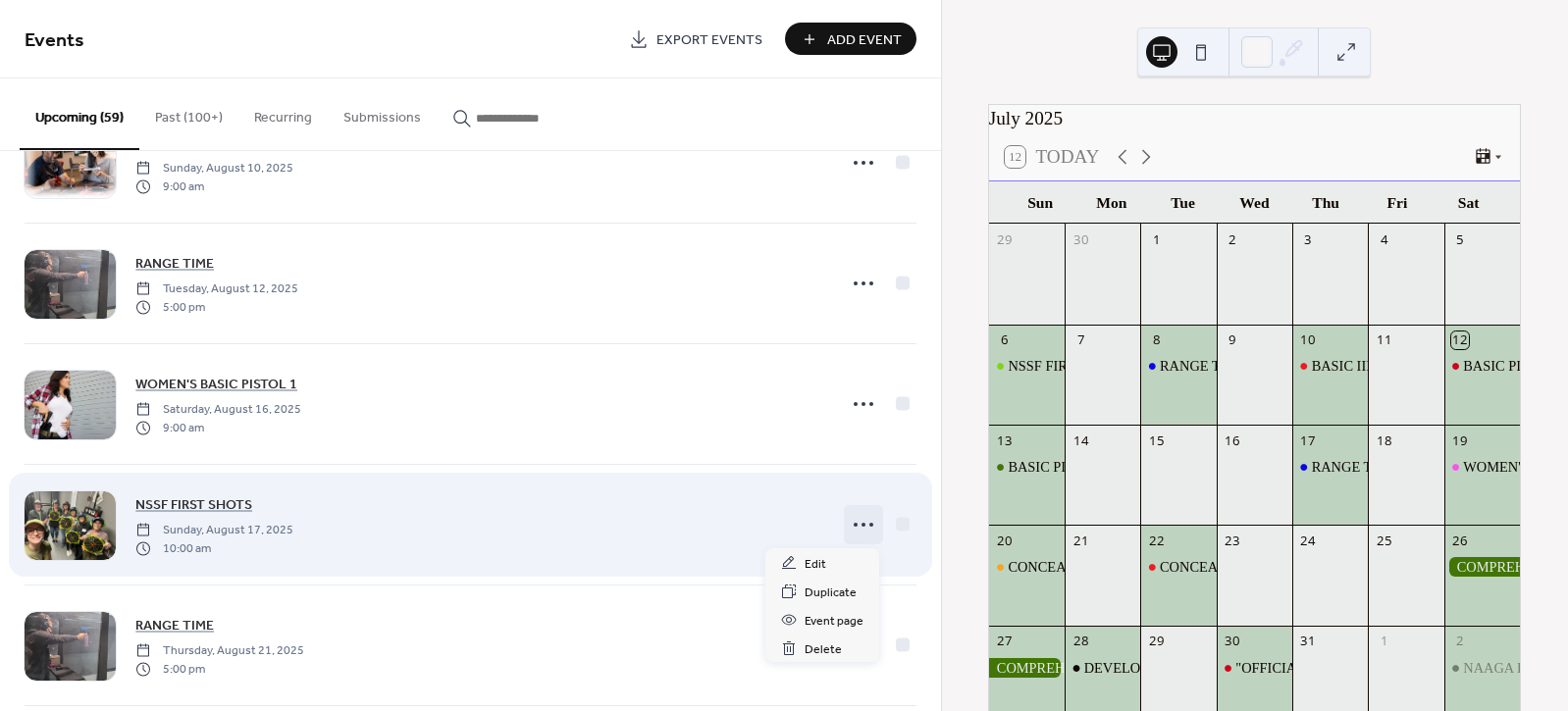 click 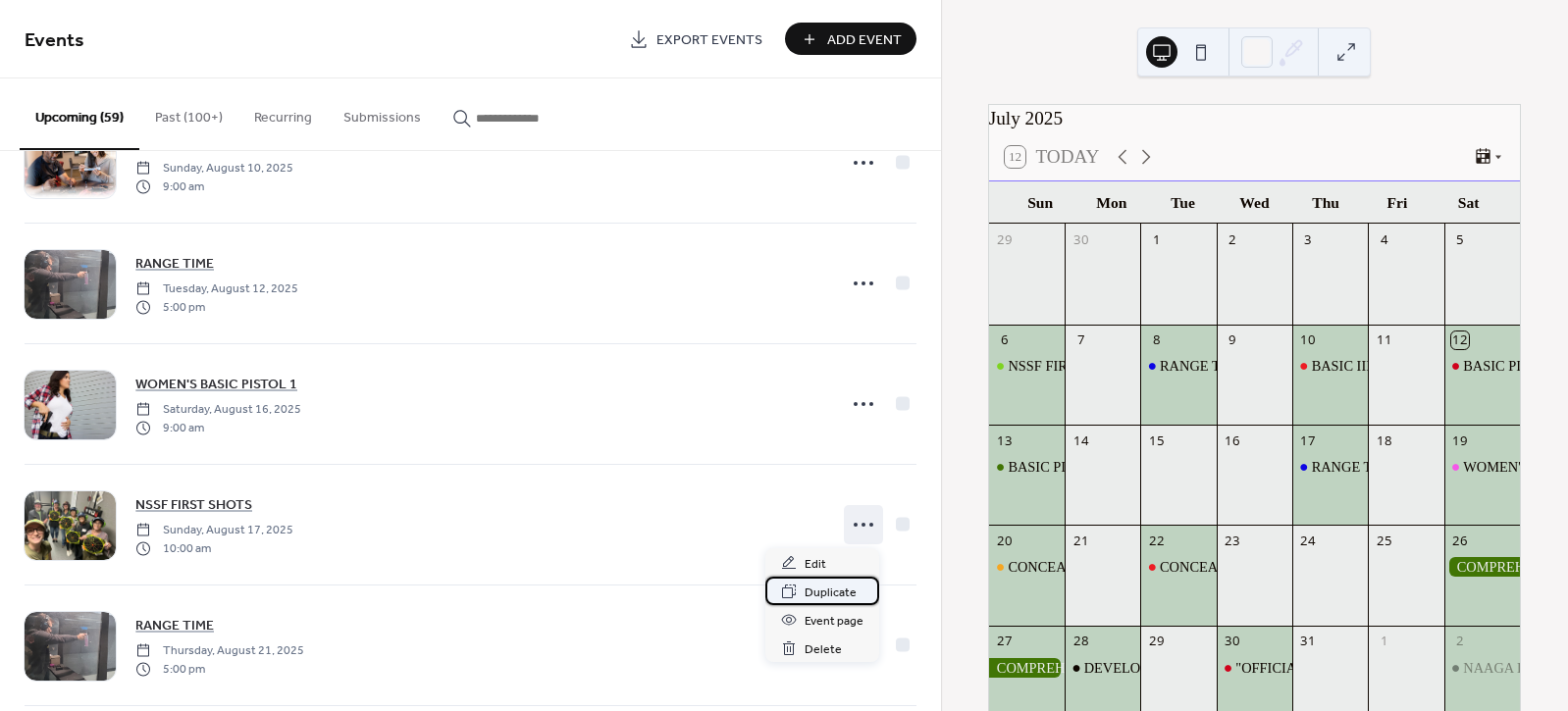 click on "Duplicate" at bounding box center [830, 592] 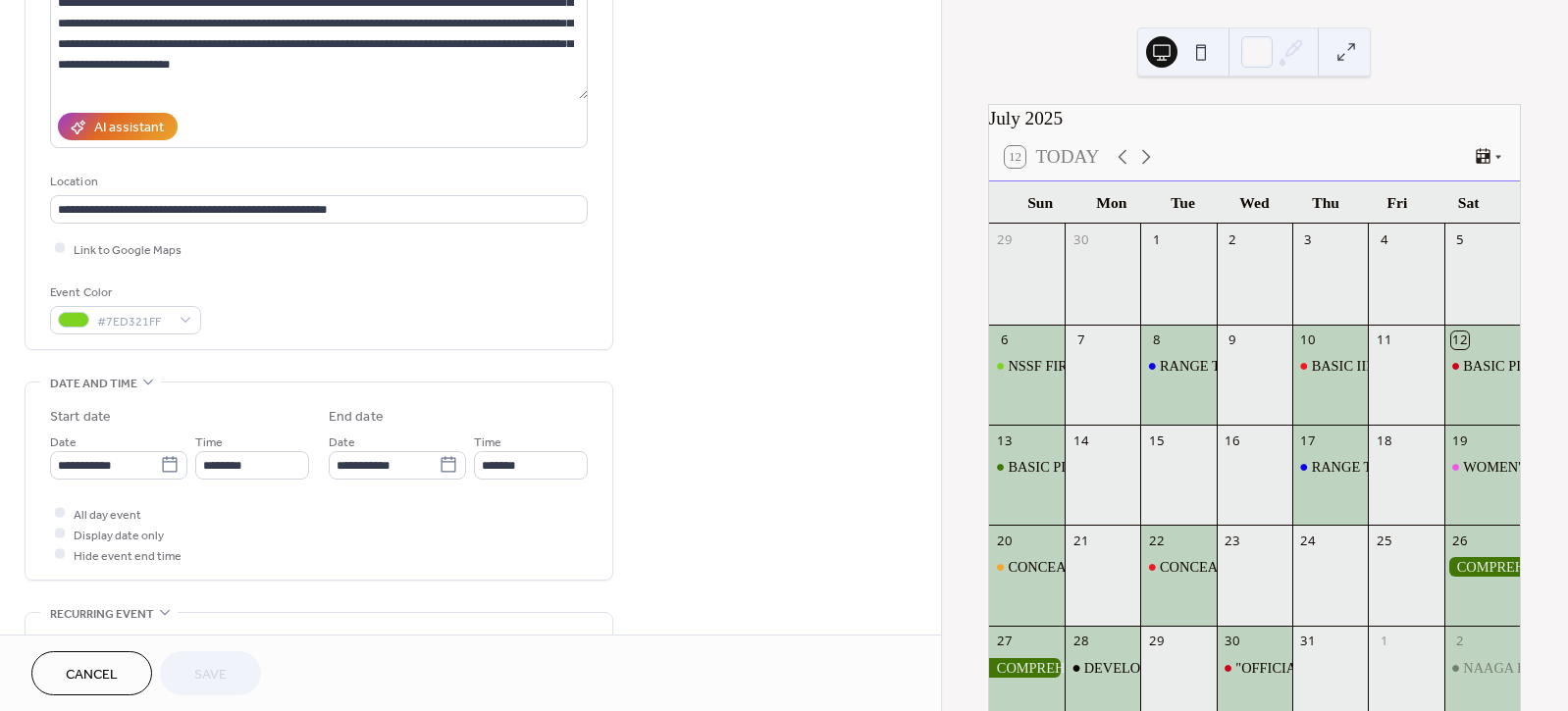 scroll, scrollTop: 435, scrollLeft: 0, axis: vertical 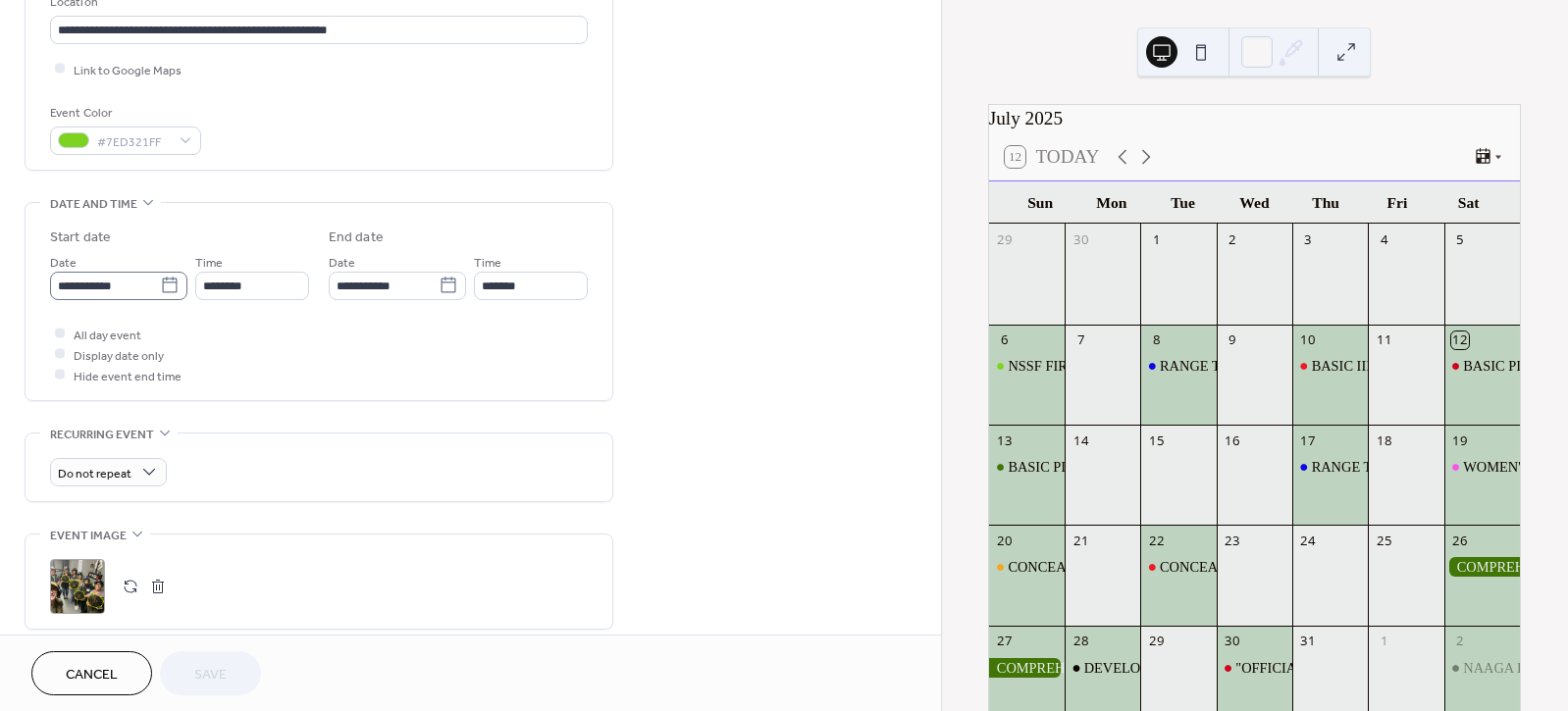 click 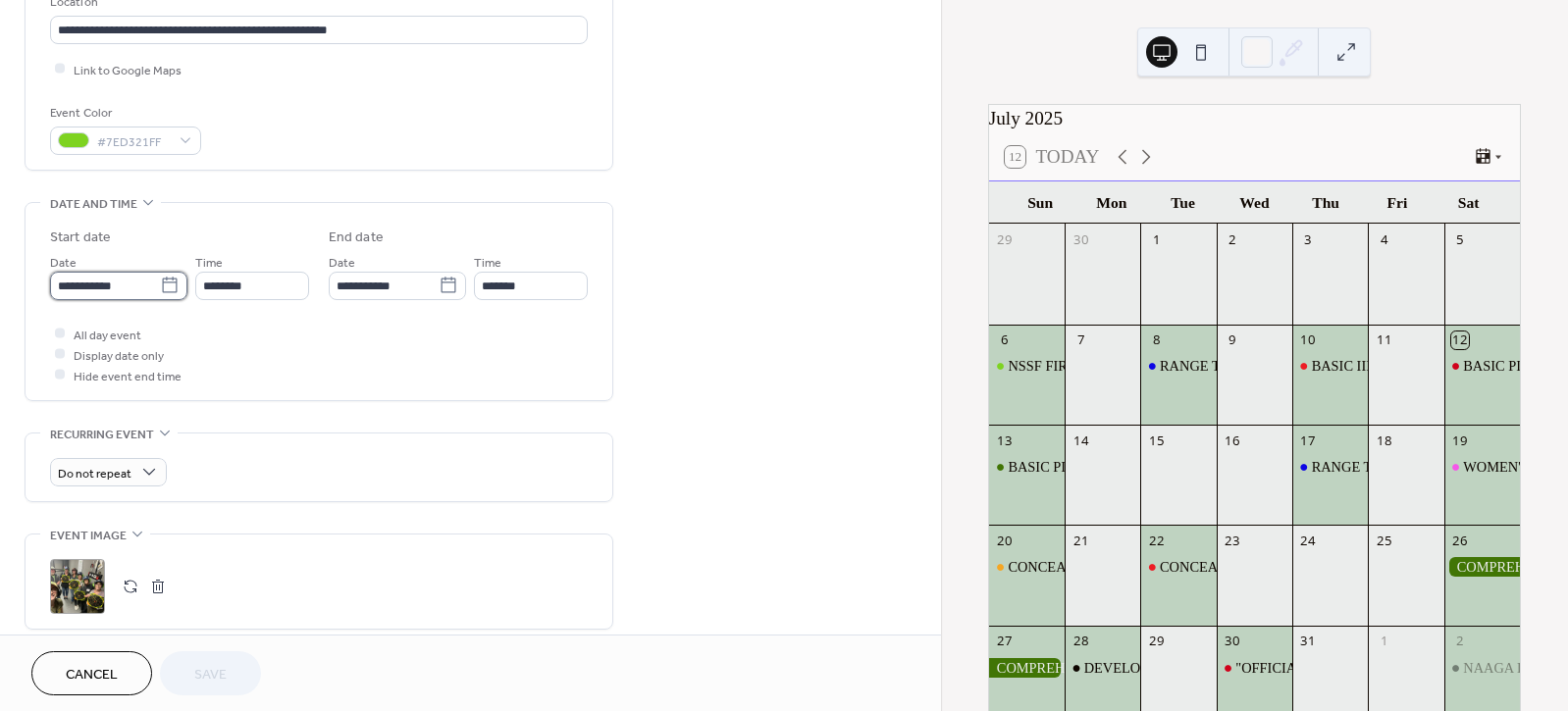 click on "**********" at bounding box center (105, 285) 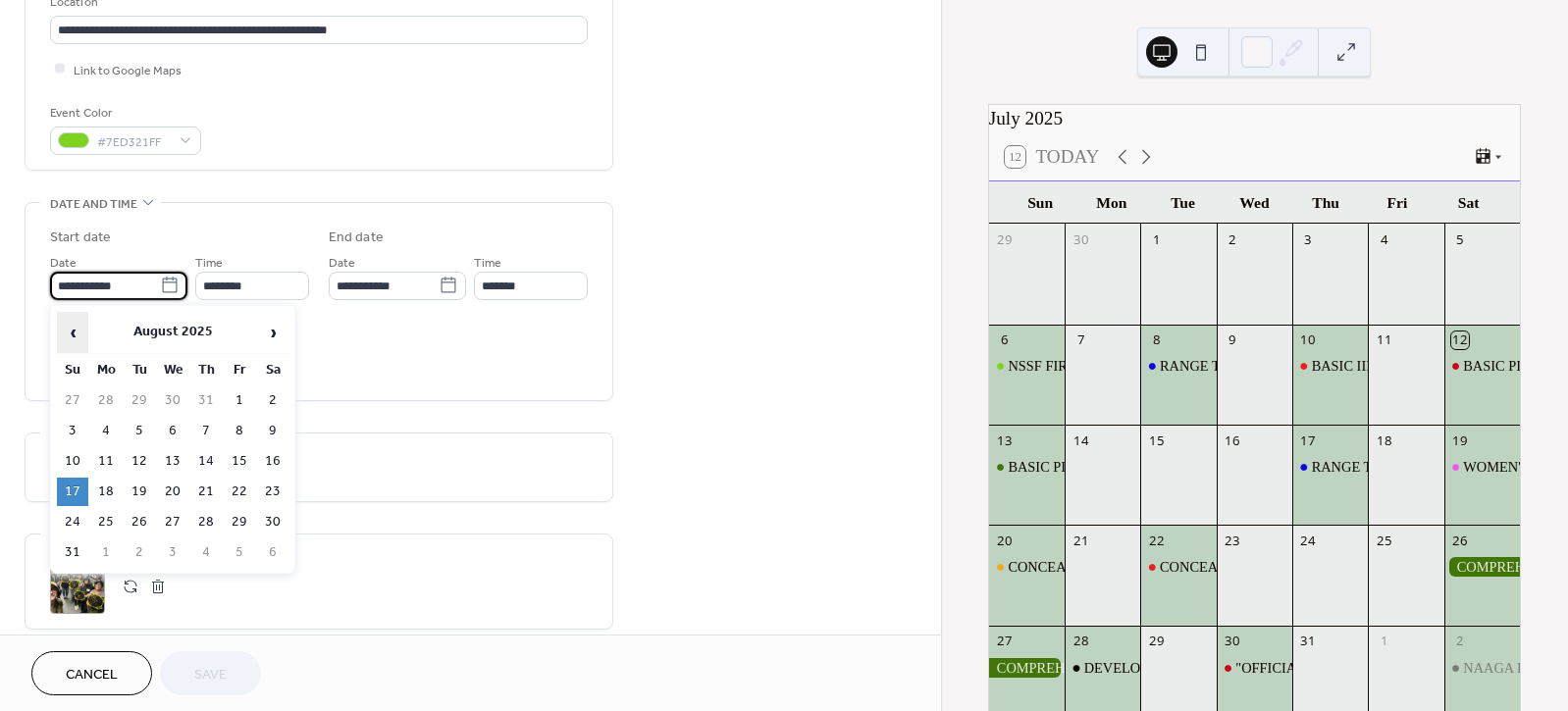 click on "‹" at bounding box center (73, 332) 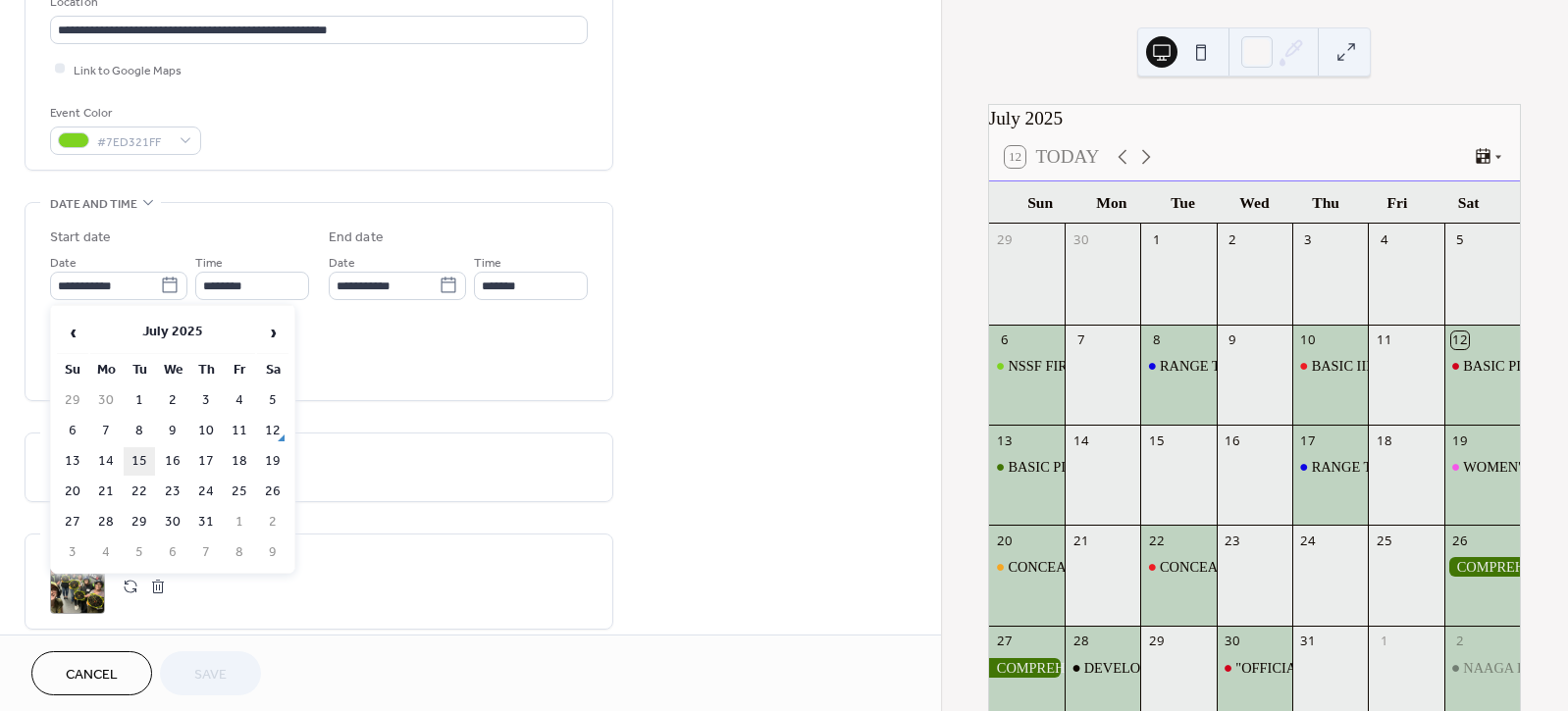 click on "15" at bounding box center [139, 461] 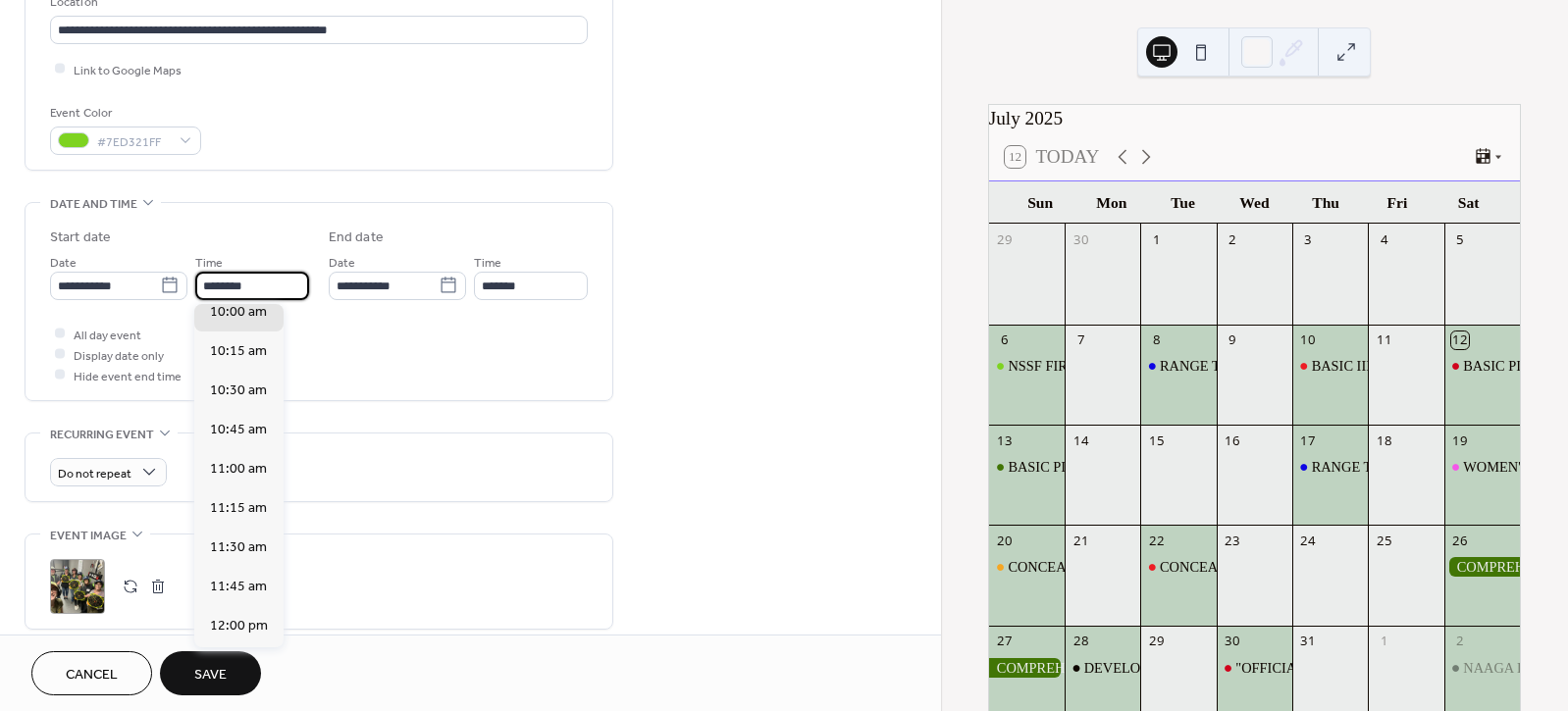 click on "********" at bounding box center [252, 285] 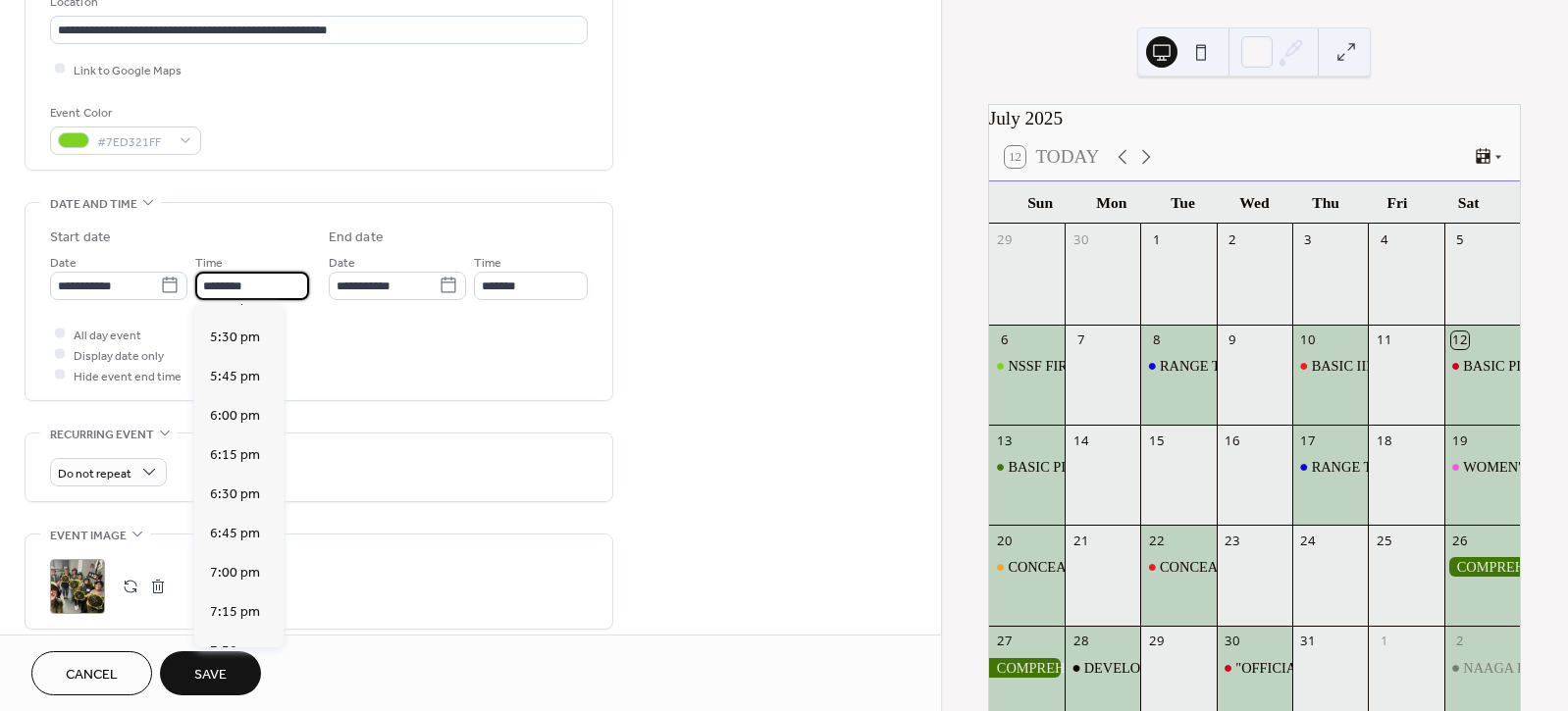 scroll, scrollTop: 2670, scrollLeft: 0, axis: vertical 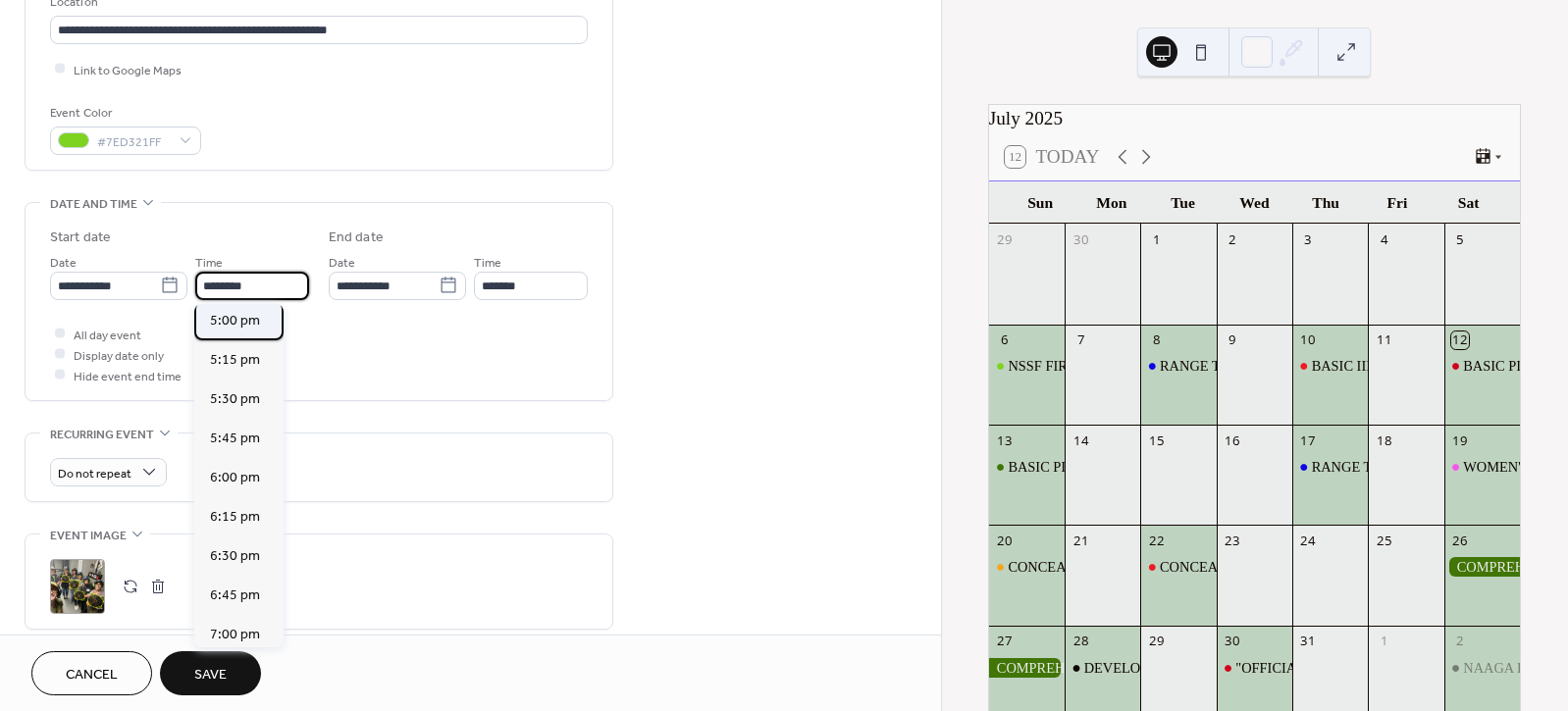 click on "5:00 pm" at bounding box center (235, 320) 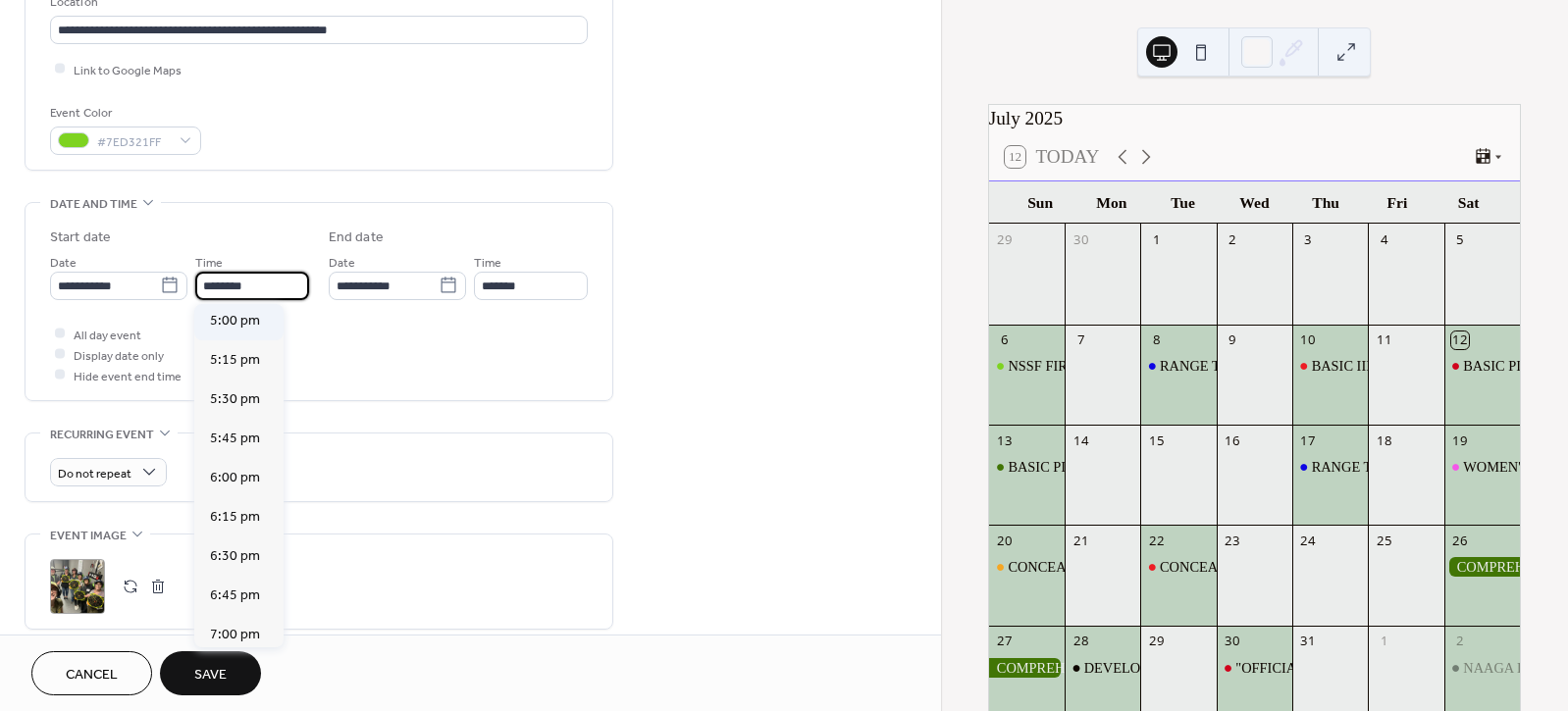 type on "*******" 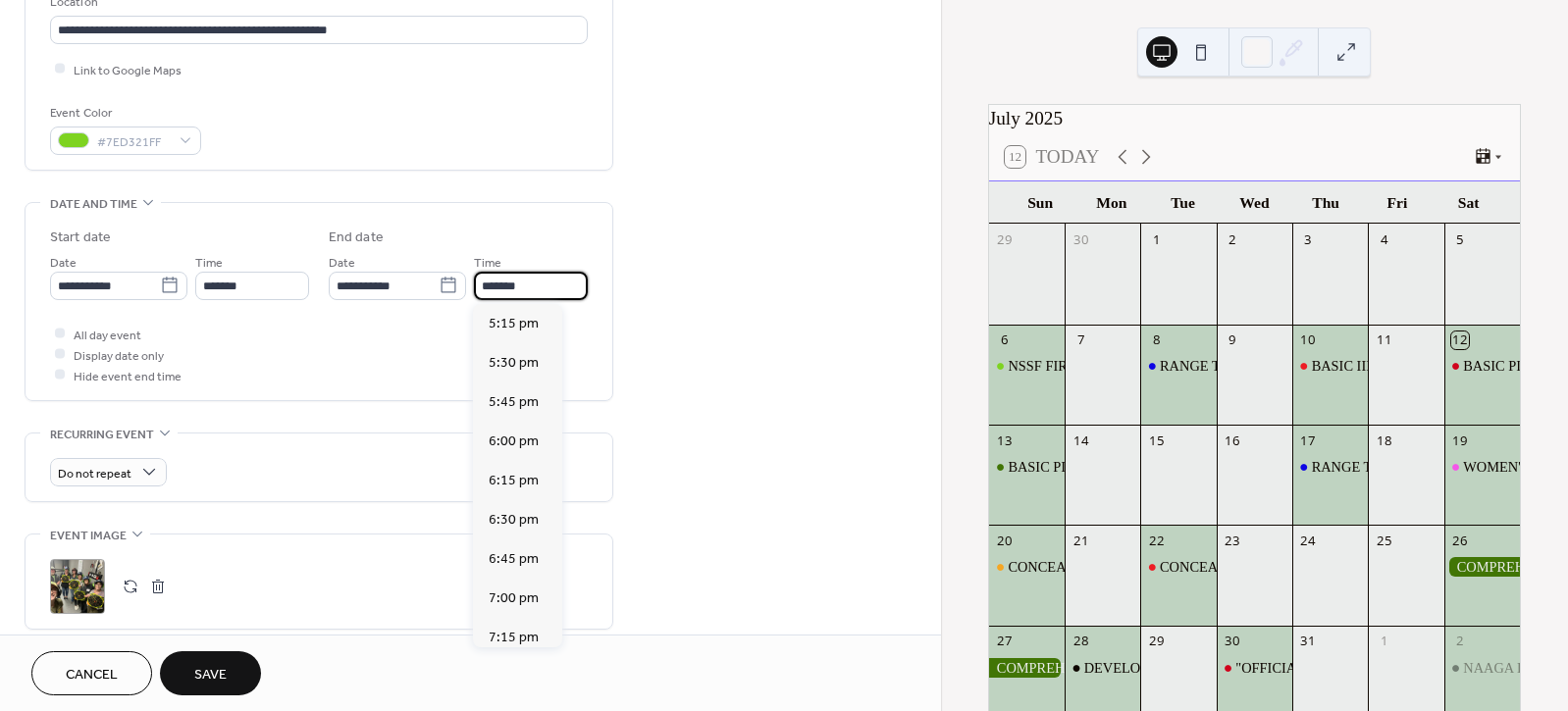 click on "*******" at bounding box center [531, 285] 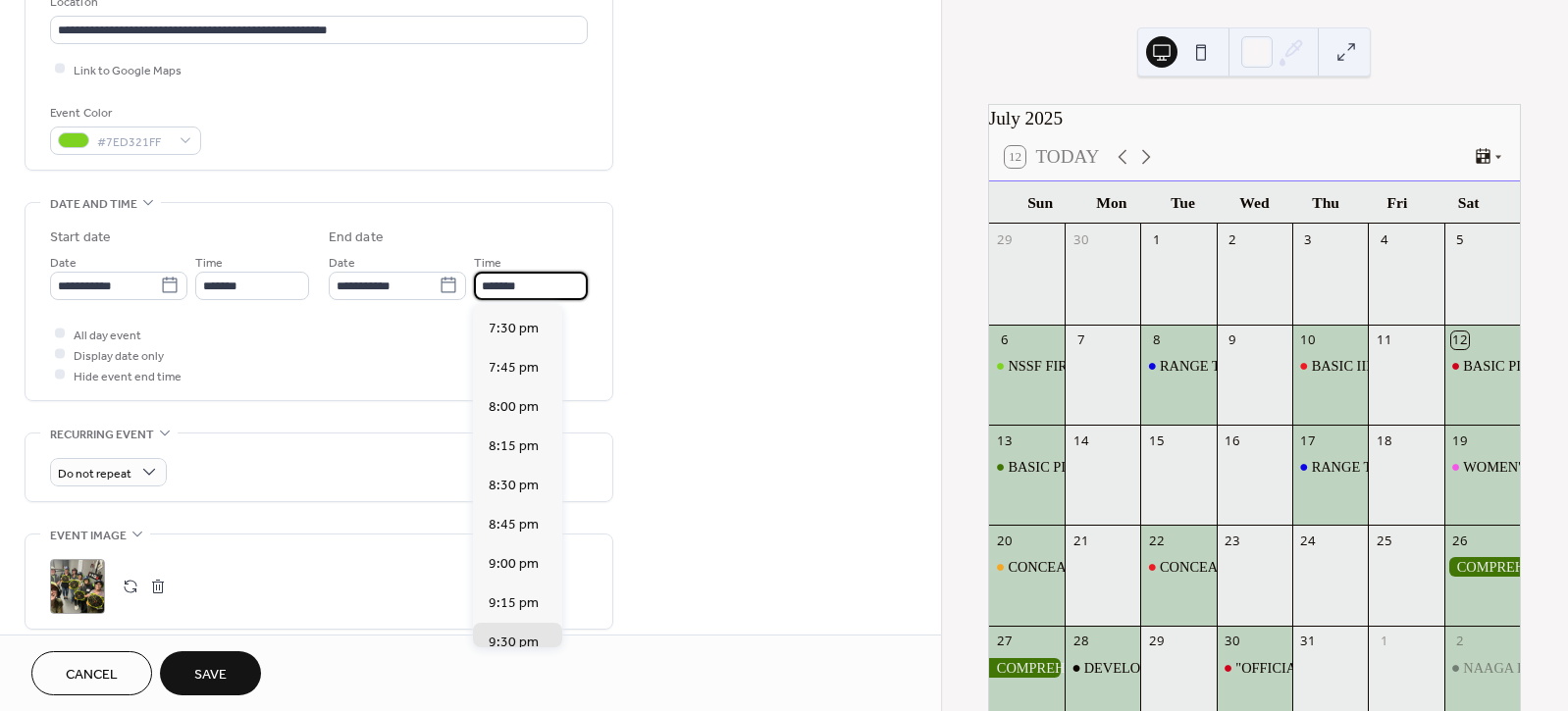 scroll, scrollTop: 345, scrollLeft: 0, axis: vertical 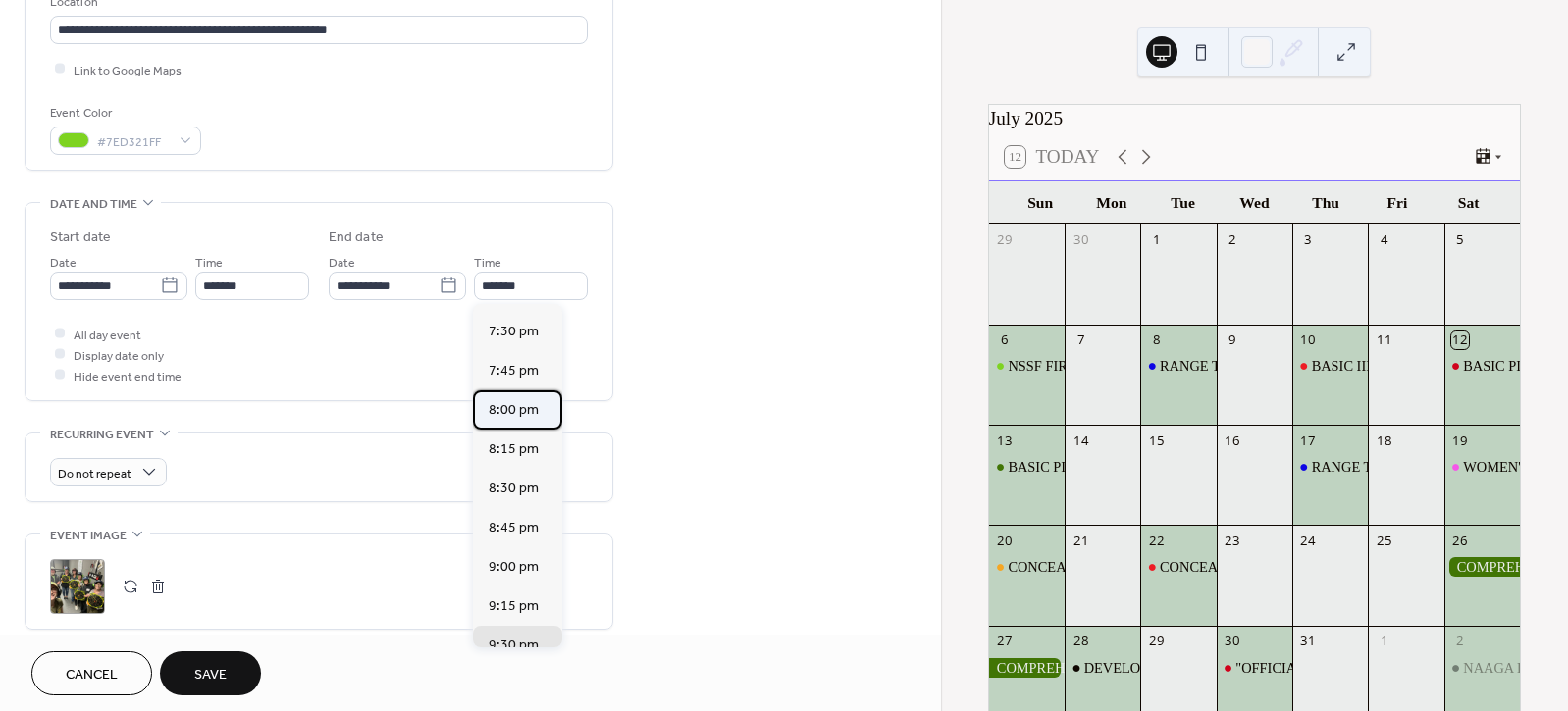 click on "8:00 pm" at bounding box center (513, 409) 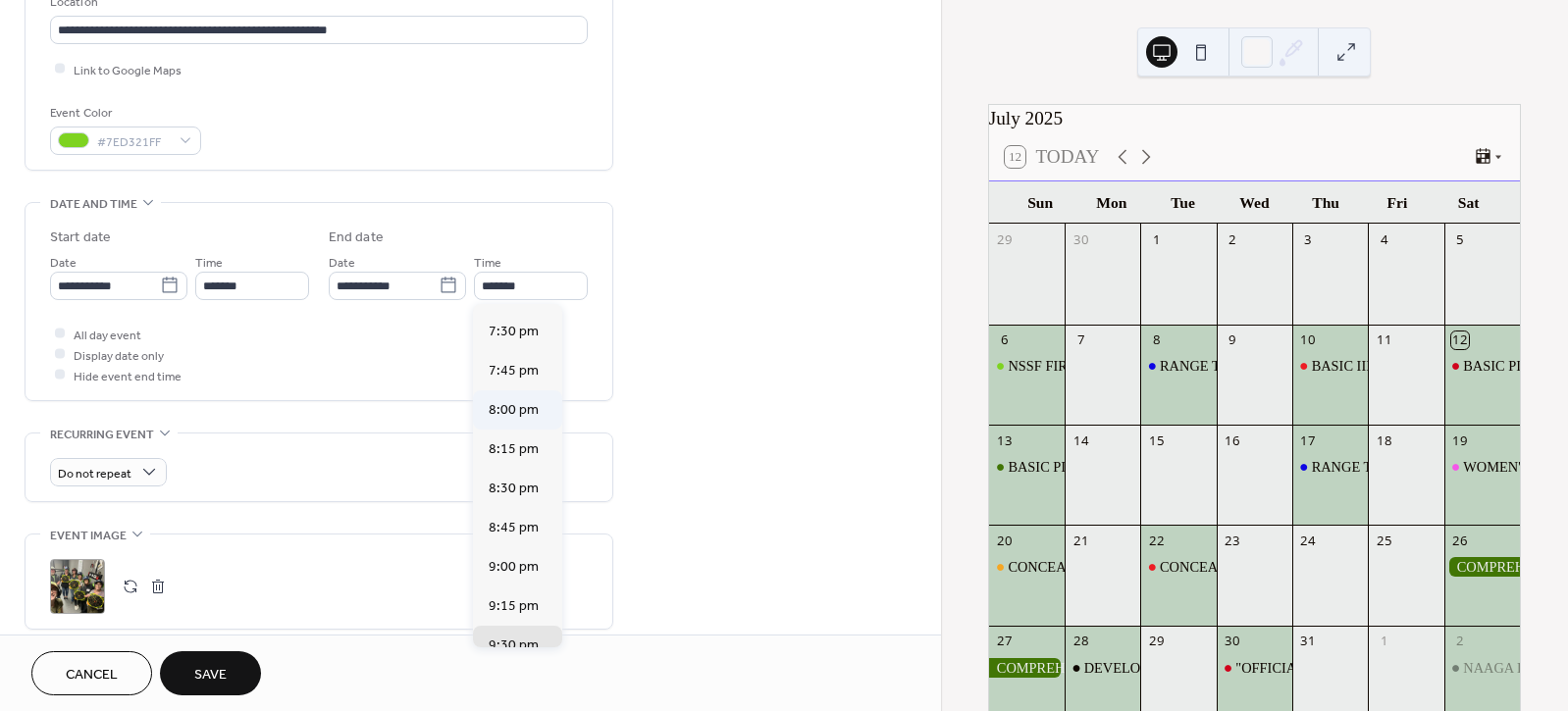 type on "*******" 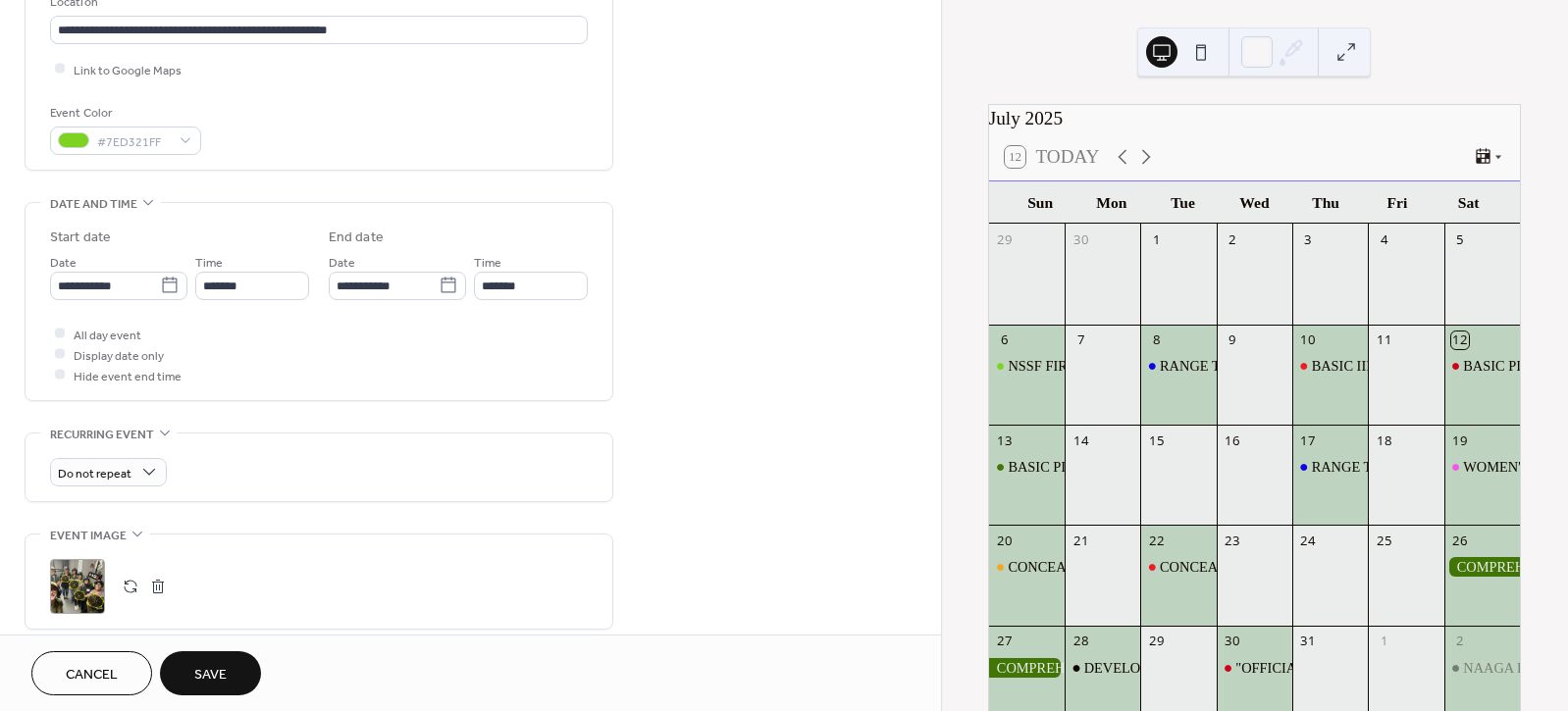 click on "Save" at bounding box center [210, 673] 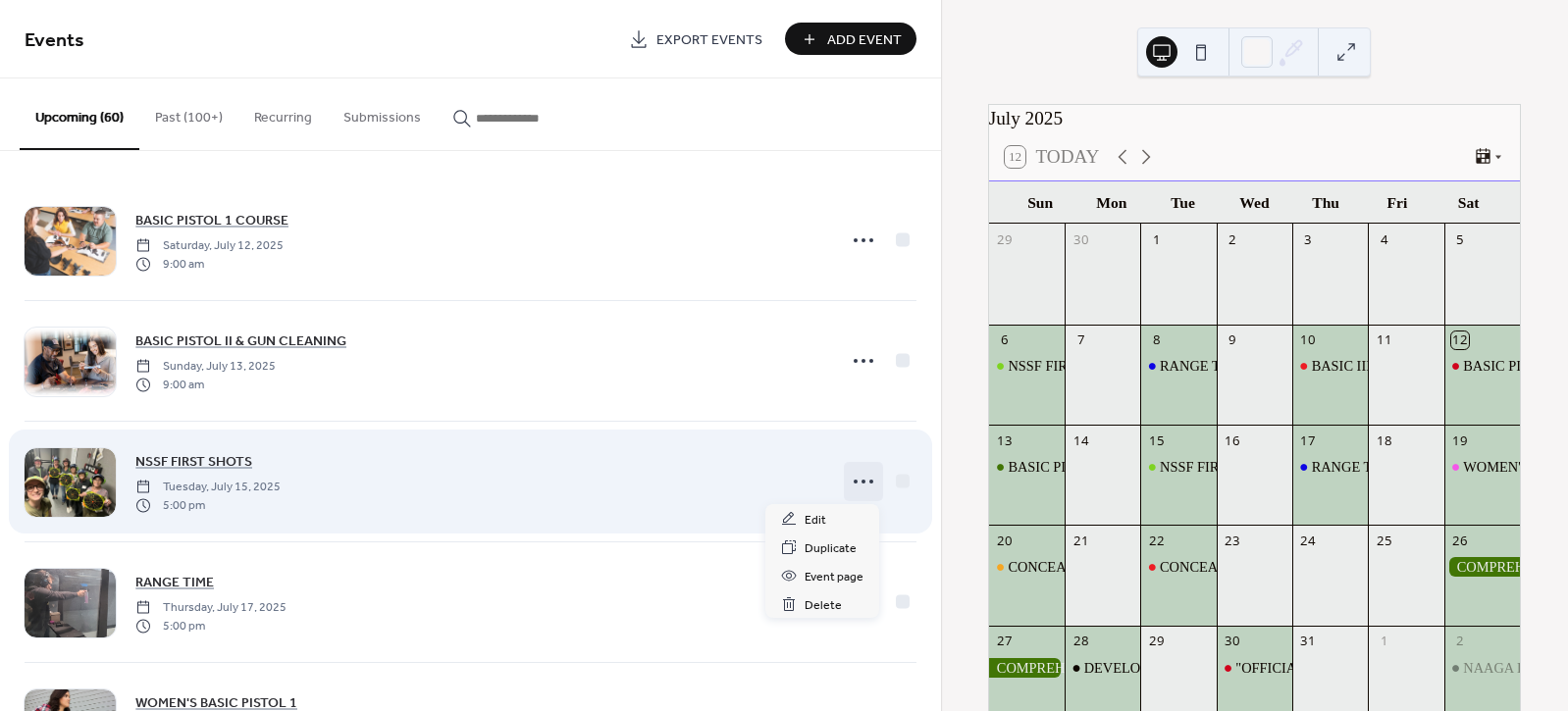 click 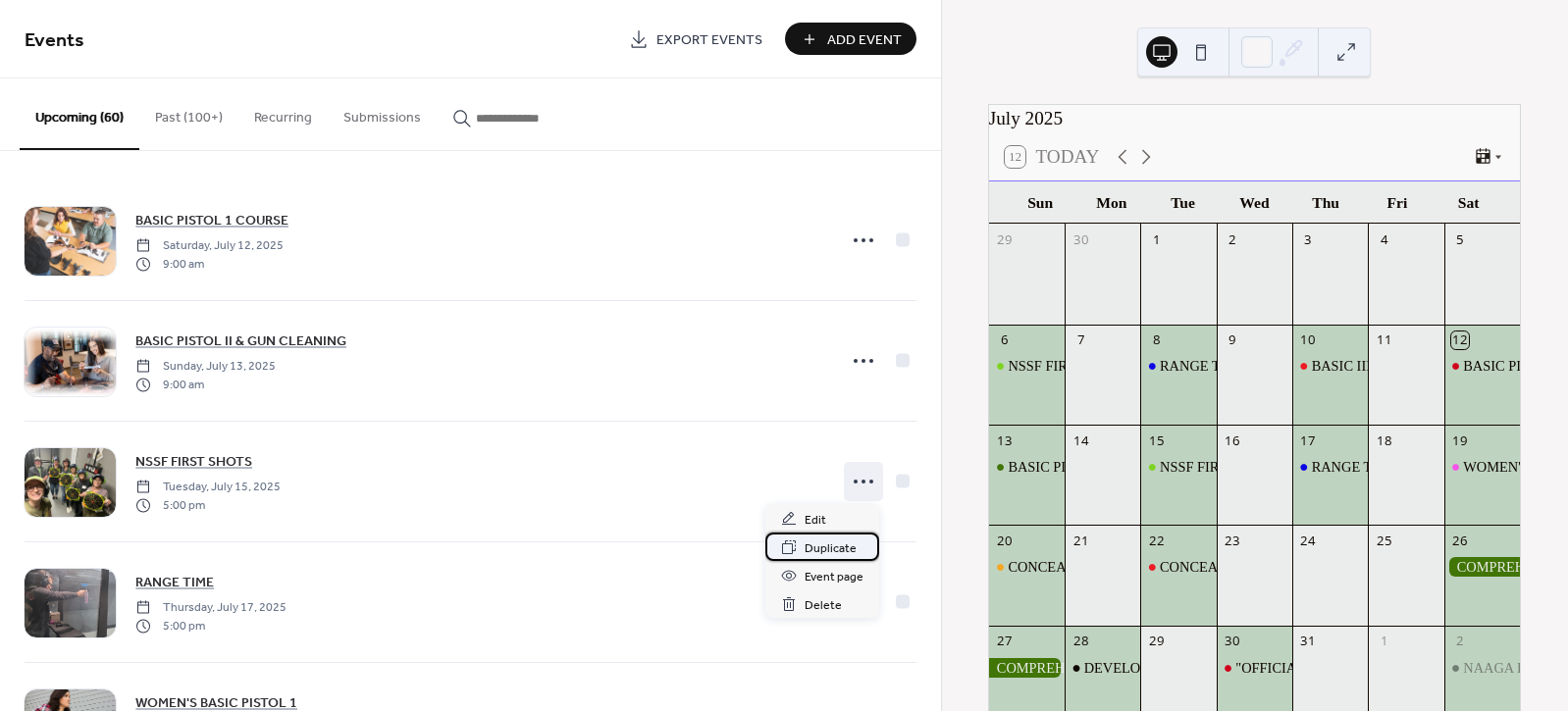 click 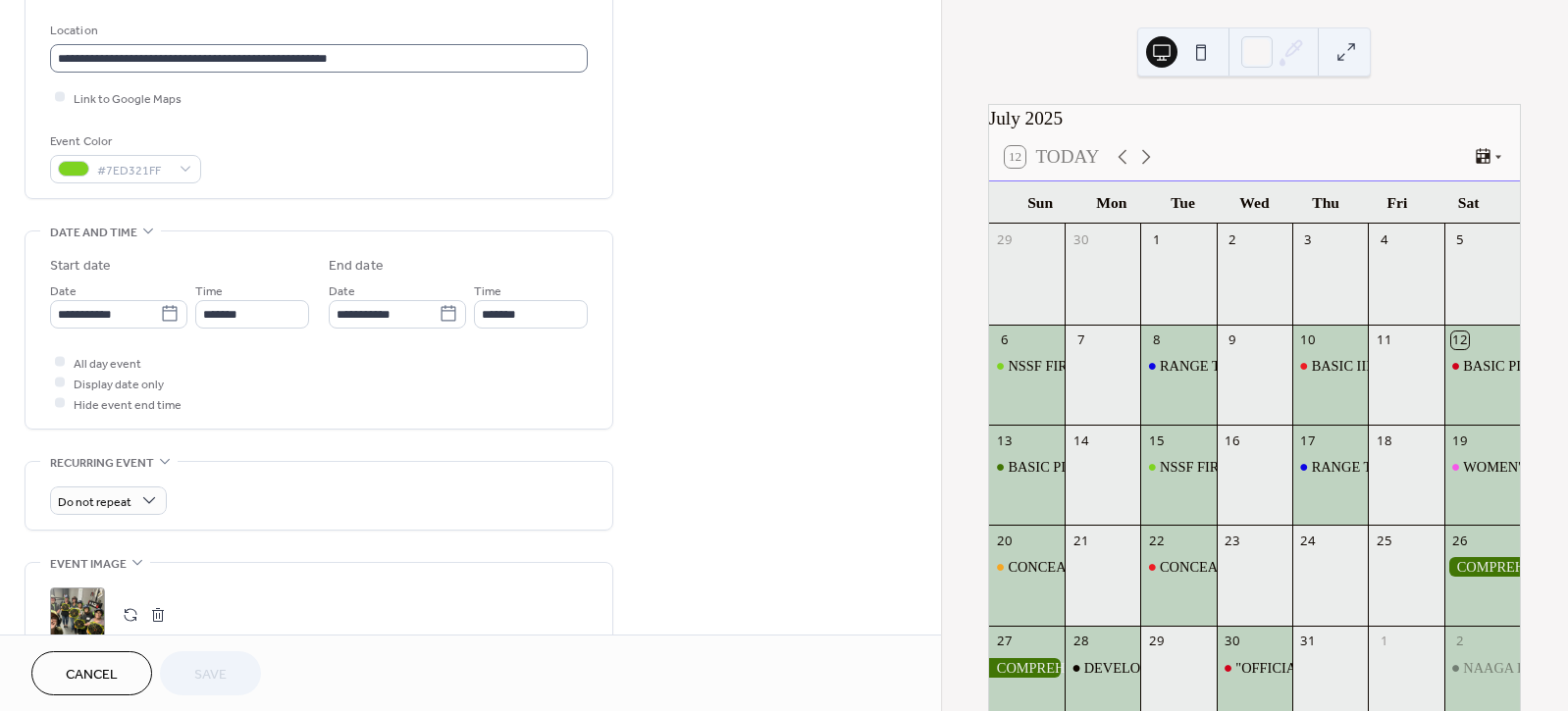 scroll, scrollTop: 435, scrollLeft: 0, axis: vertical 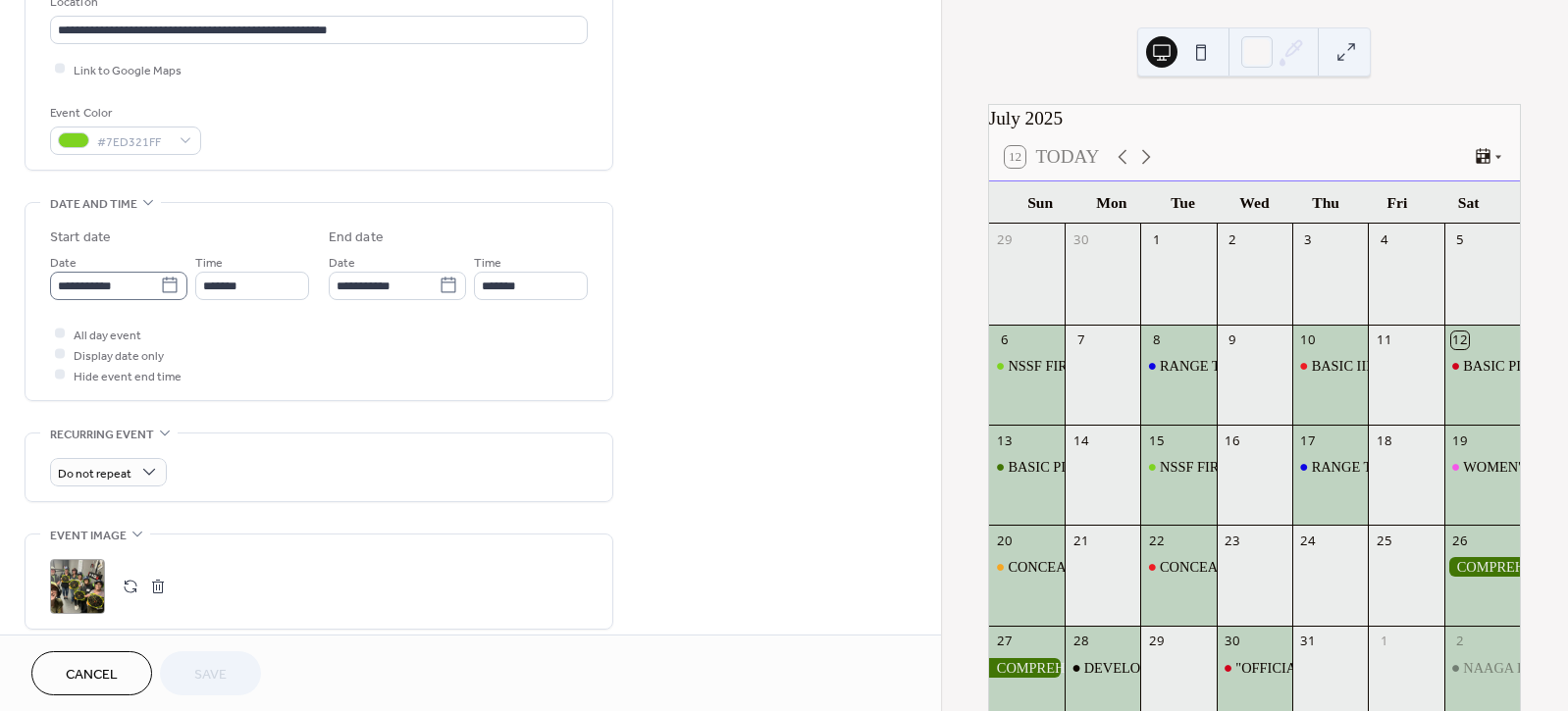 click 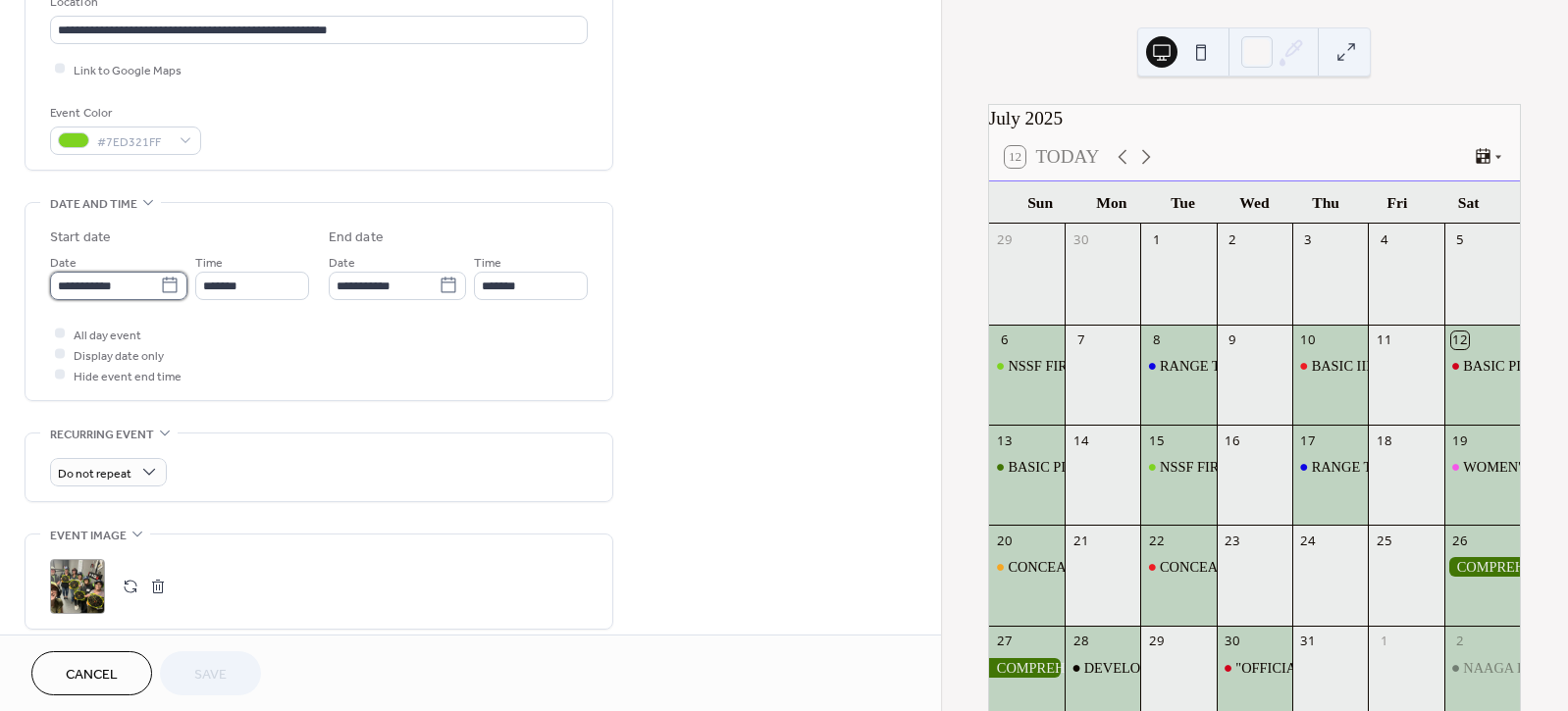 click on "**********" at bounding box center (105, 285) 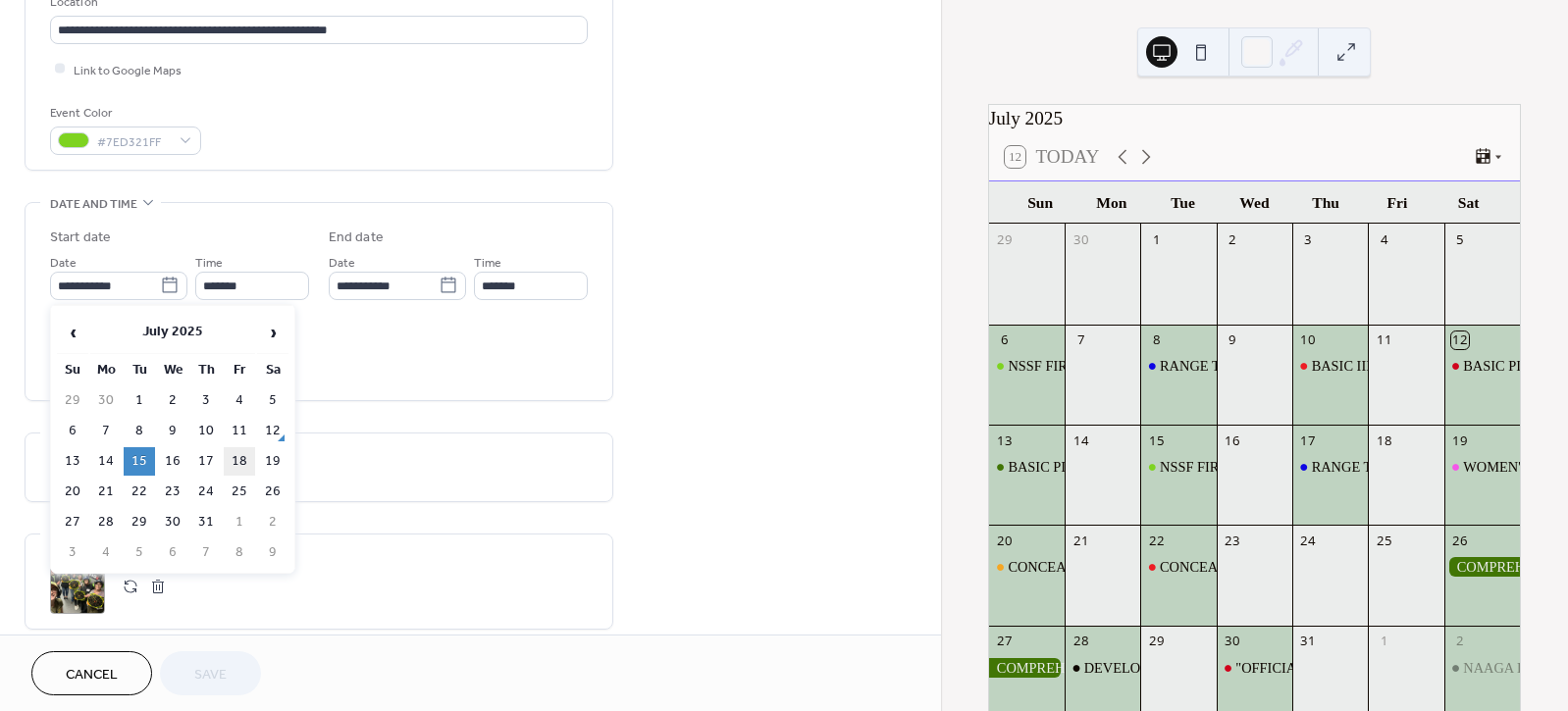 click on "18" at bounding box center (239, 461) 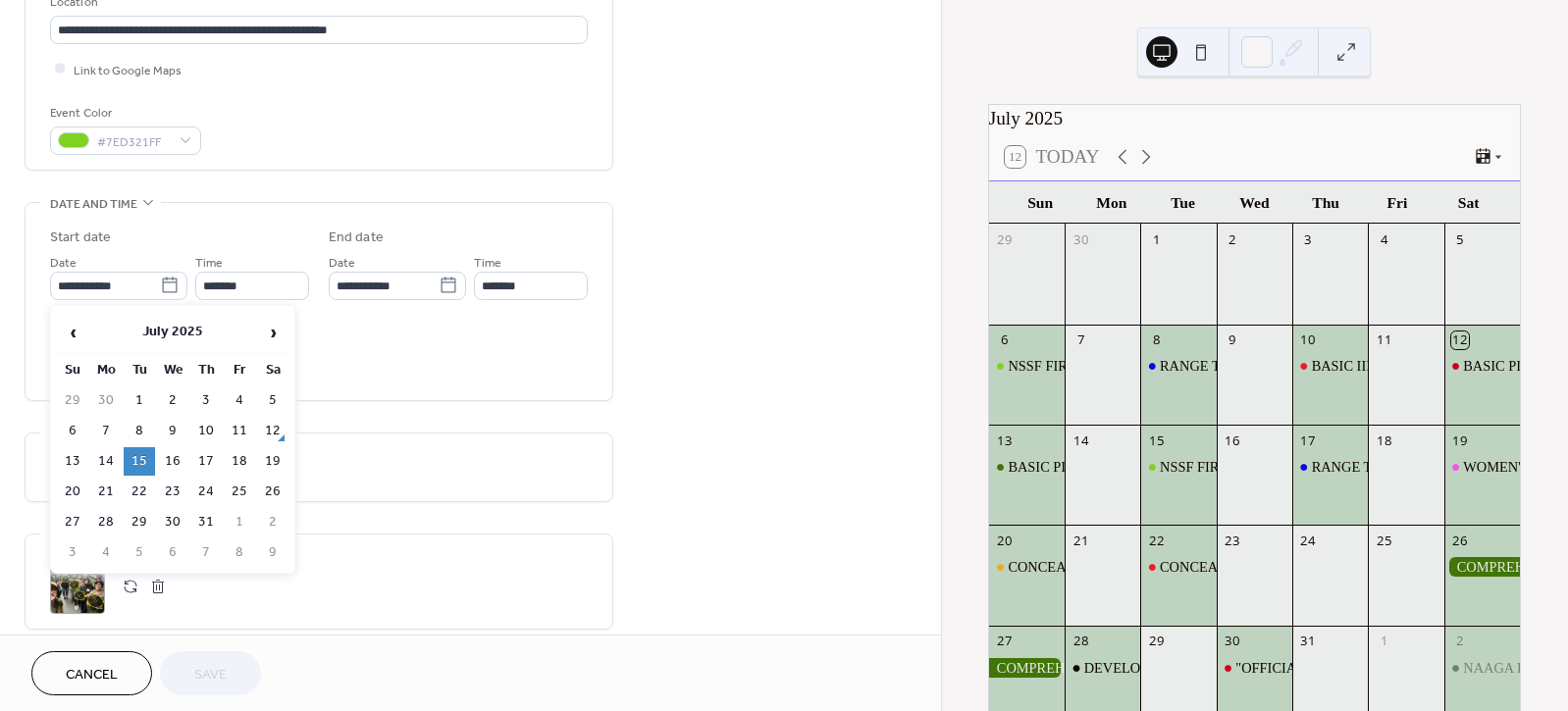 type on "**********" 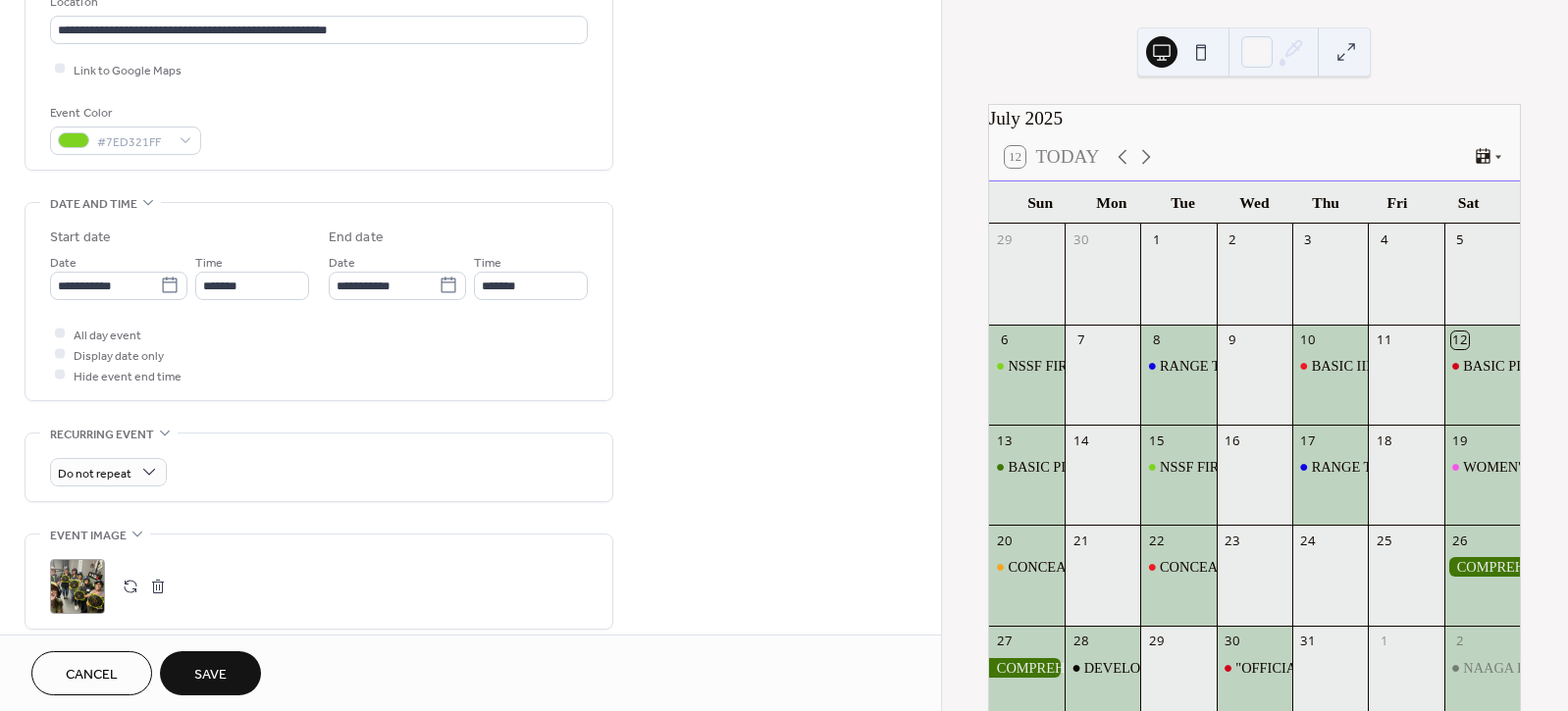 click on "Save" at bounding box center (210, 673) 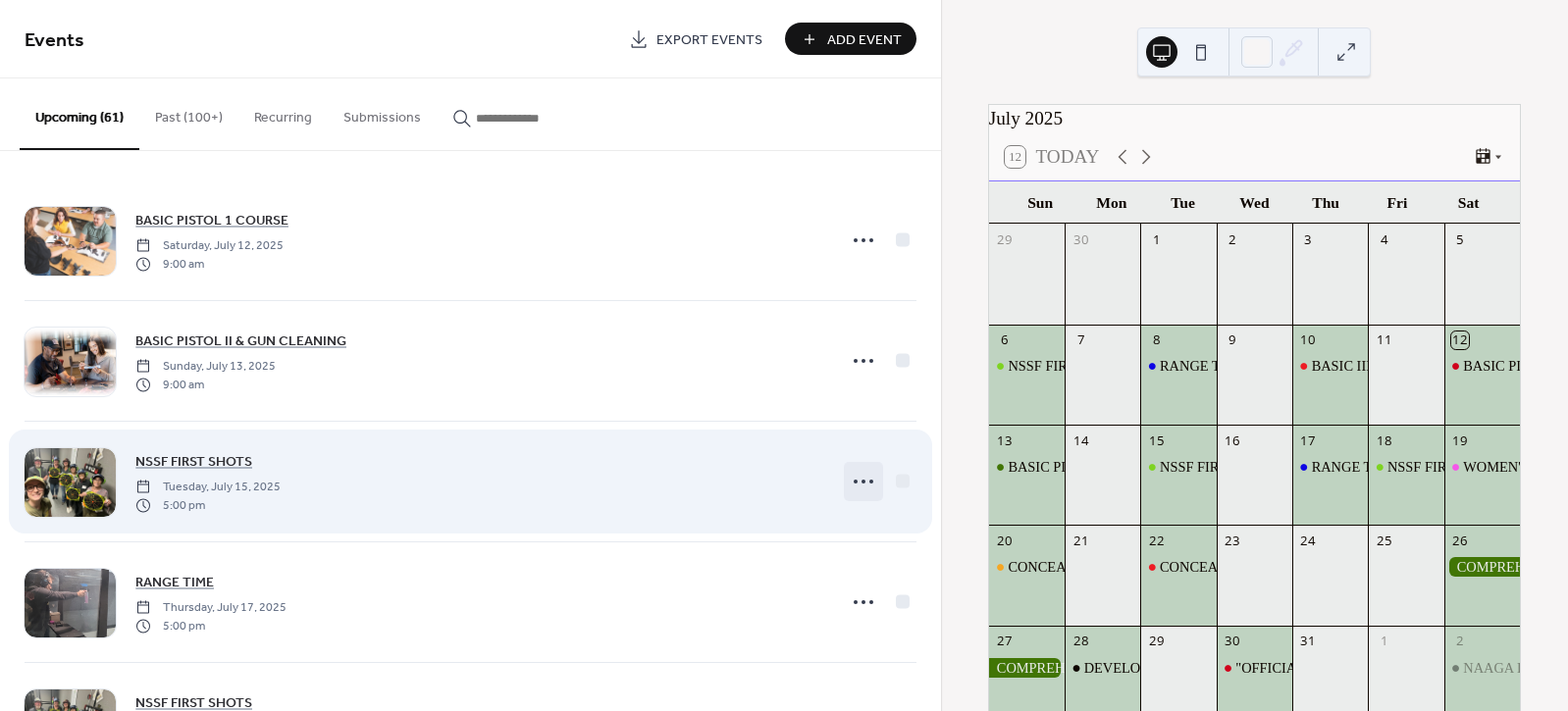 click 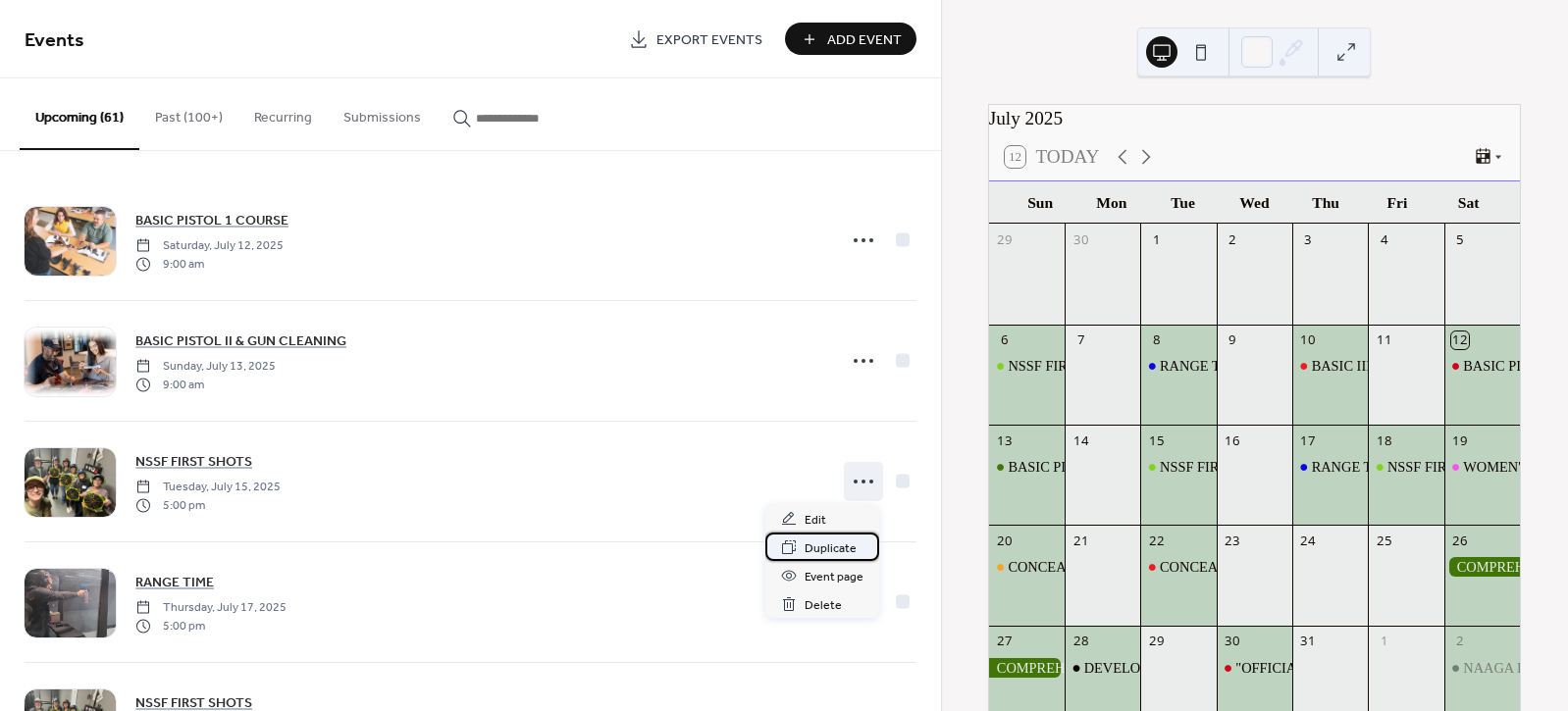 click on "Duplicate" at bounding box center (830, 548) 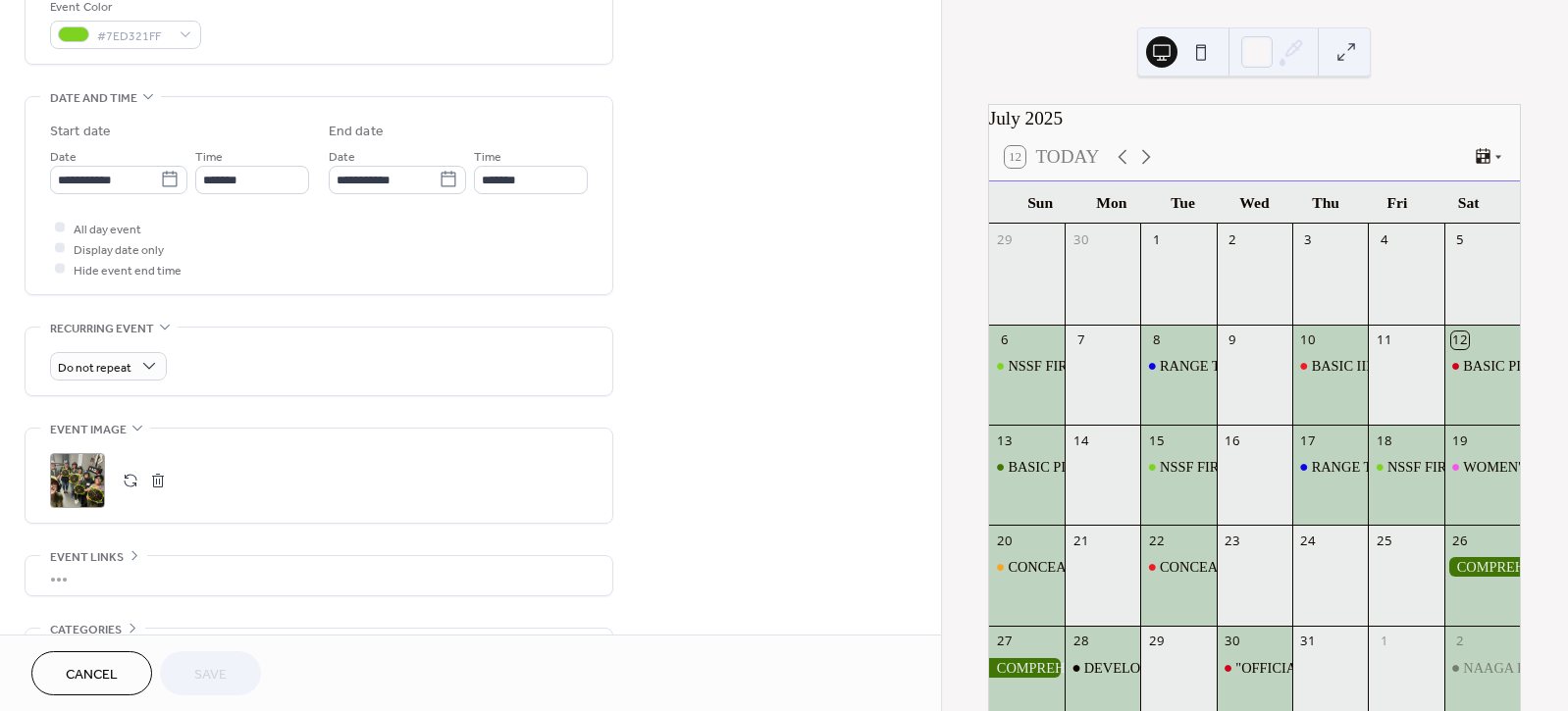 scroll, scrollTop: 544, scrollLeft: 0, axis: vertical 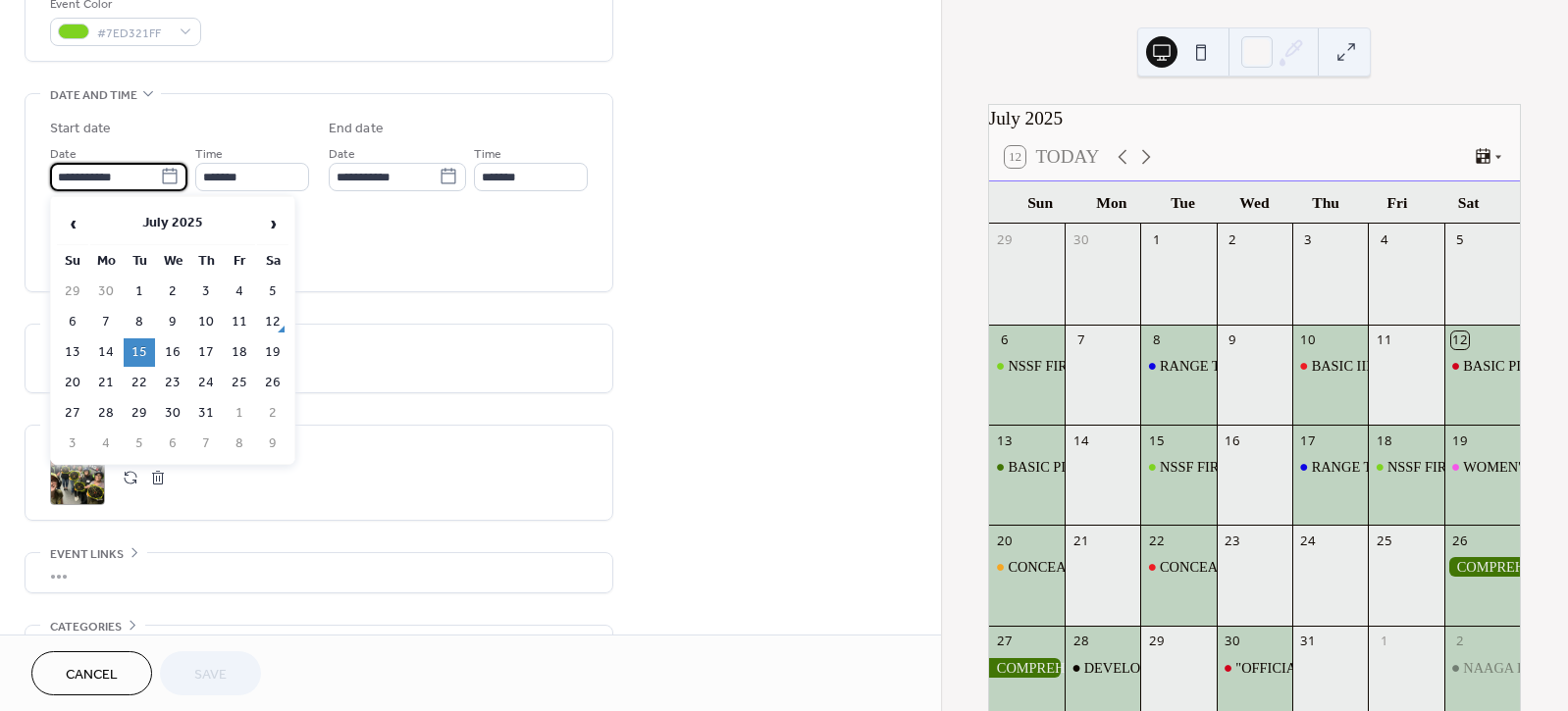click on "**********" at bounding box center [105, 177] 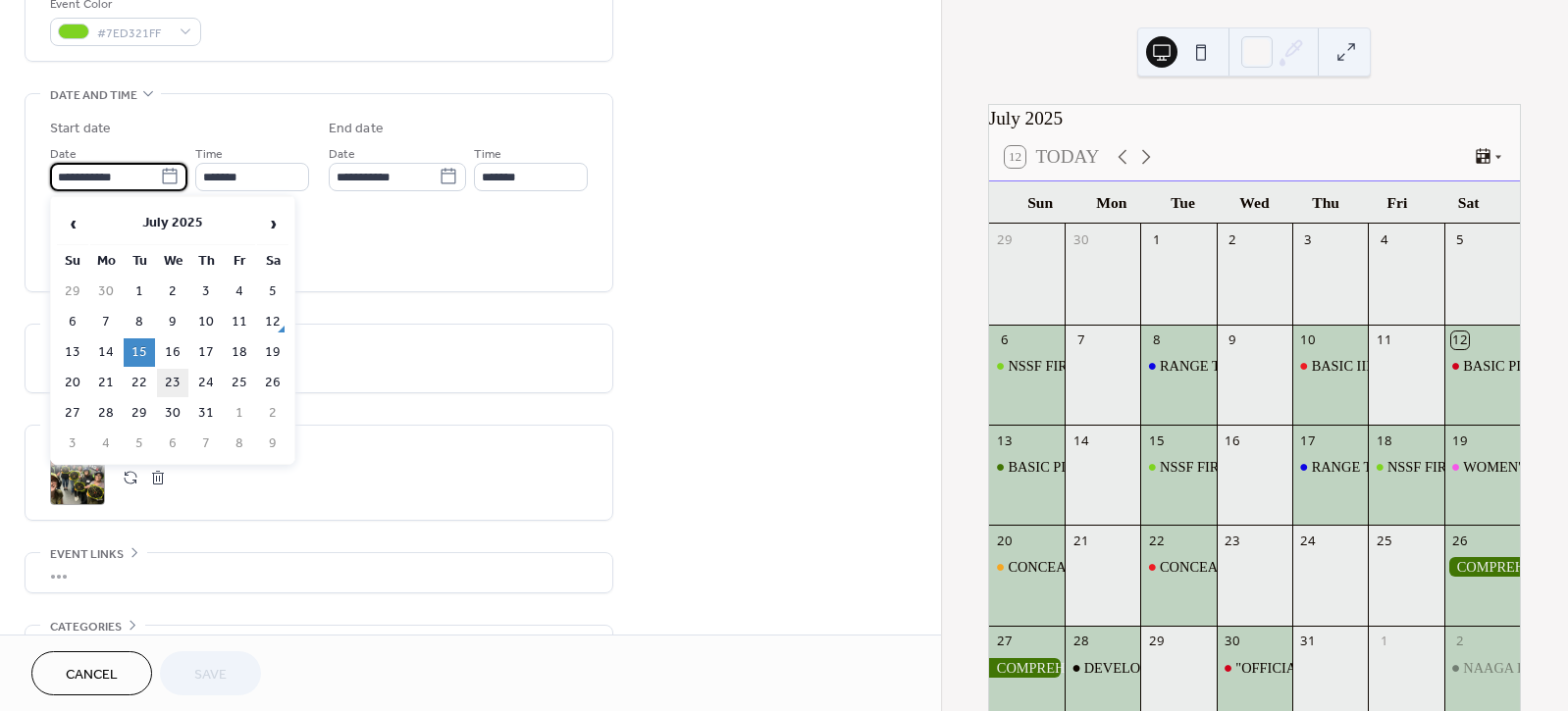 click on "23" at bounding box center [173, 382] 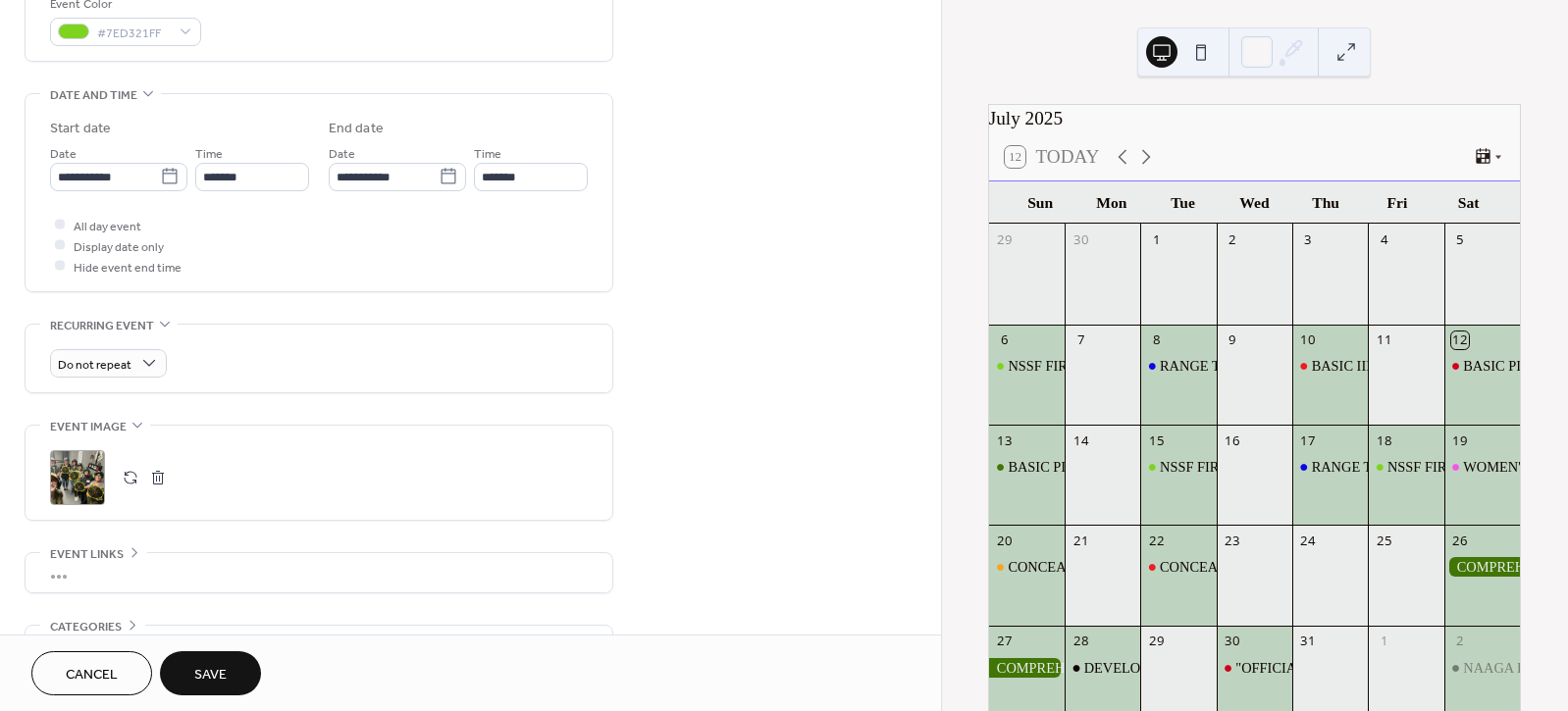 click on "Save" at bounding box center (210, 673) 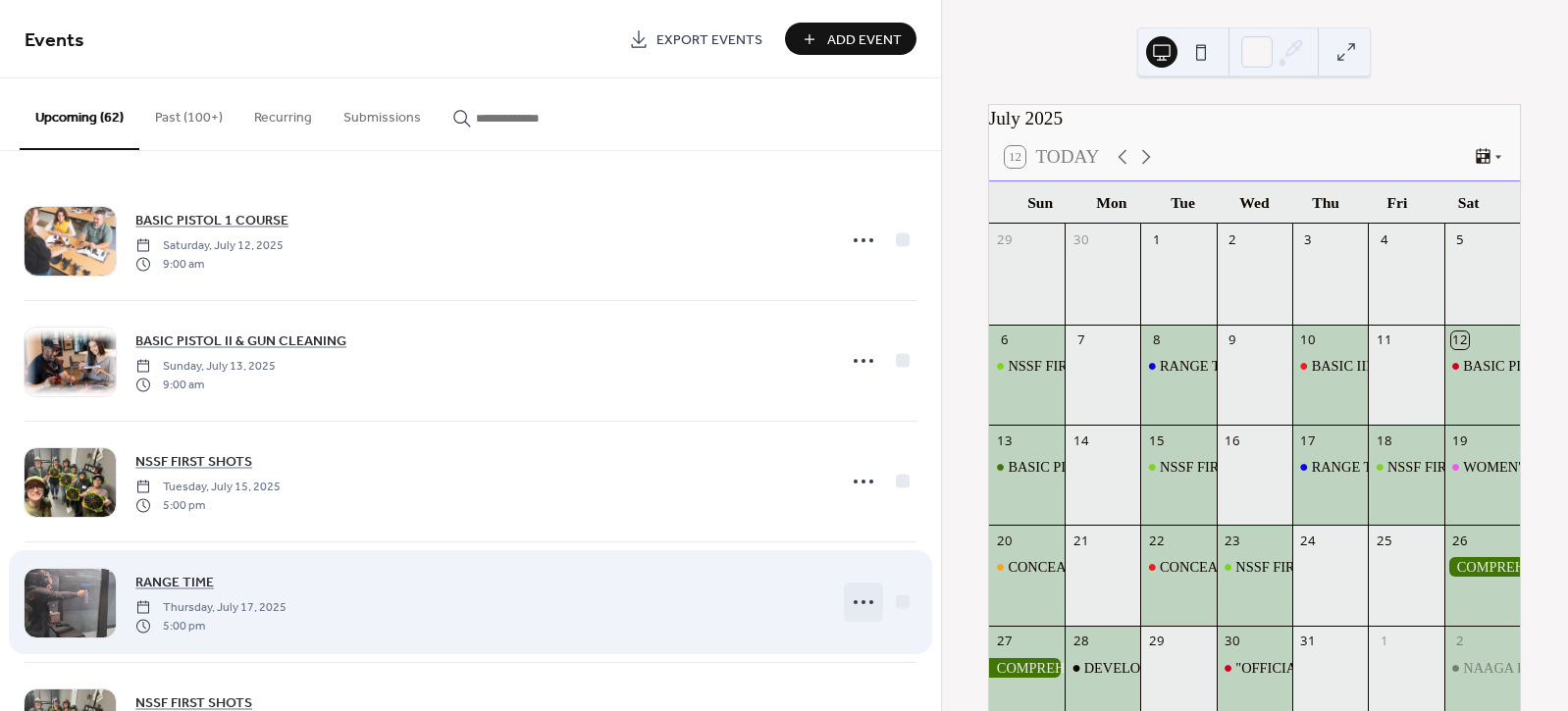 click 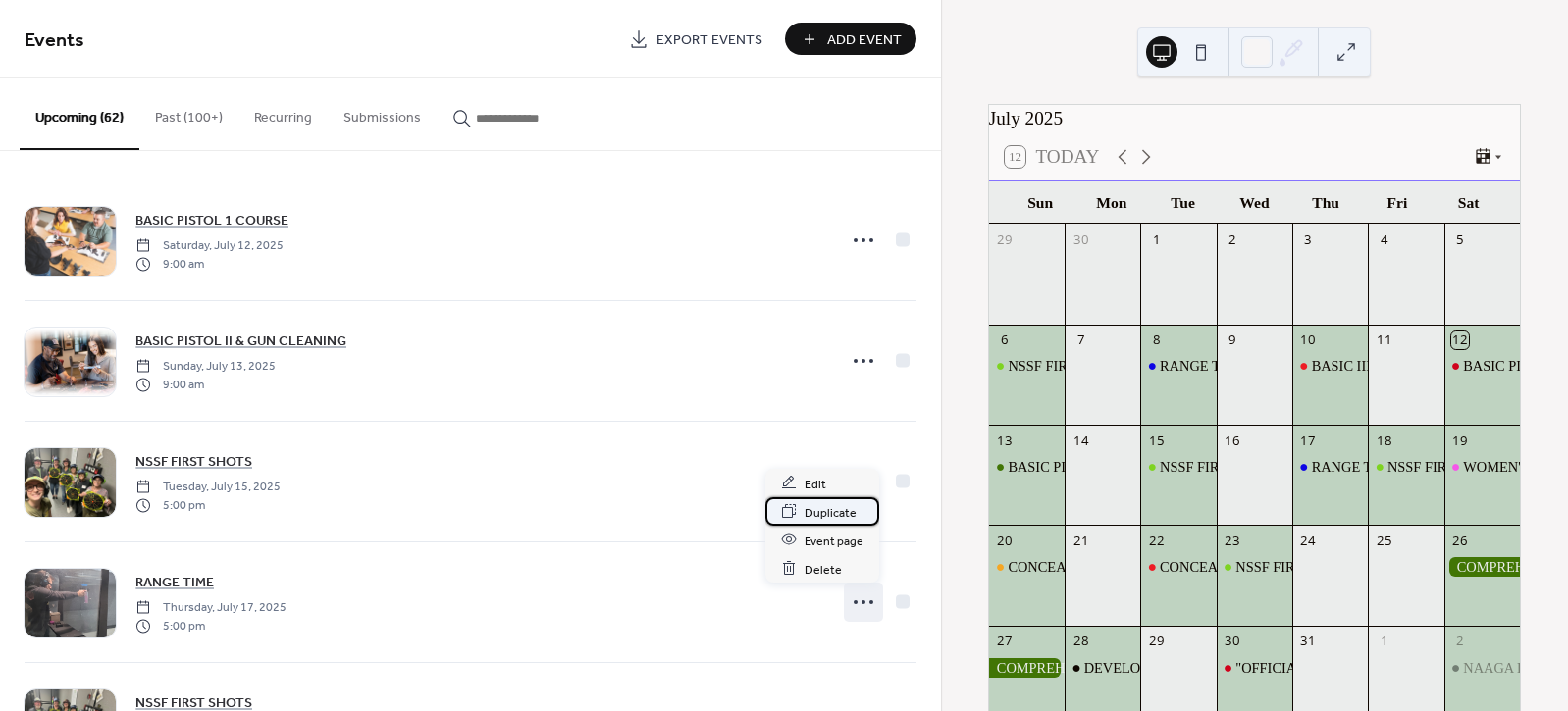 click 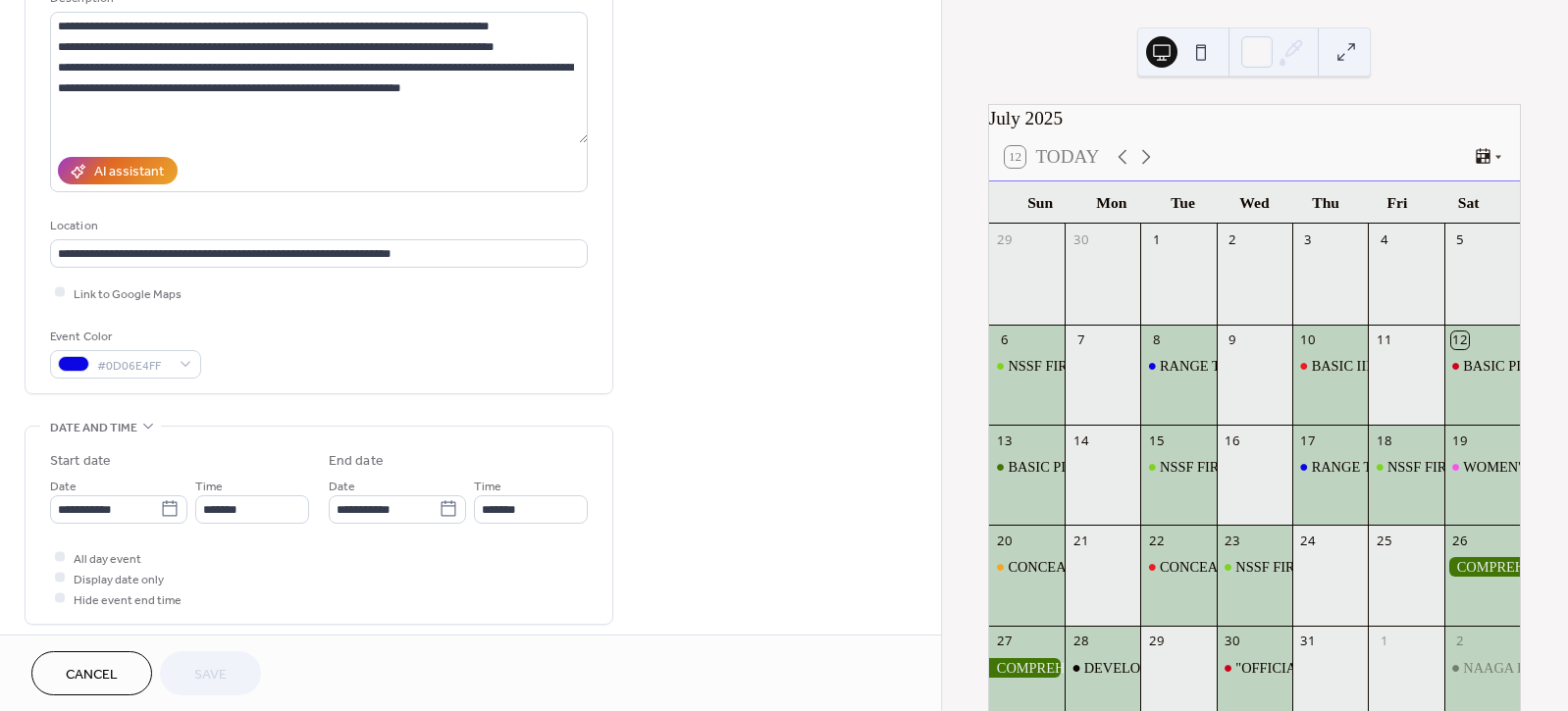 scroll, scrollTop: 668, scrollLeft: 0, axis: vertical 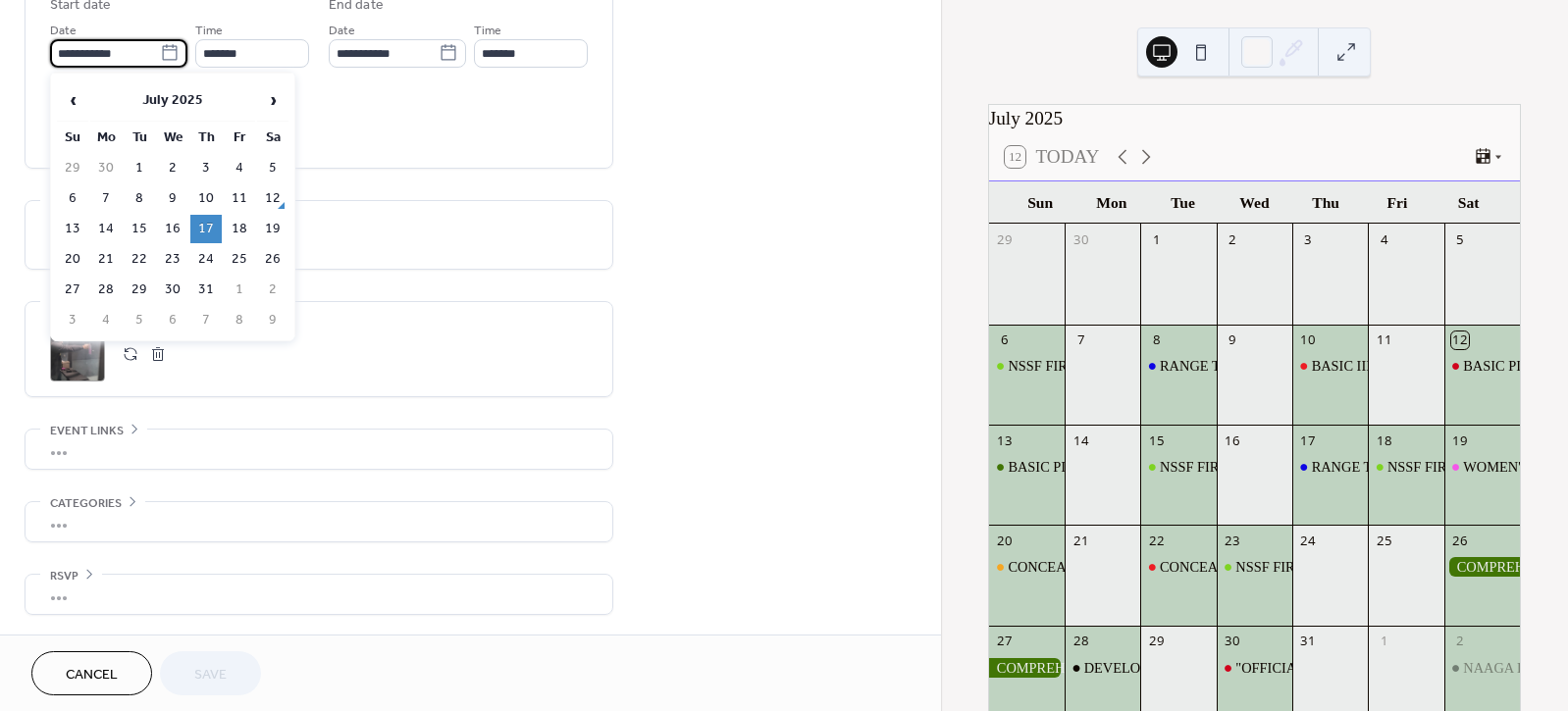 click on "**********" at bounding box center [105, 53] 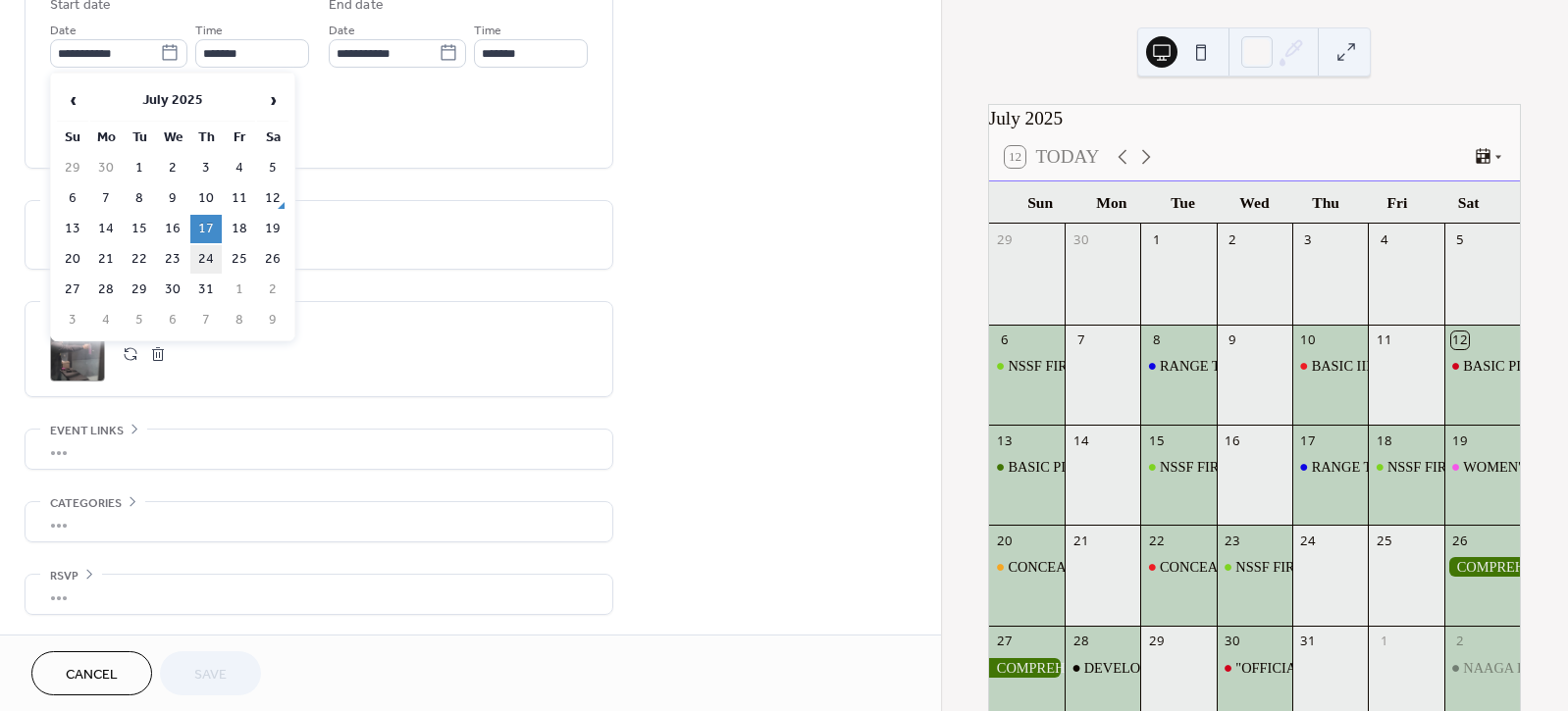 click on "24" at bounding box center [206, 259] 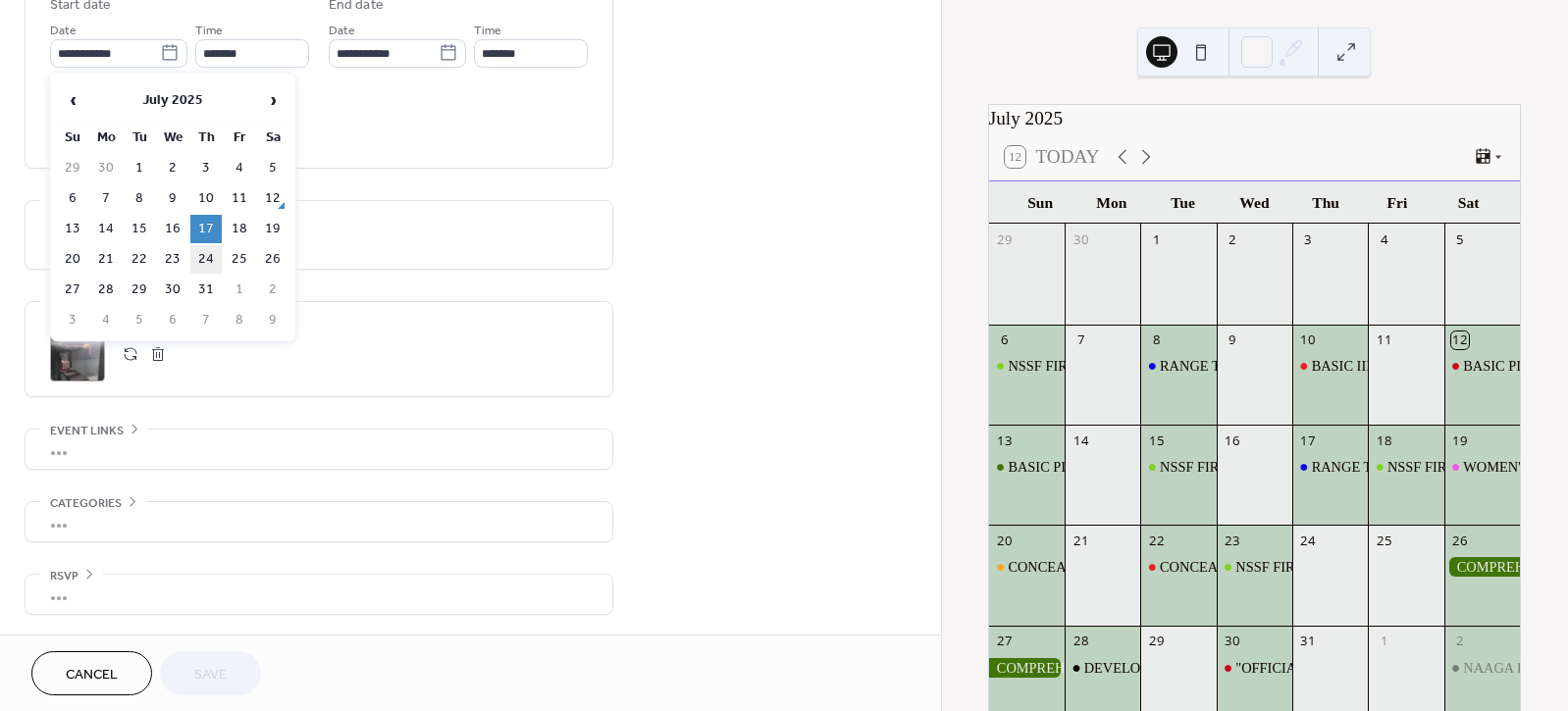 type on "**********" 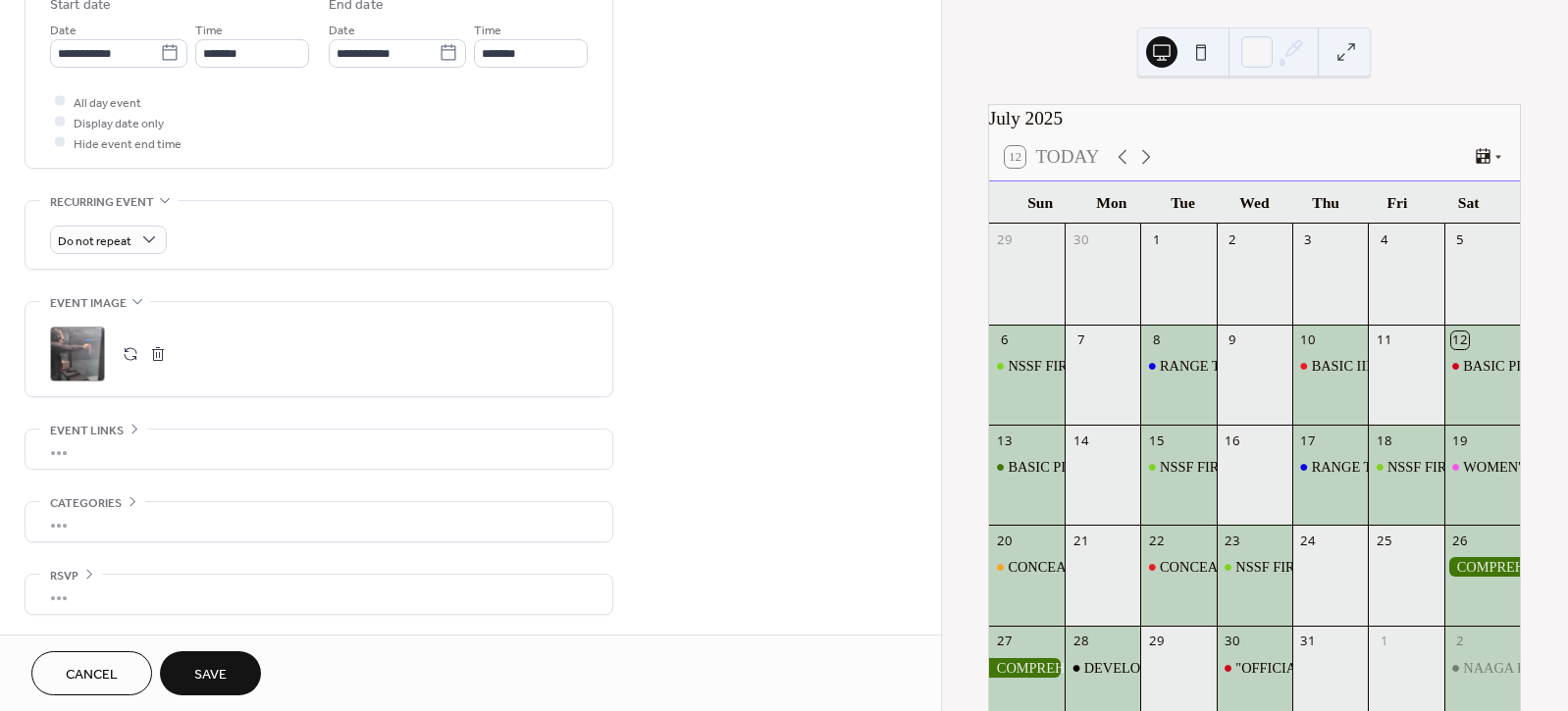 click on "Save" at bounding box center [210, 675] 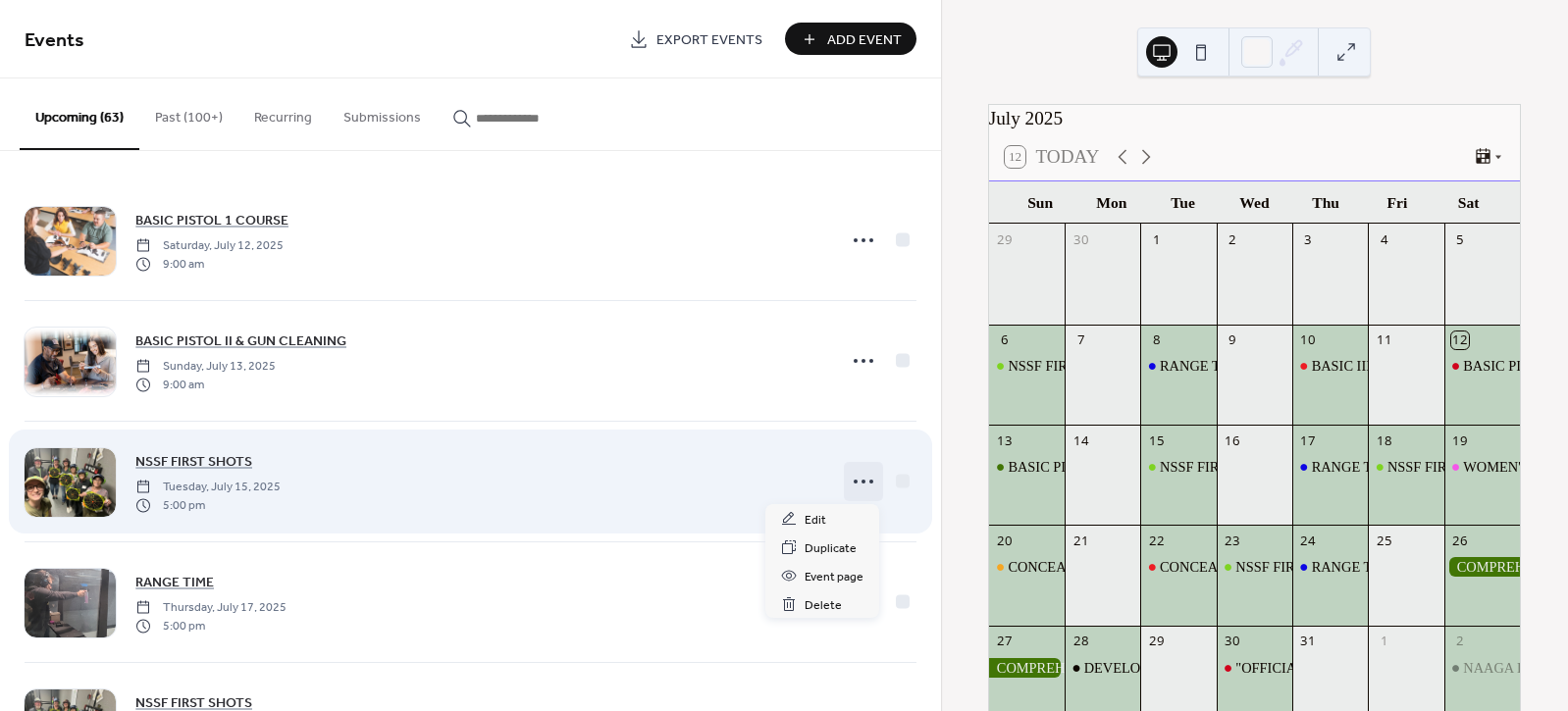 click 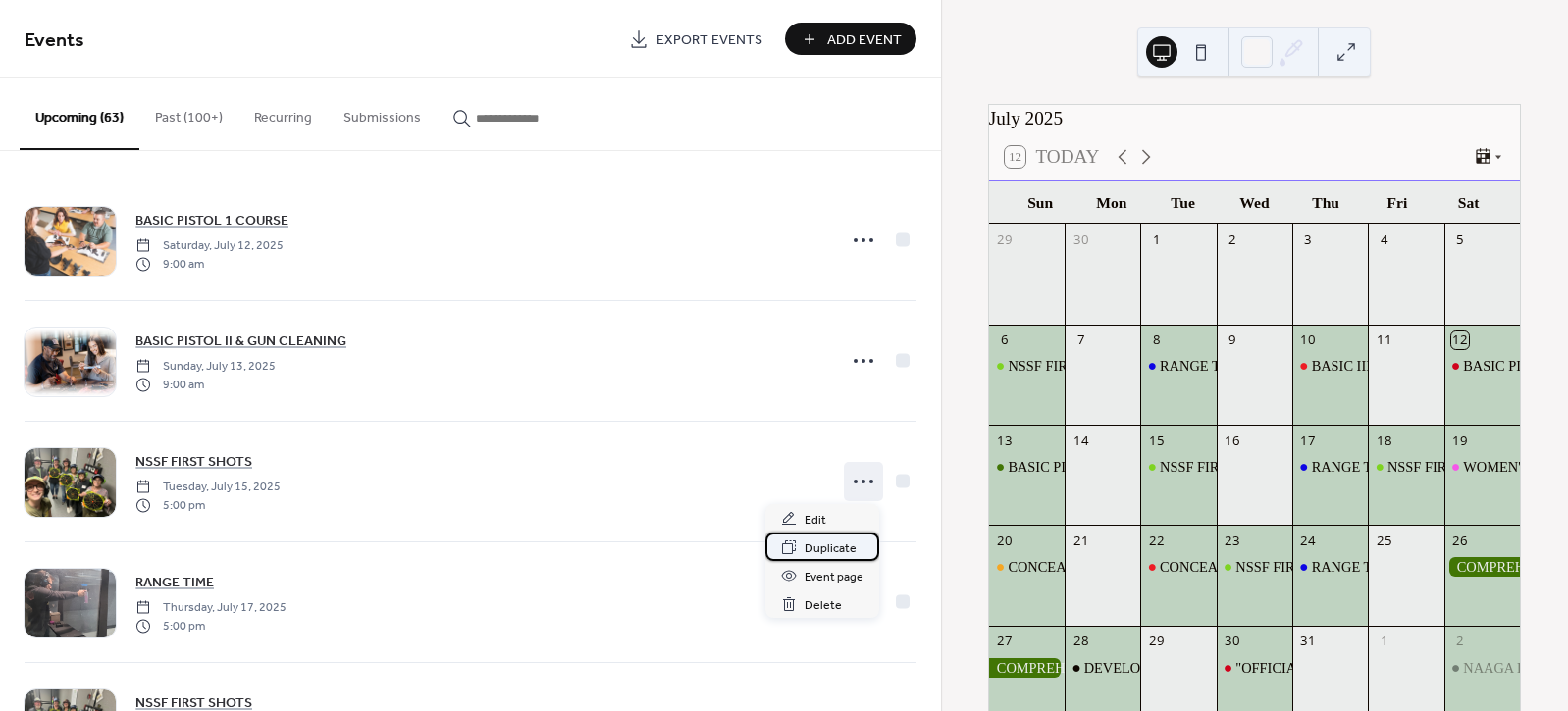 click on "Duplicate" at bounding box center [830, 548] 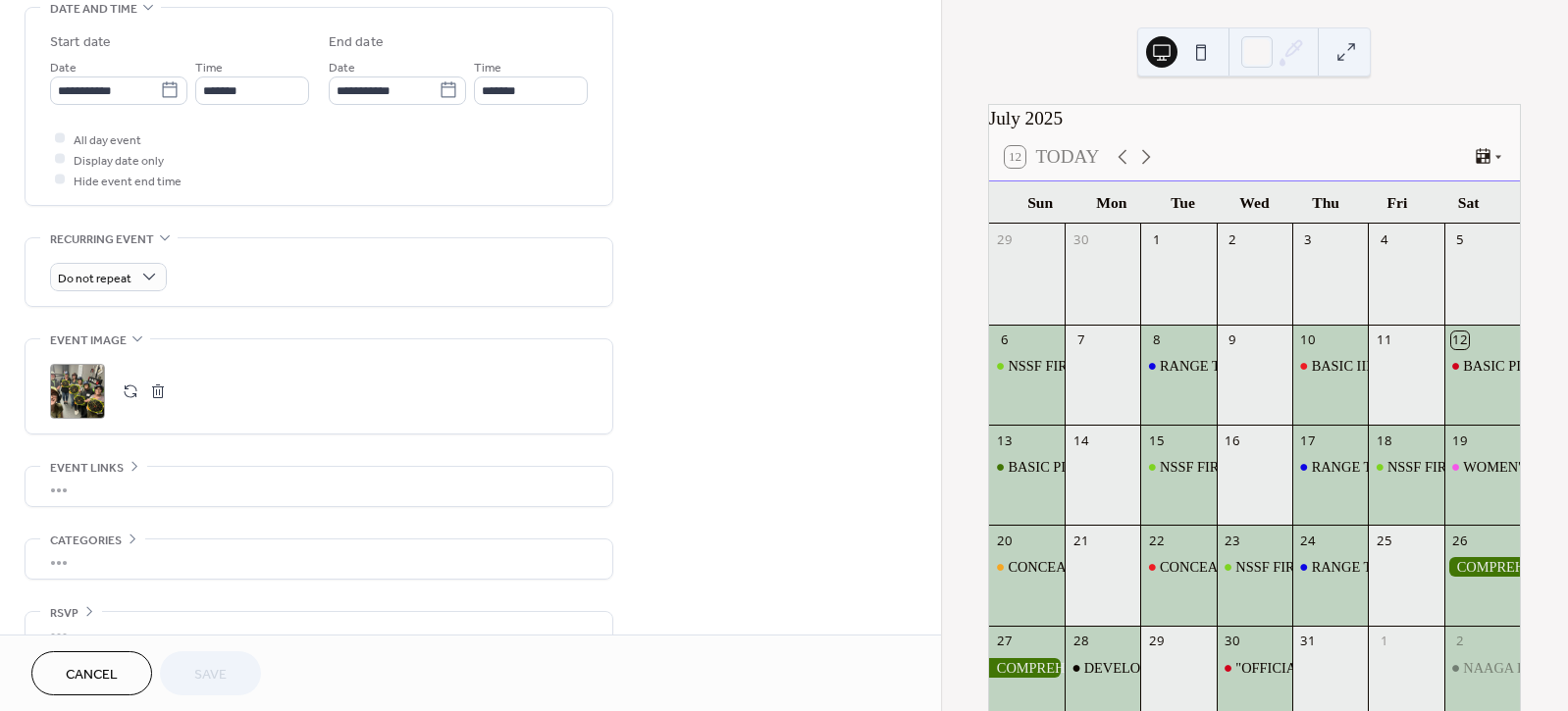 scroll, scrollTop: 653, scrollLeft: 0, axis: vertical 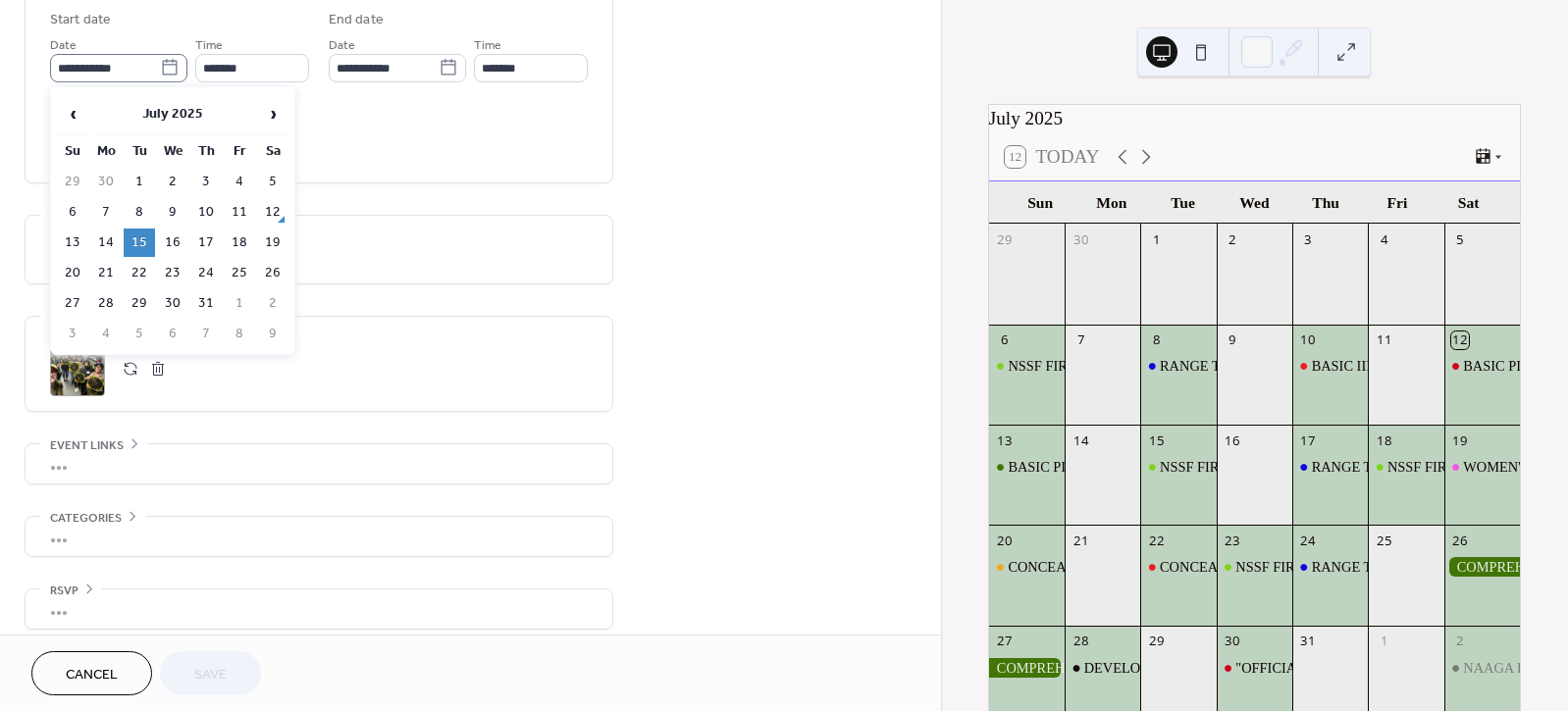click 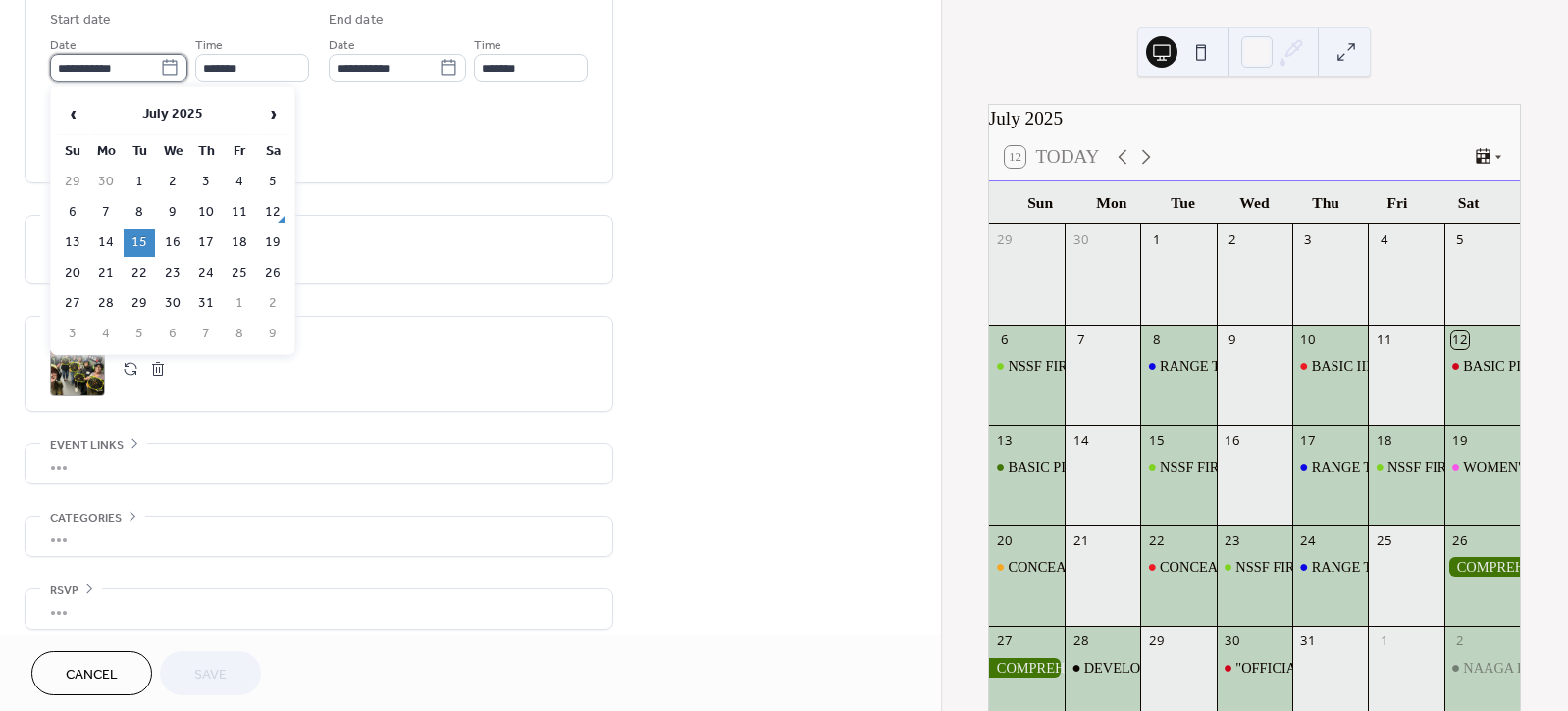 click on "**********" at bounding box center [105, 68] 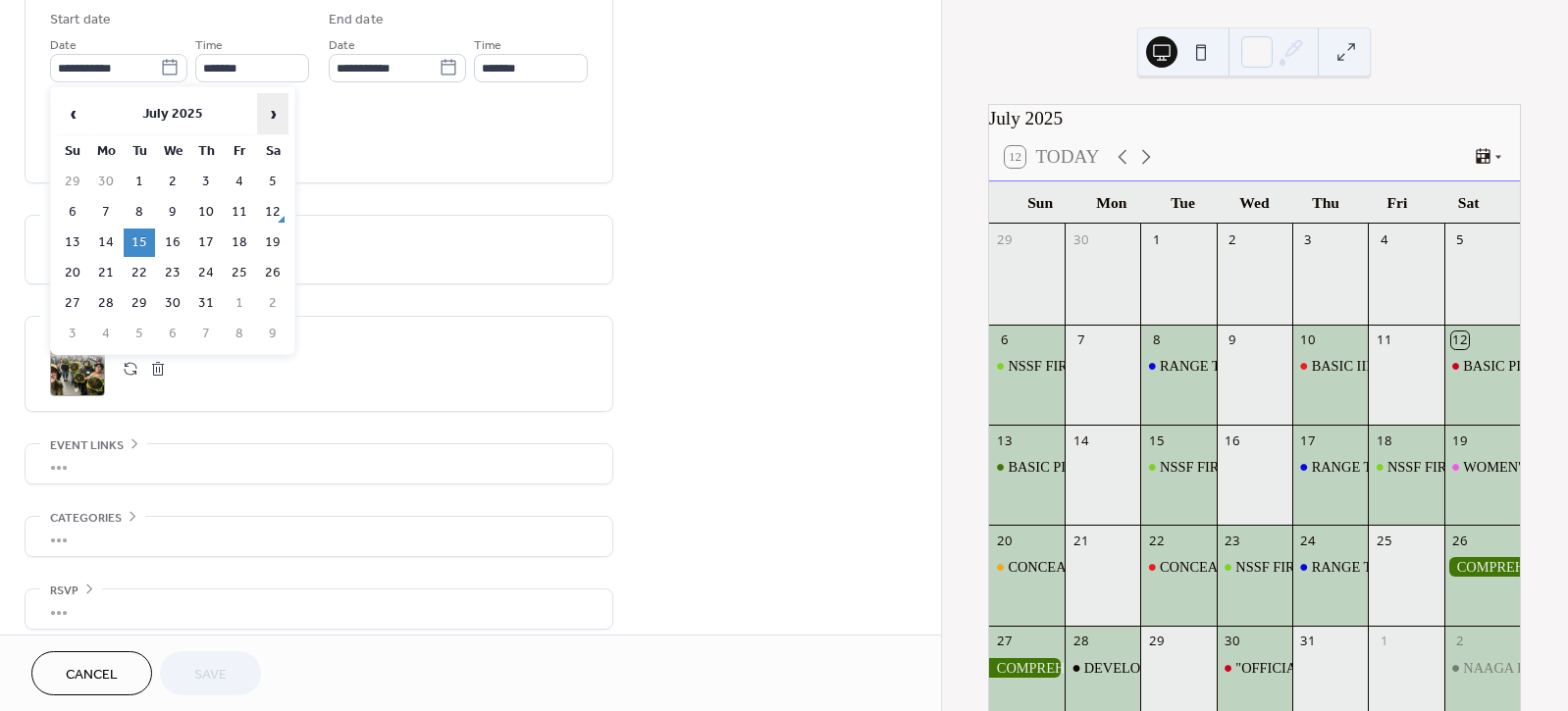 click on "›" at bounding box center (273, 114) 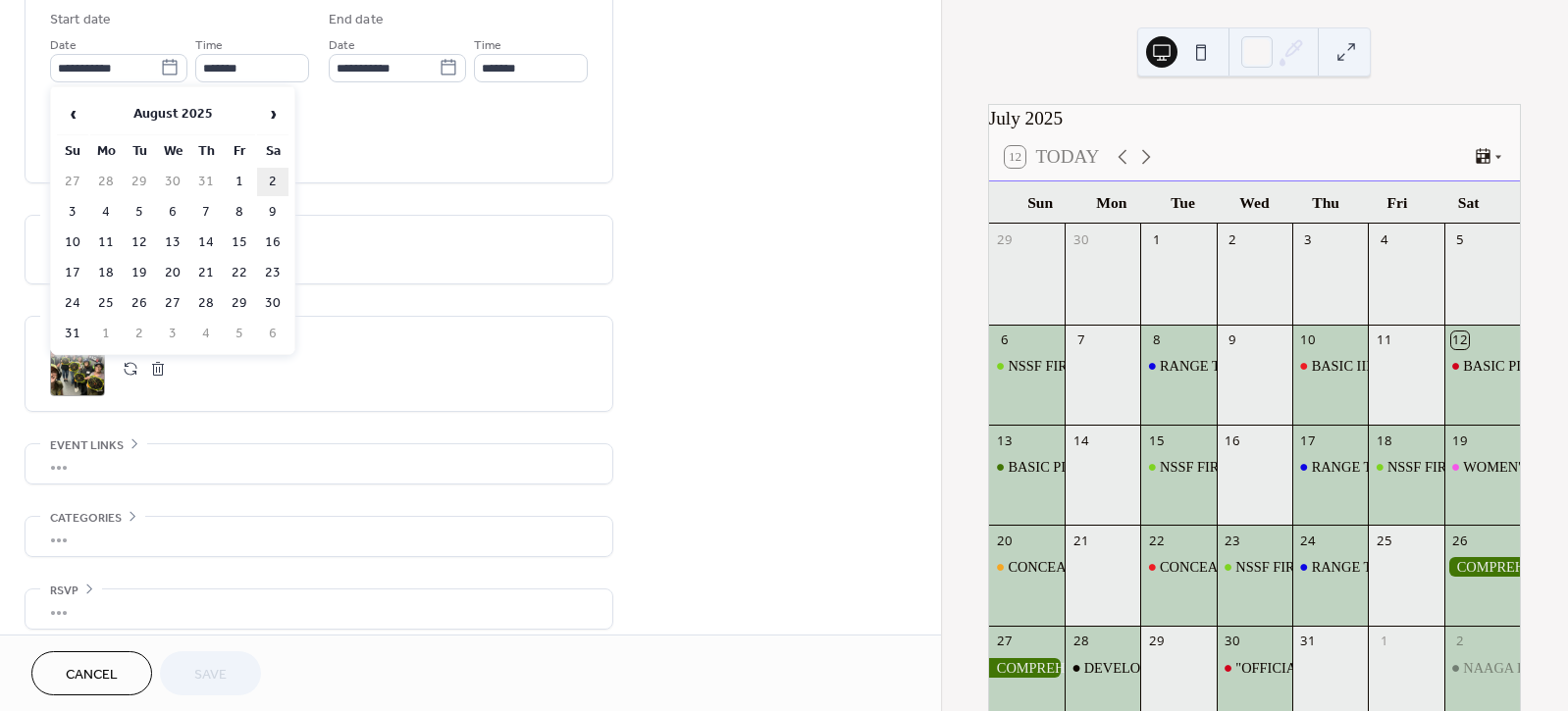 click on "2" at bounding box center (273, 181) 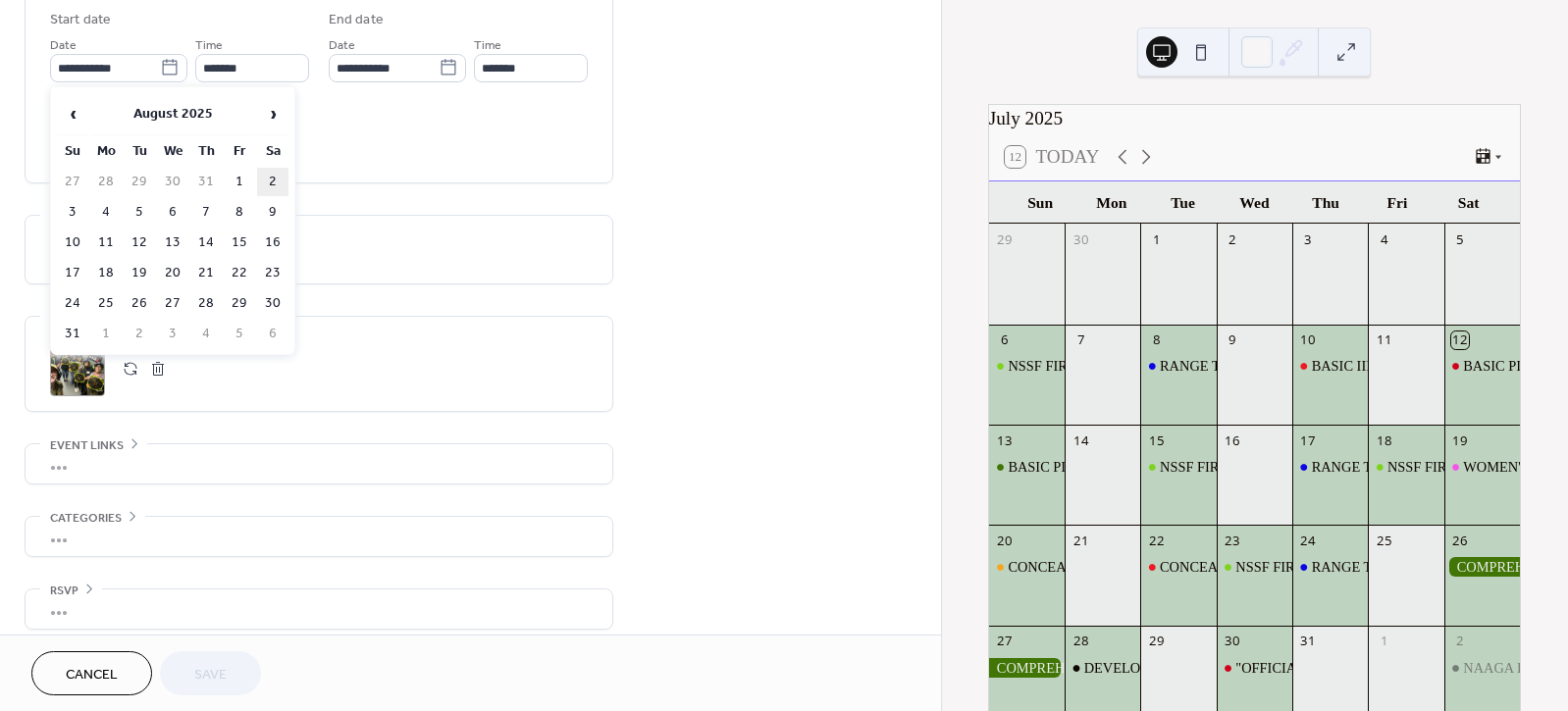 type on "**********" 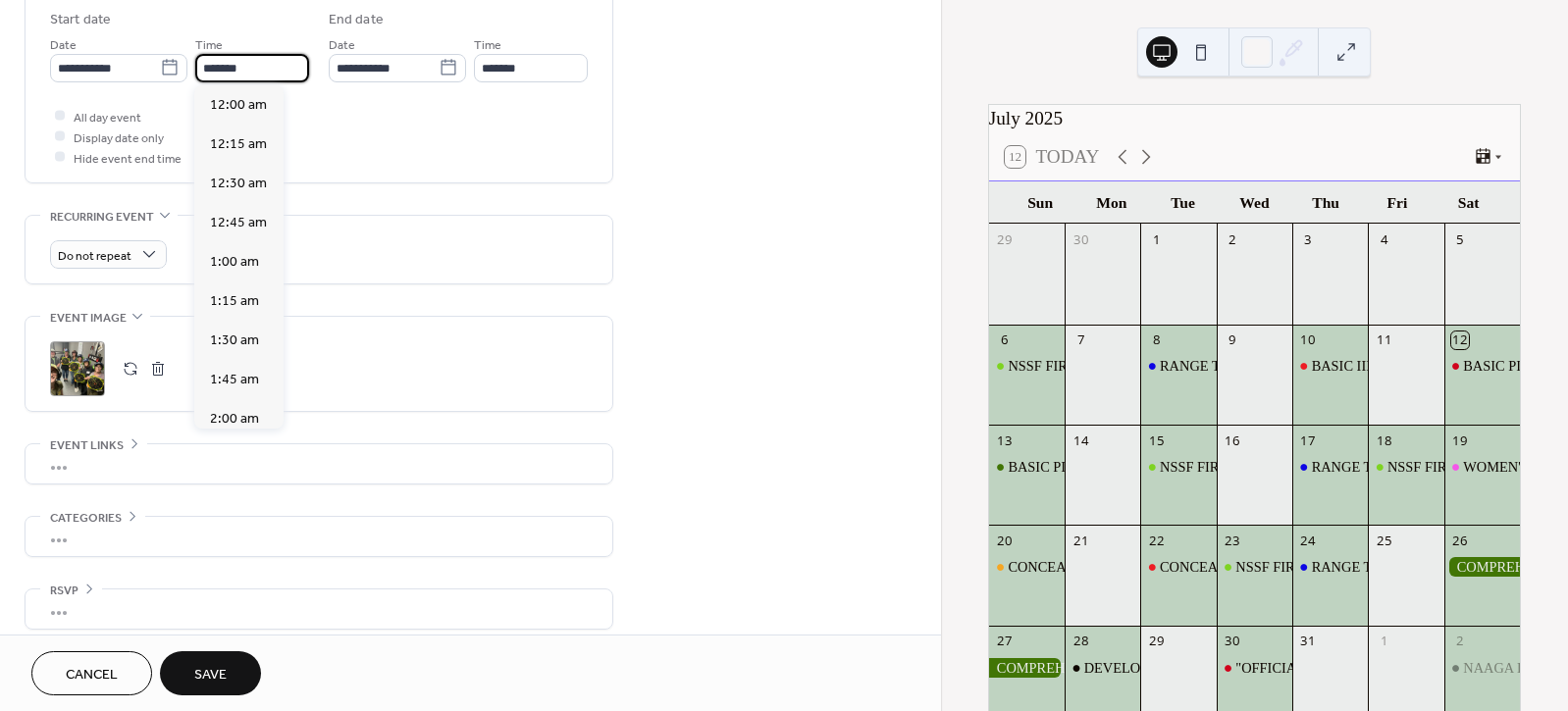 click on "*******" at bounding box center (252, 68) 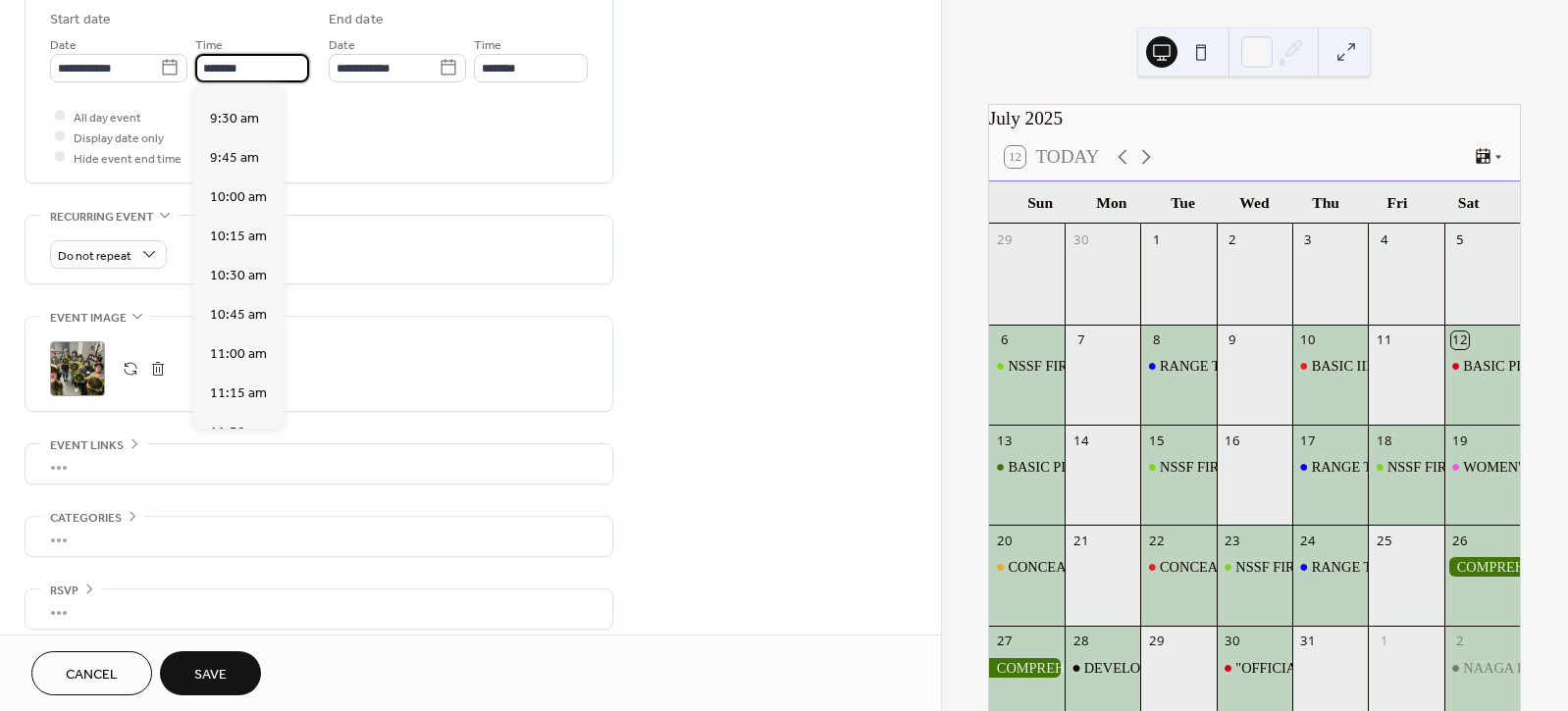 scroll, scrollTop: 1380, scrollLeft: 0, axis: vertical 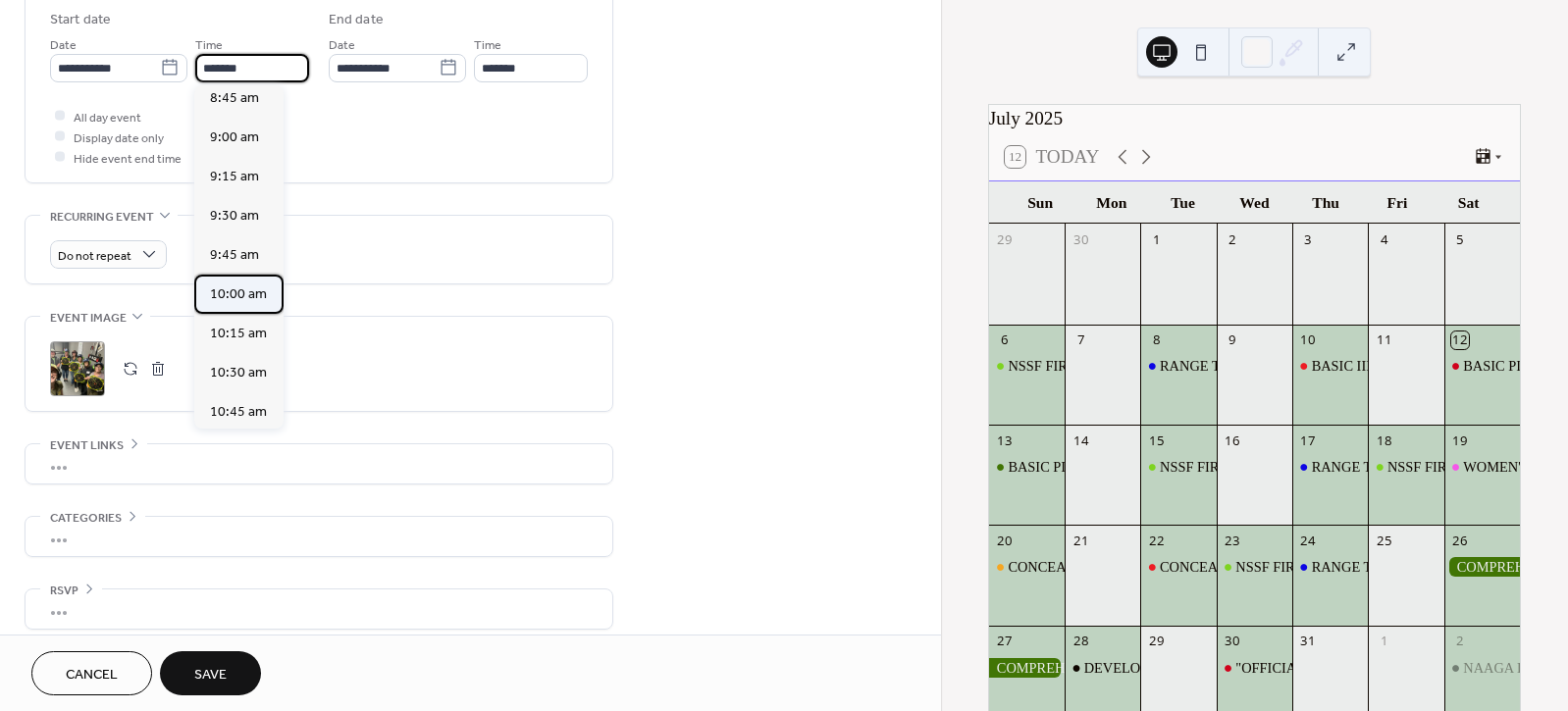 click on "10:00 am" at bounding box center (238, 294) 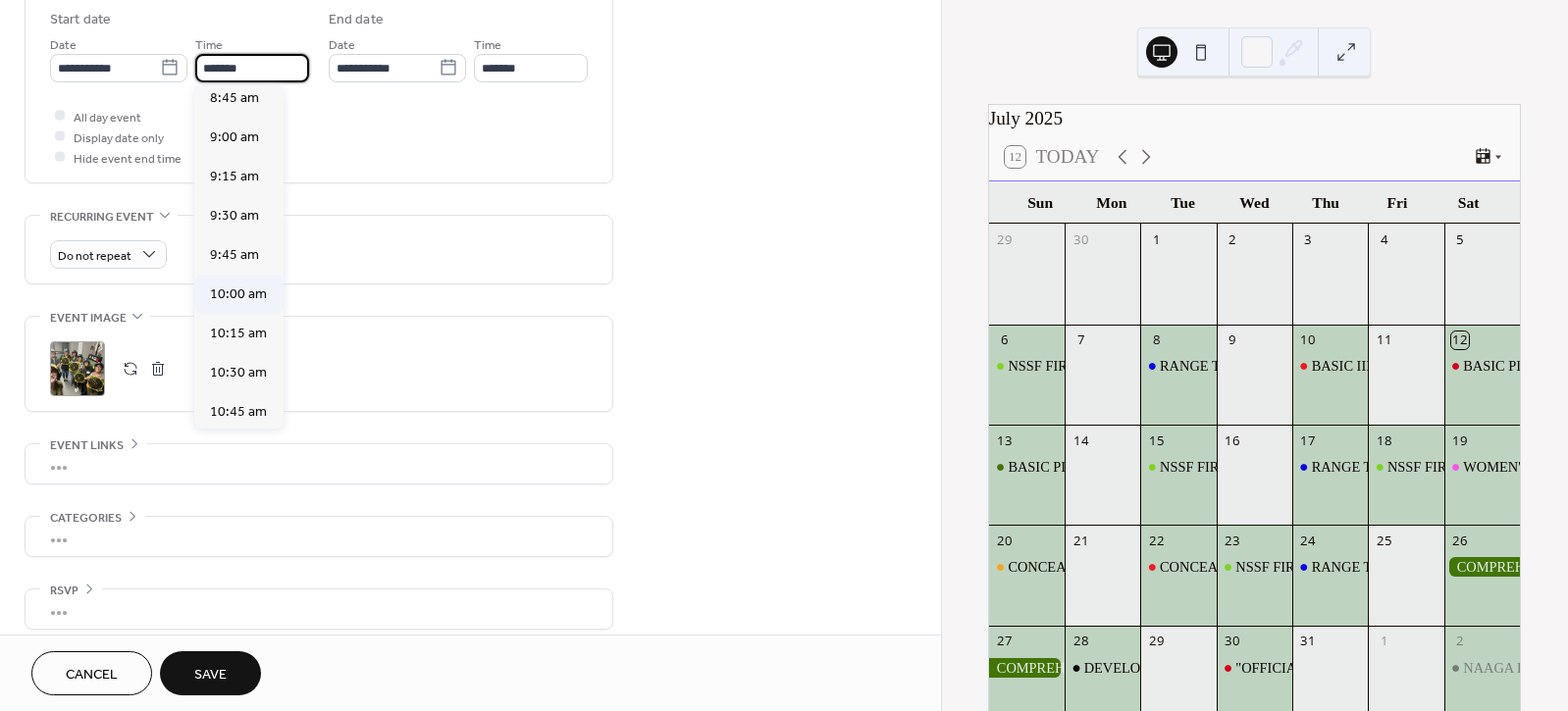 type on "********" 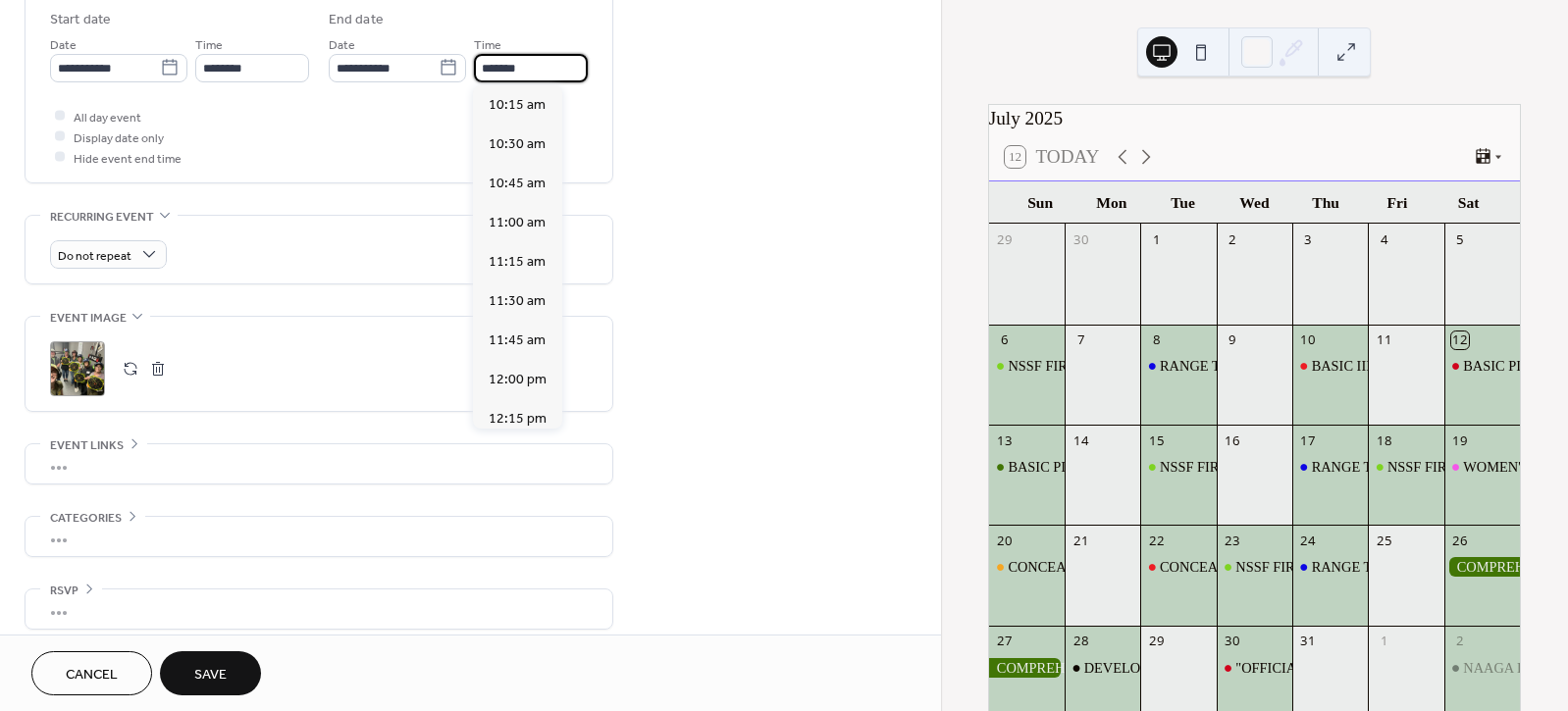 click on "*******" at bounding box center (531, 68) 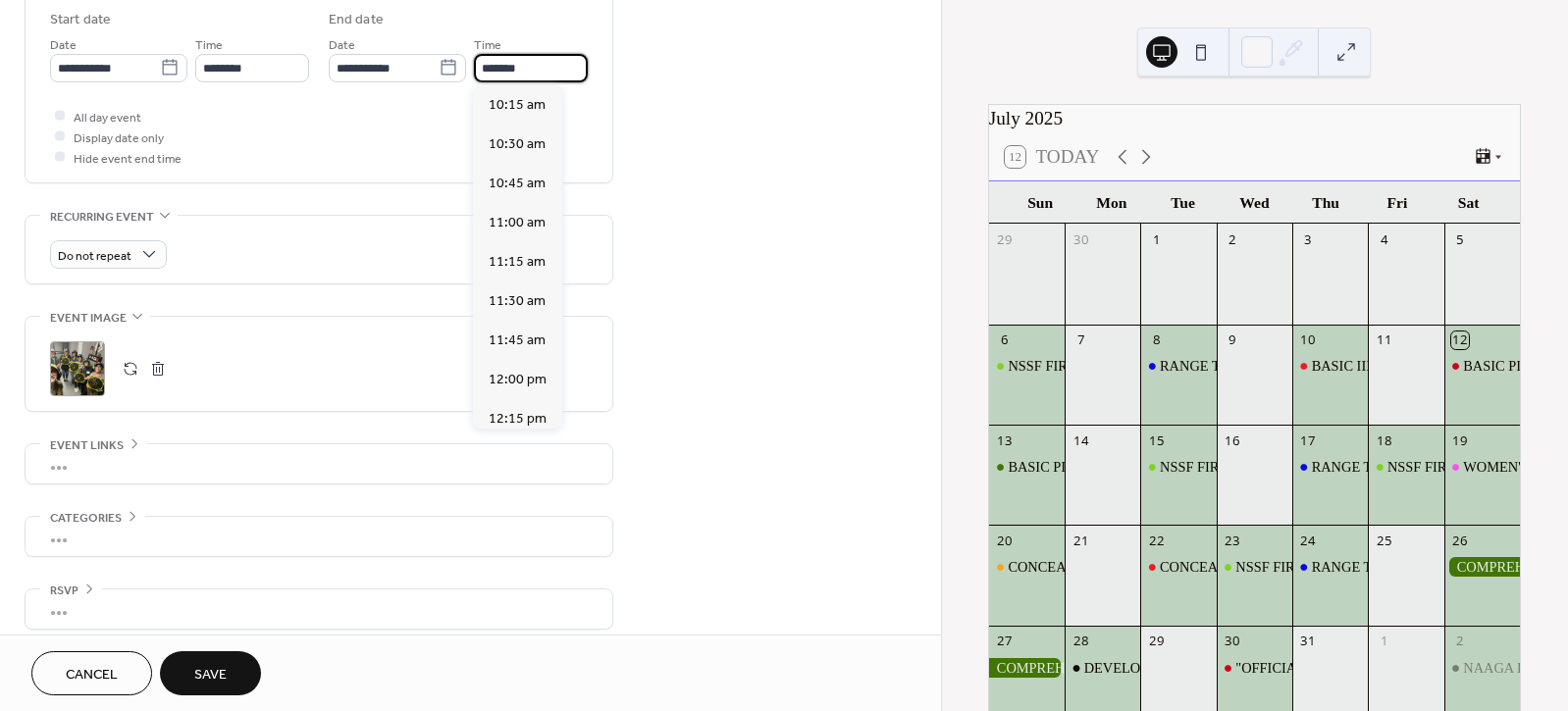 scroll, scrollTop: 434, scrollLeft: 0, axis: vertical 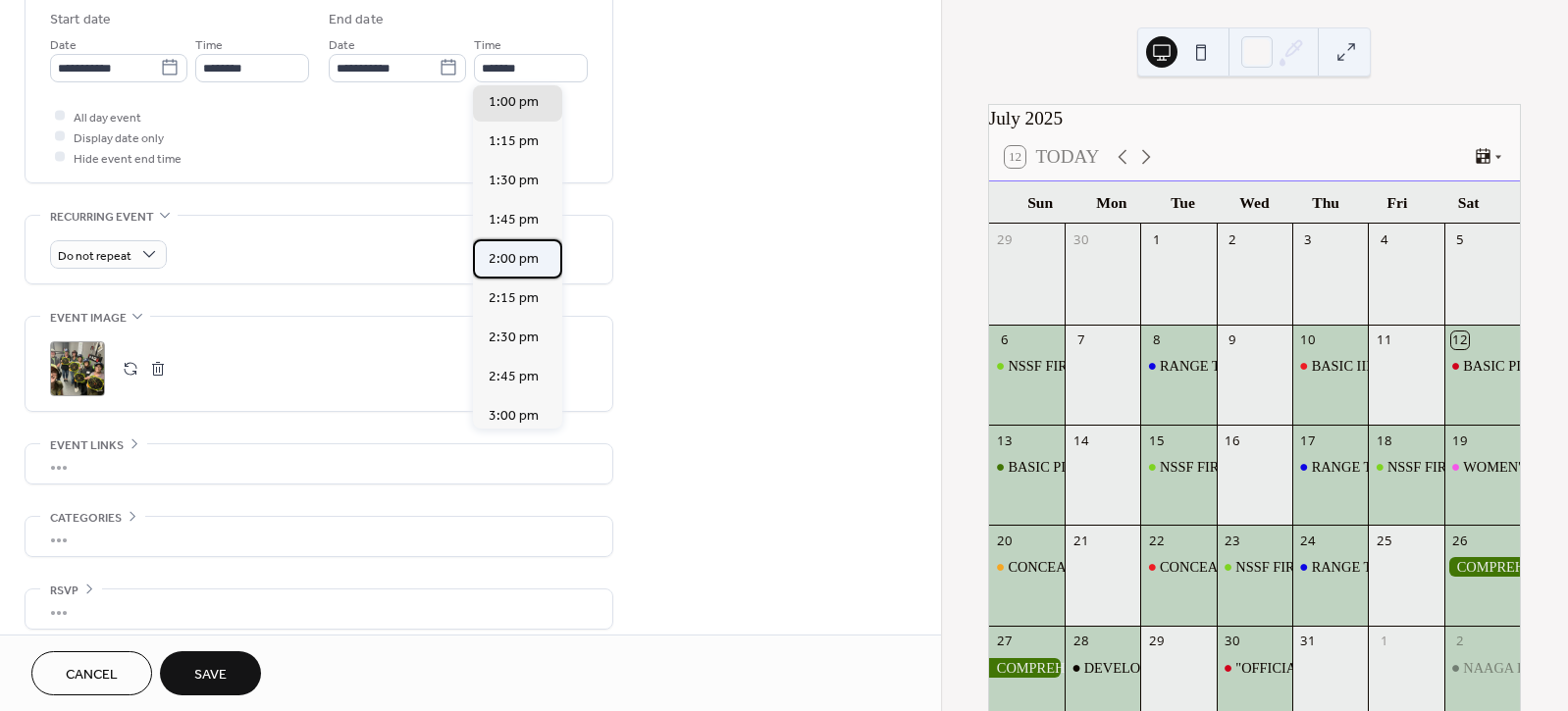 click on "2:00 pm" at bounding box center (513, 259) 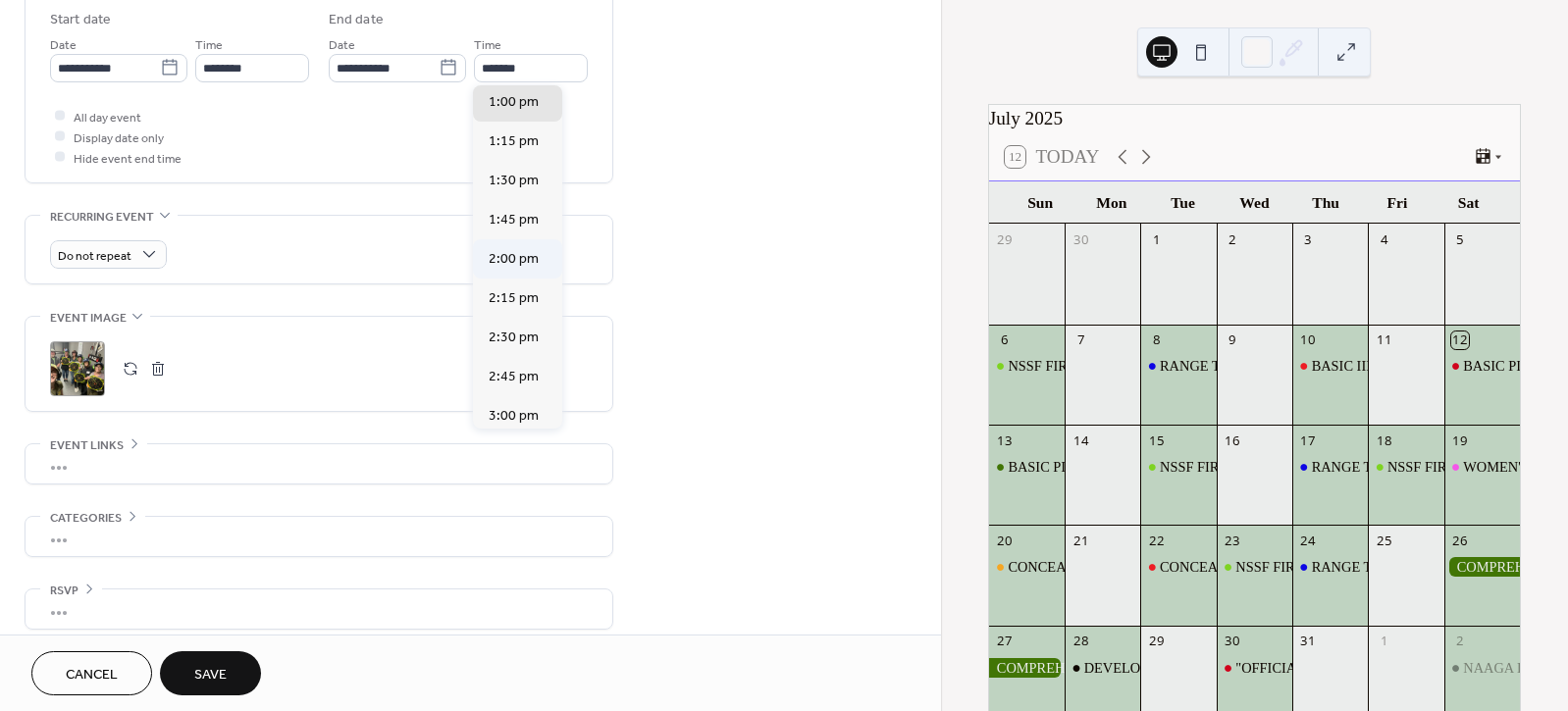 type on "*******" 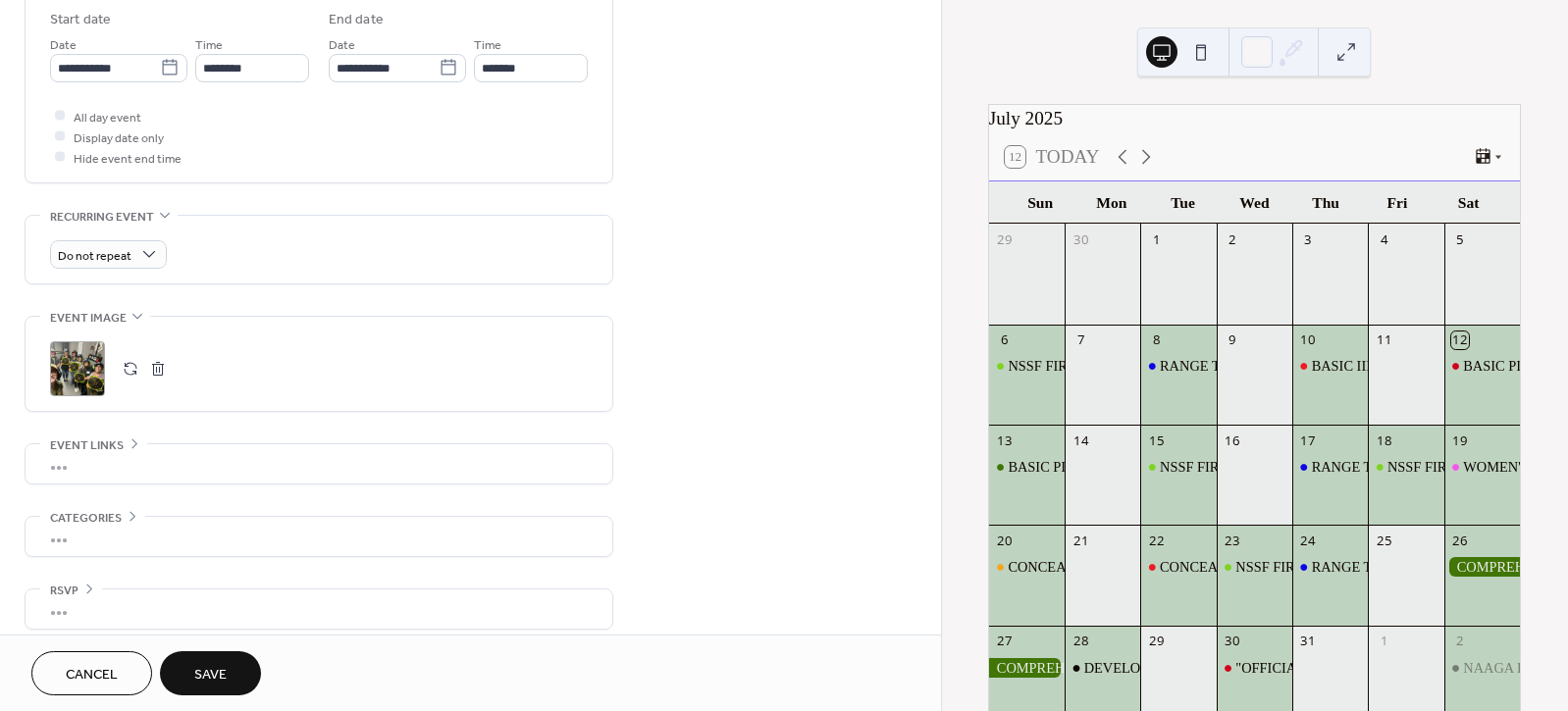 click on "Save" at bounding box center (210, 675) 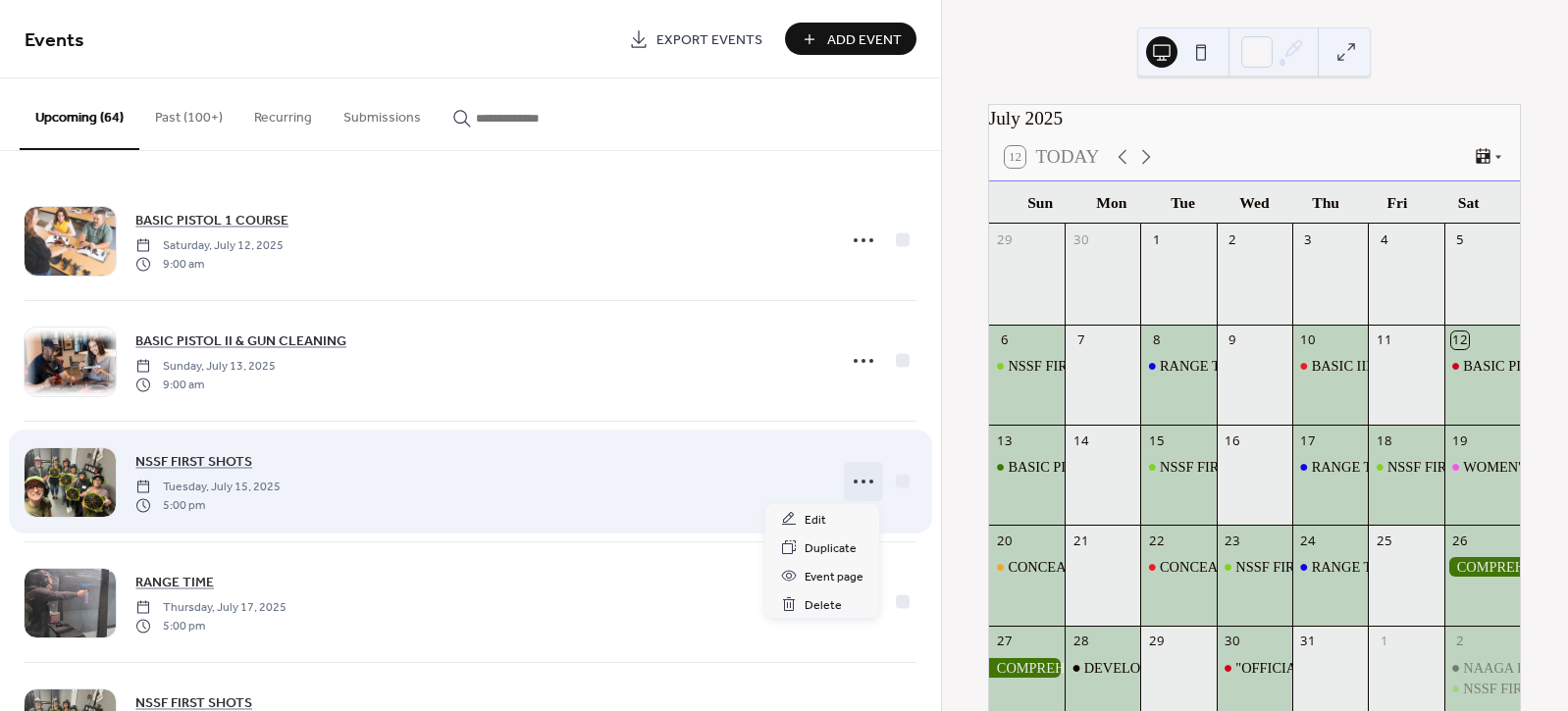 click 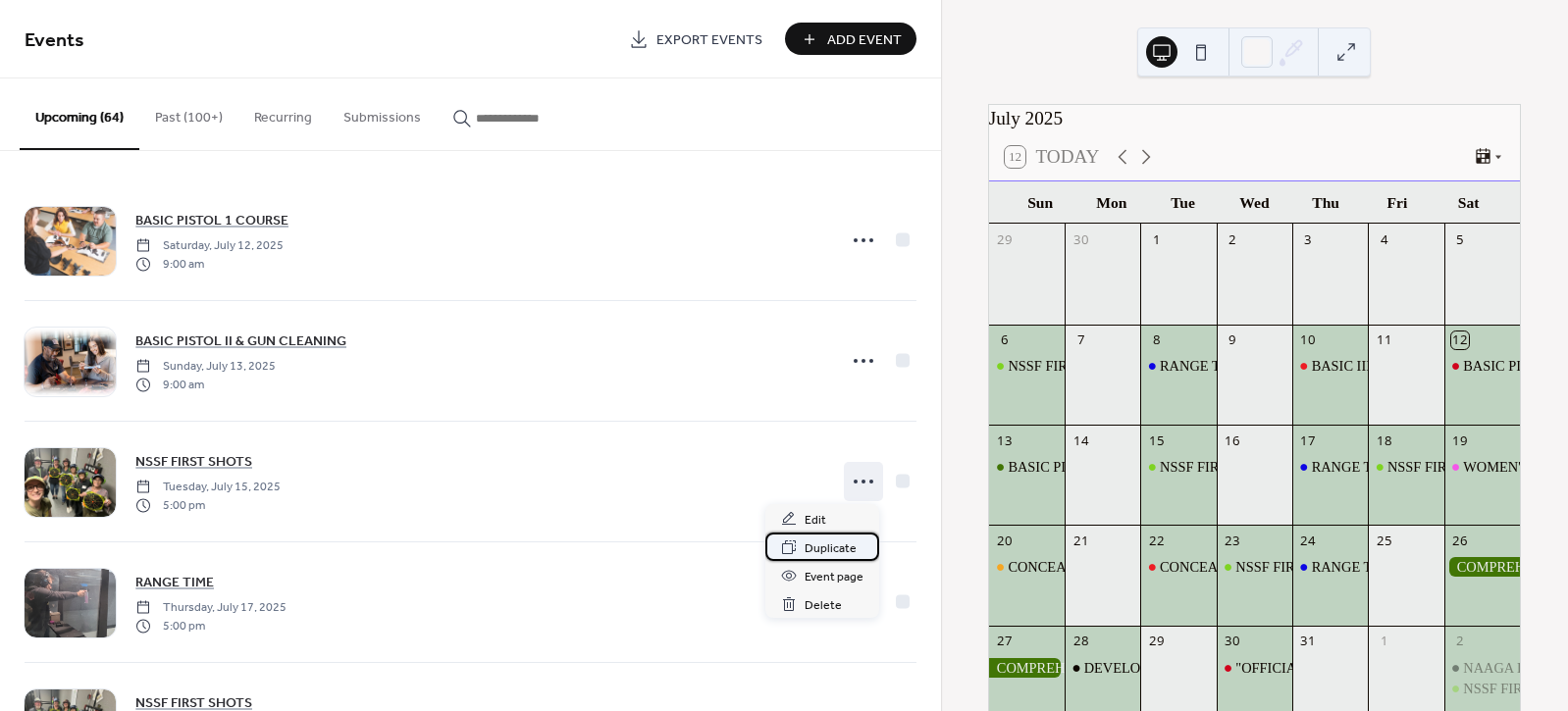 click on "Duplicate" at bounding box center [830, 548] 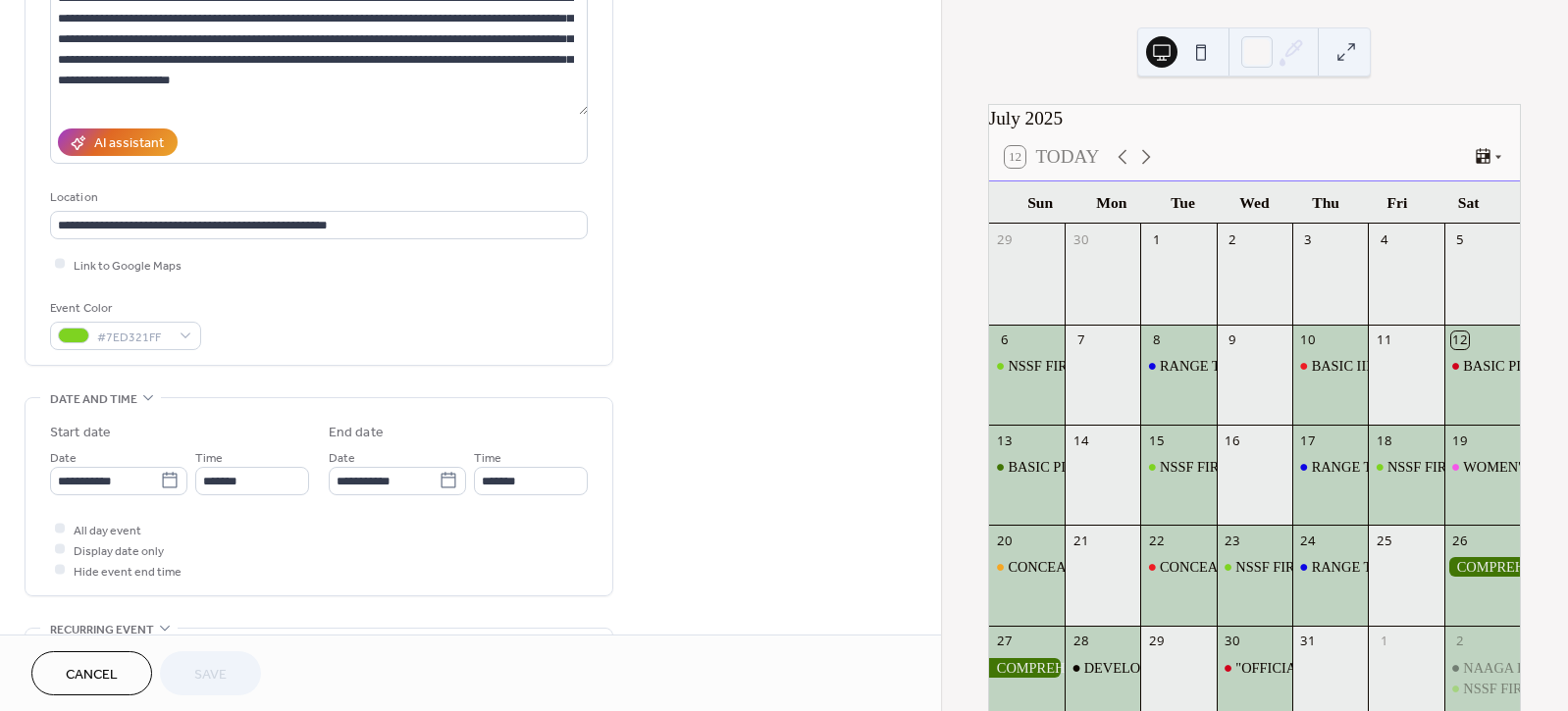 scroll, scrollTop: 435, scrollLeft: 0, axis: vertical 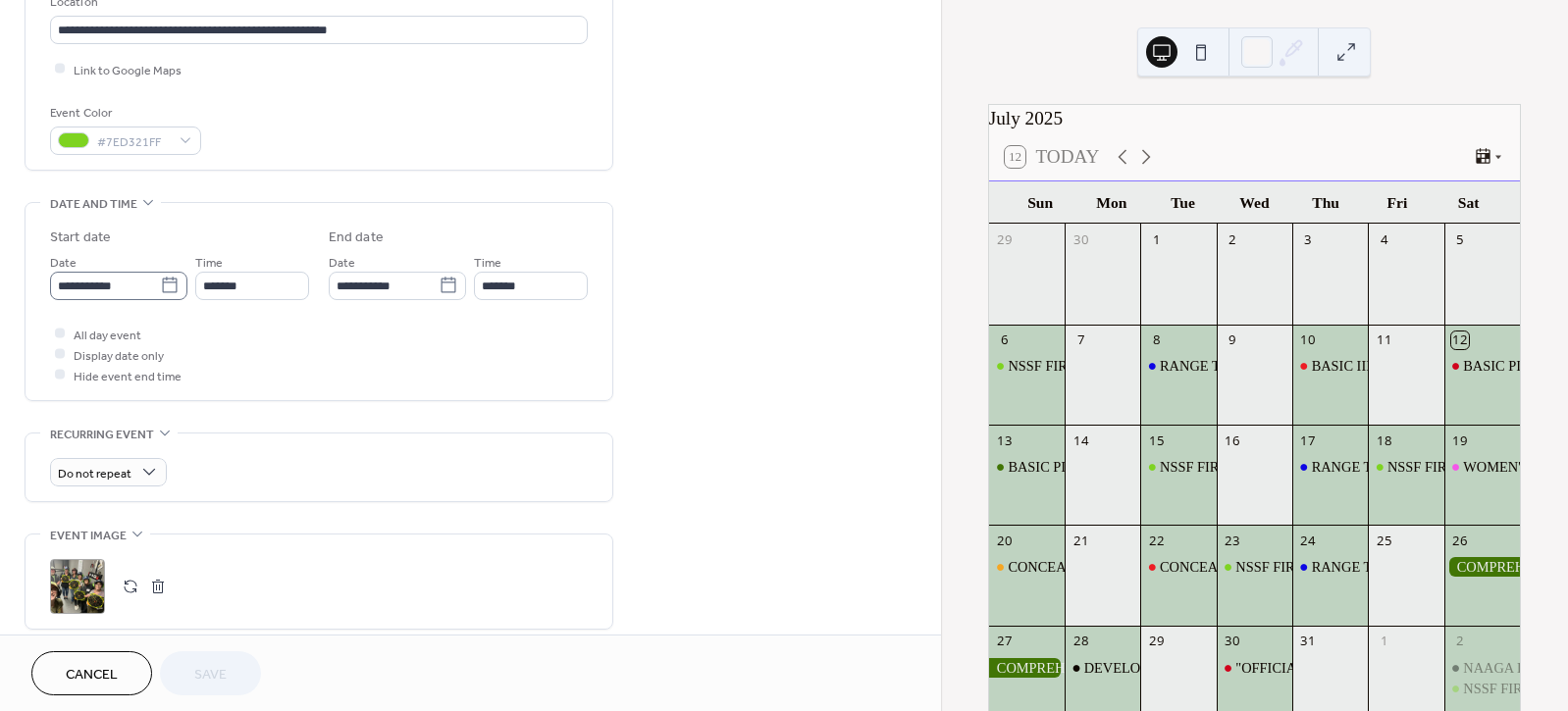 click 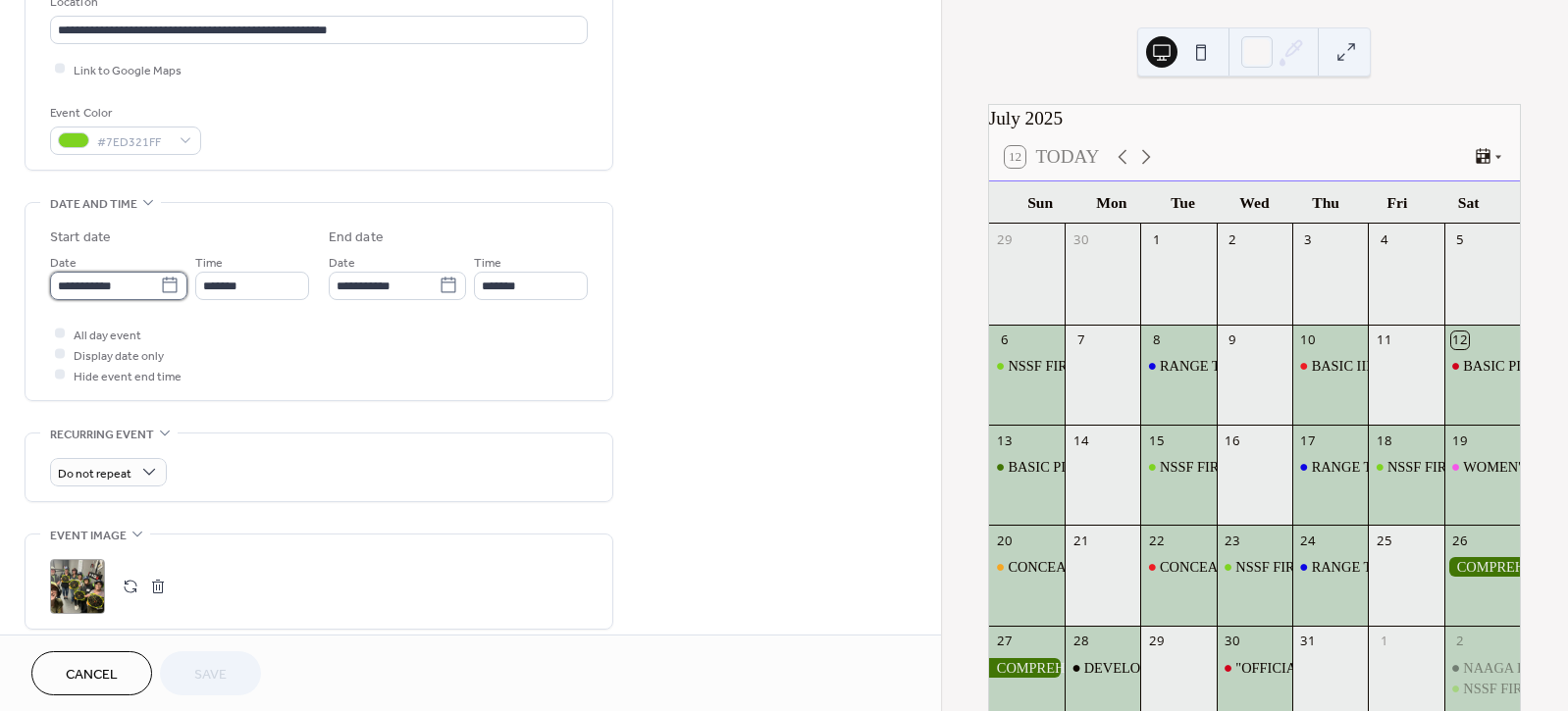click on "**********" at bounding box center [105, 285] 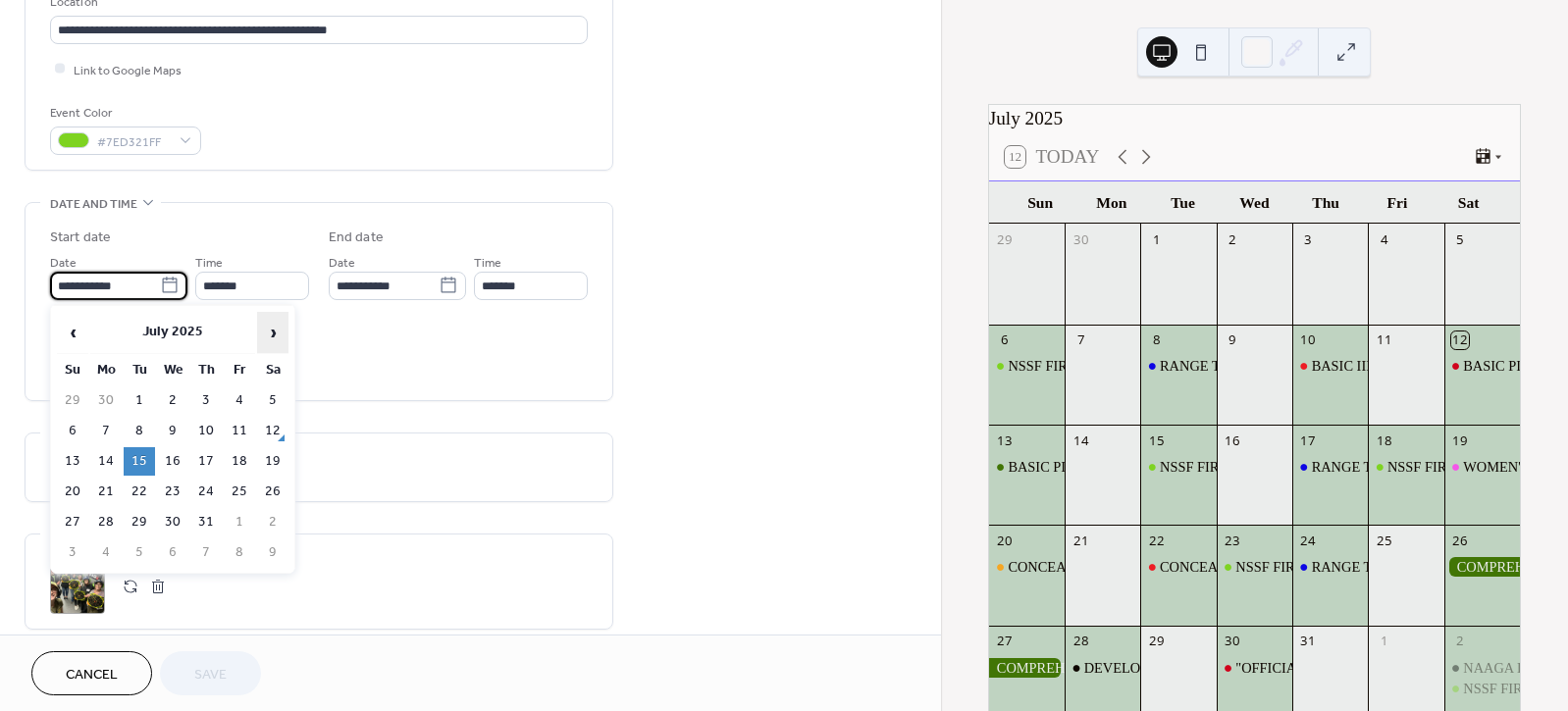 click on "›" at bounding box center [273, 332] 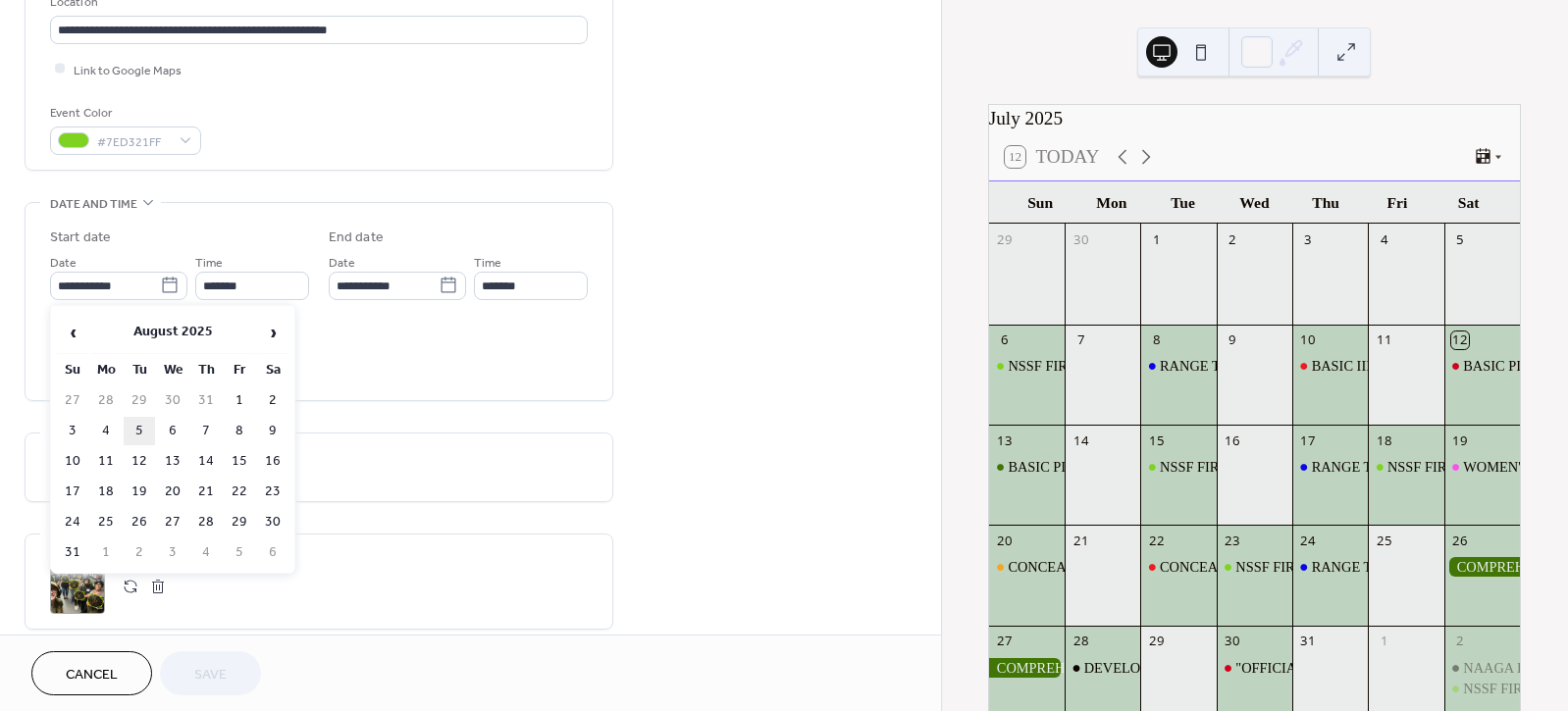 click on "5" at bounding box center (139, 431) 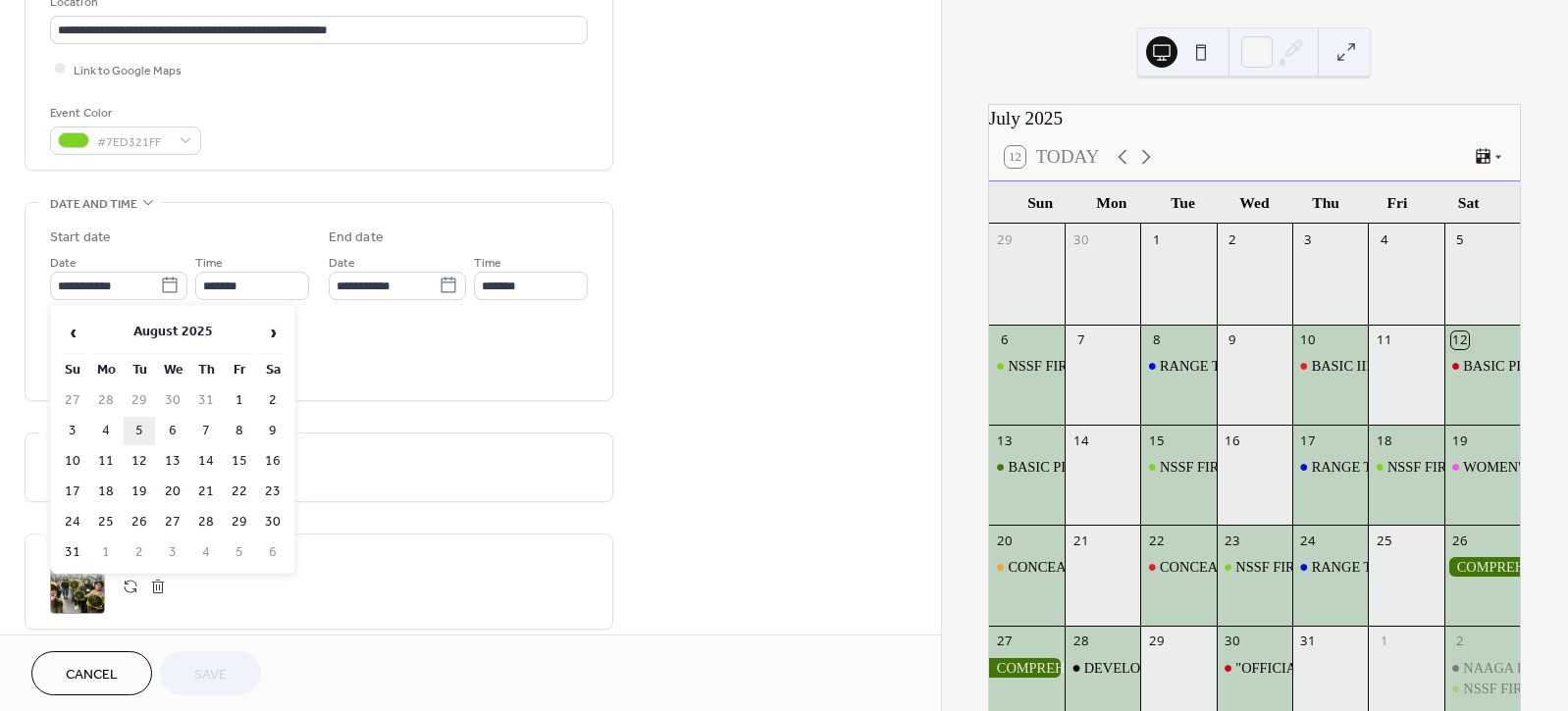 type on "**********" 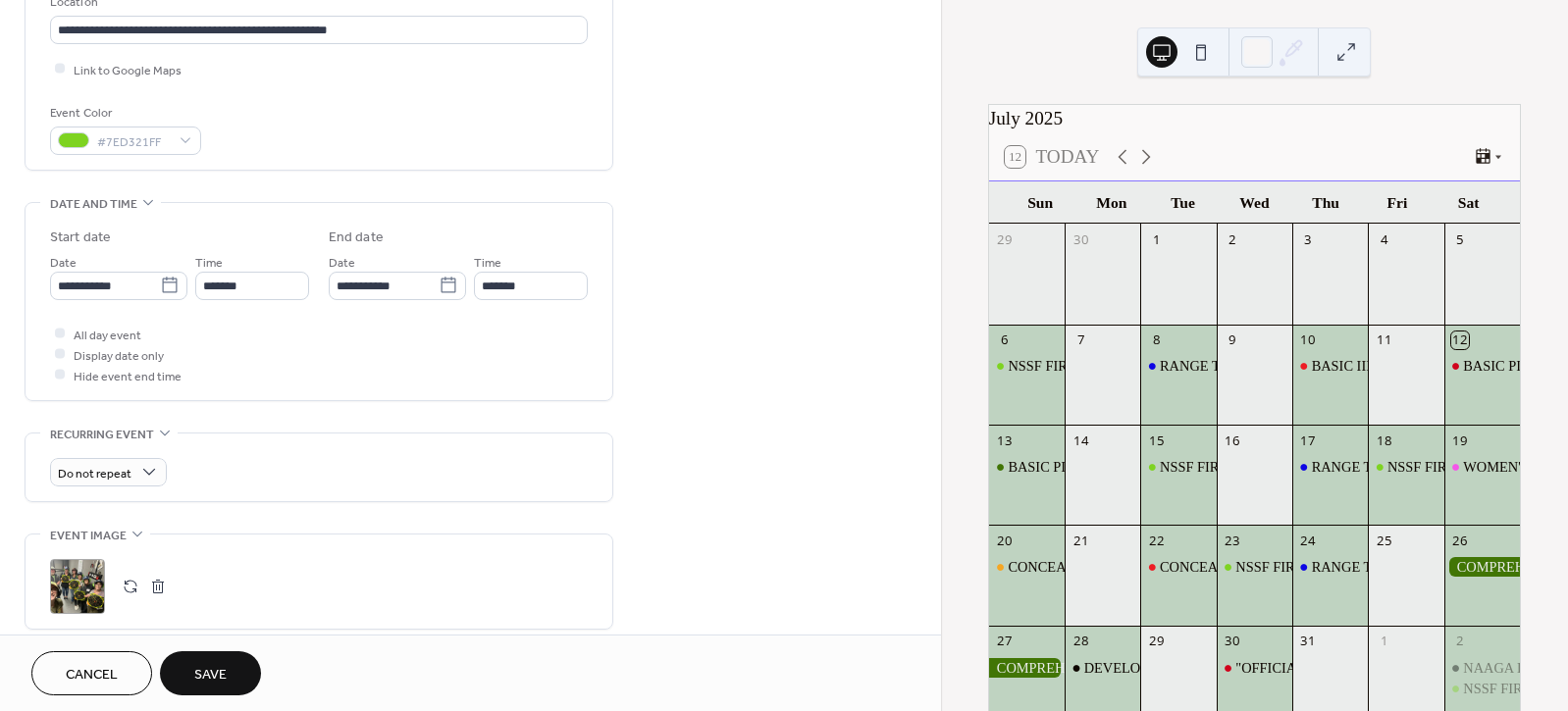 click on "Save" at bounding box center [210, 673] 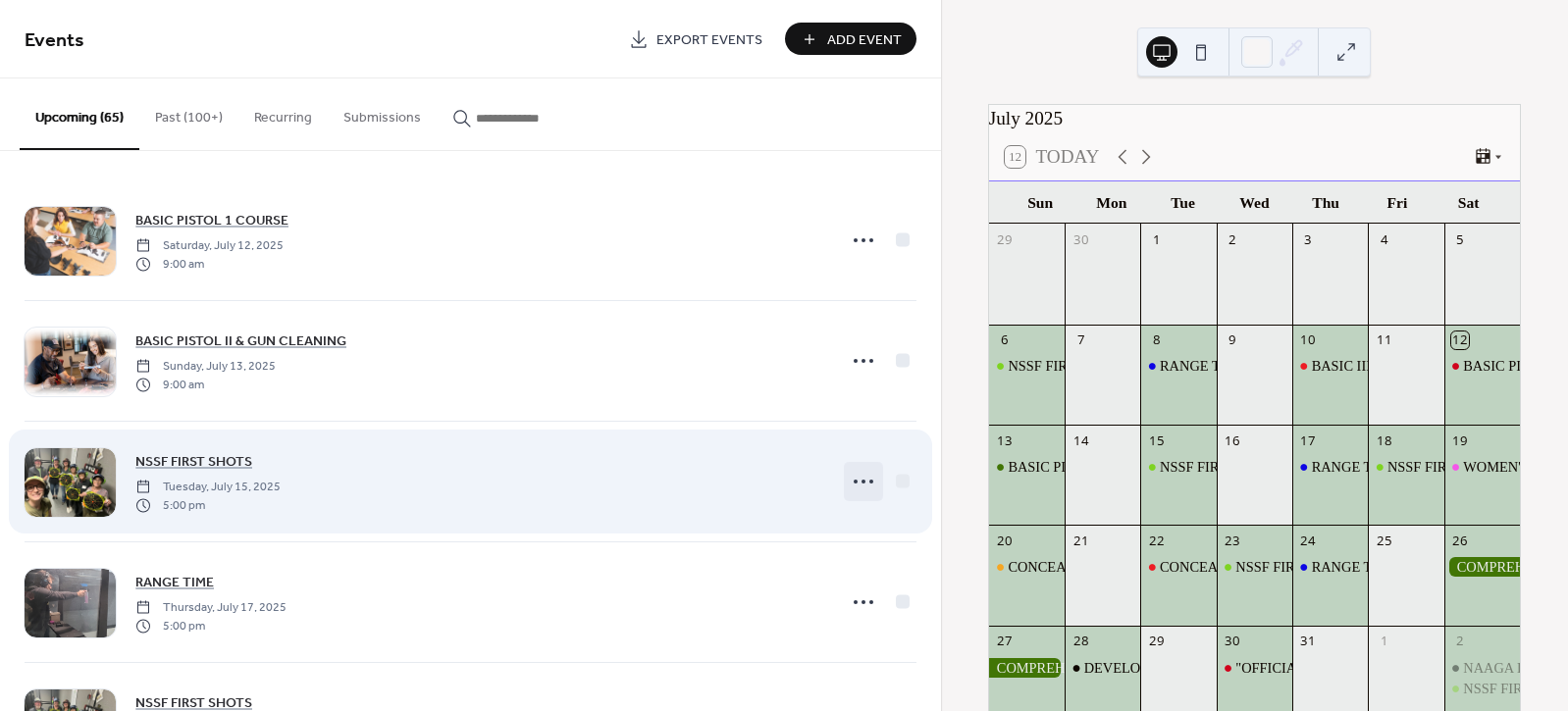 click 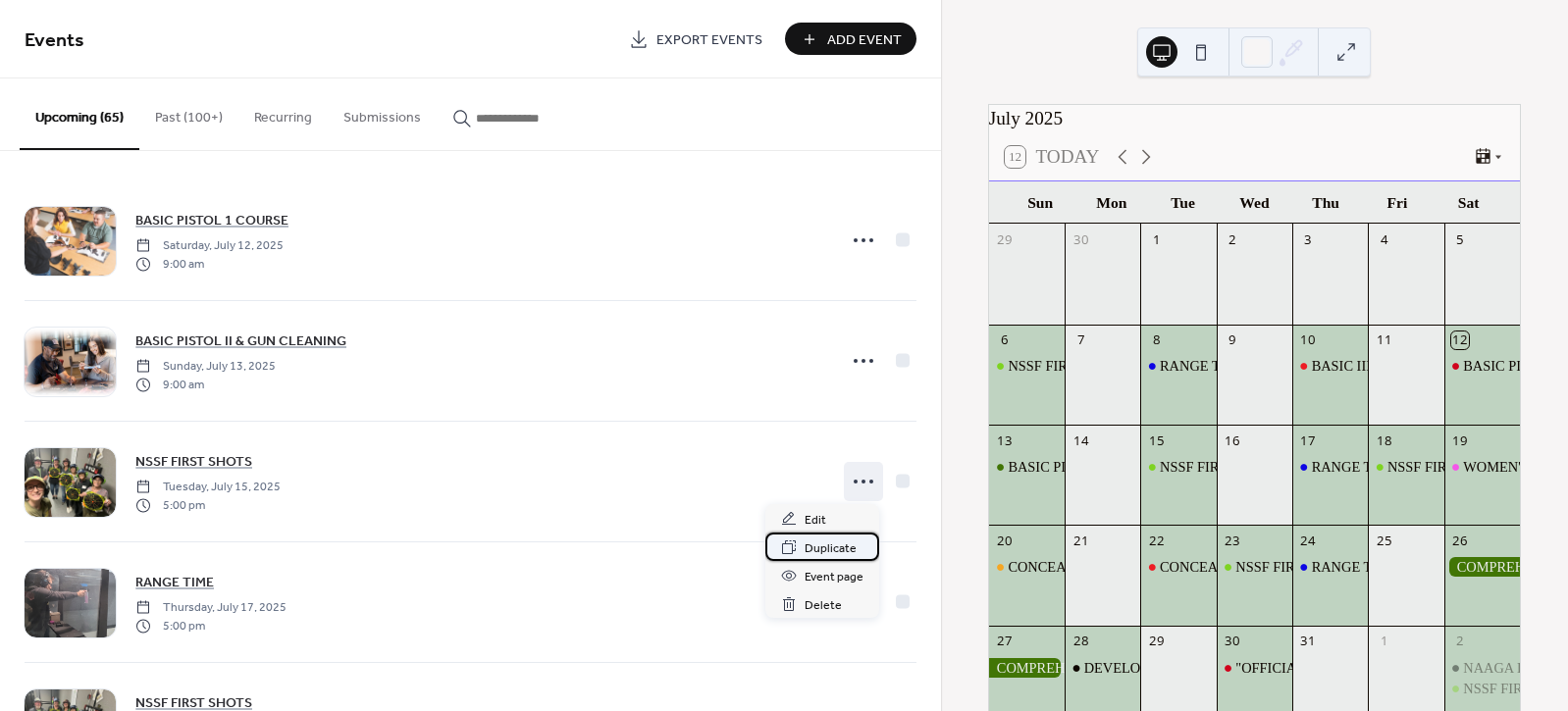 click on "Duplicate" at bounding box center (830, 548) 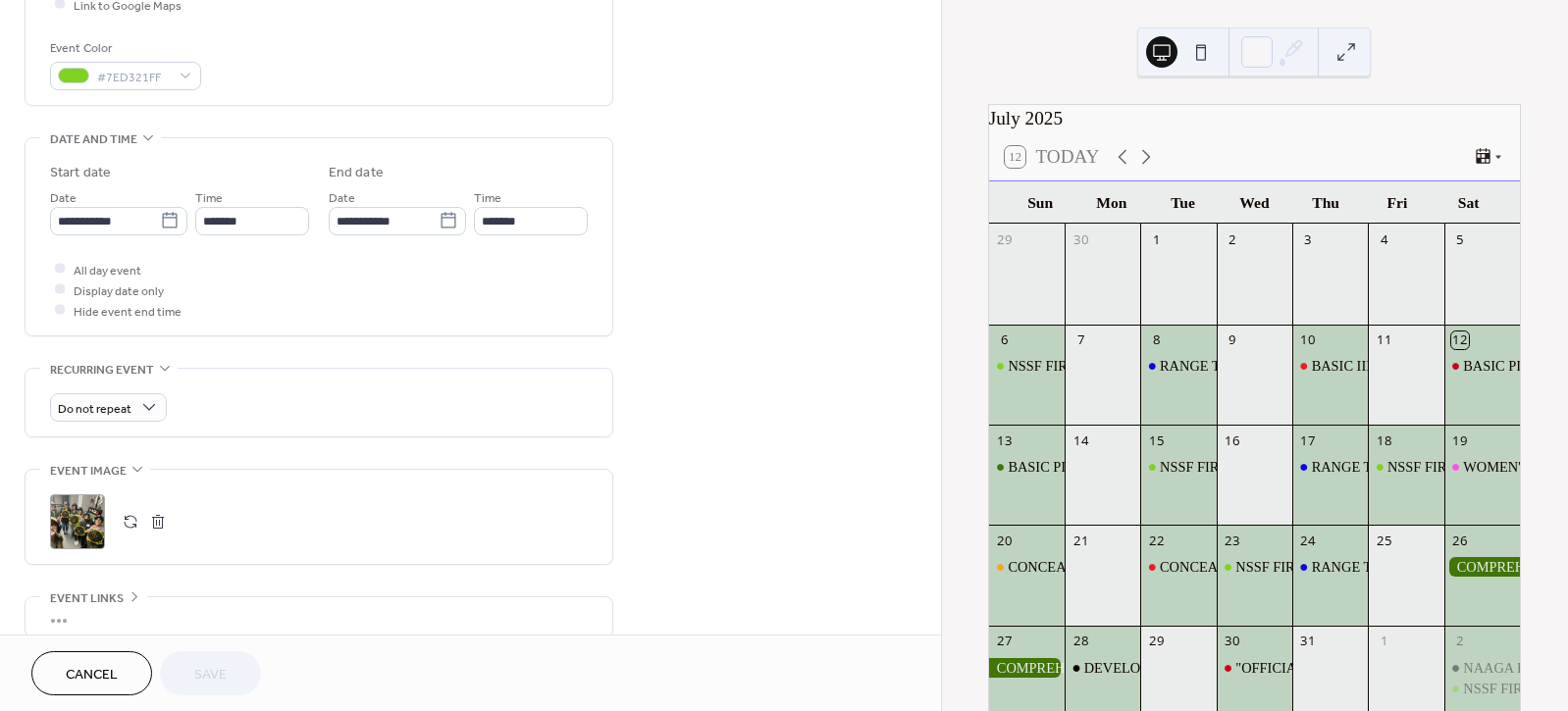 scroll, scrollTop: 544, scrollLeft: 0, axis: vertical 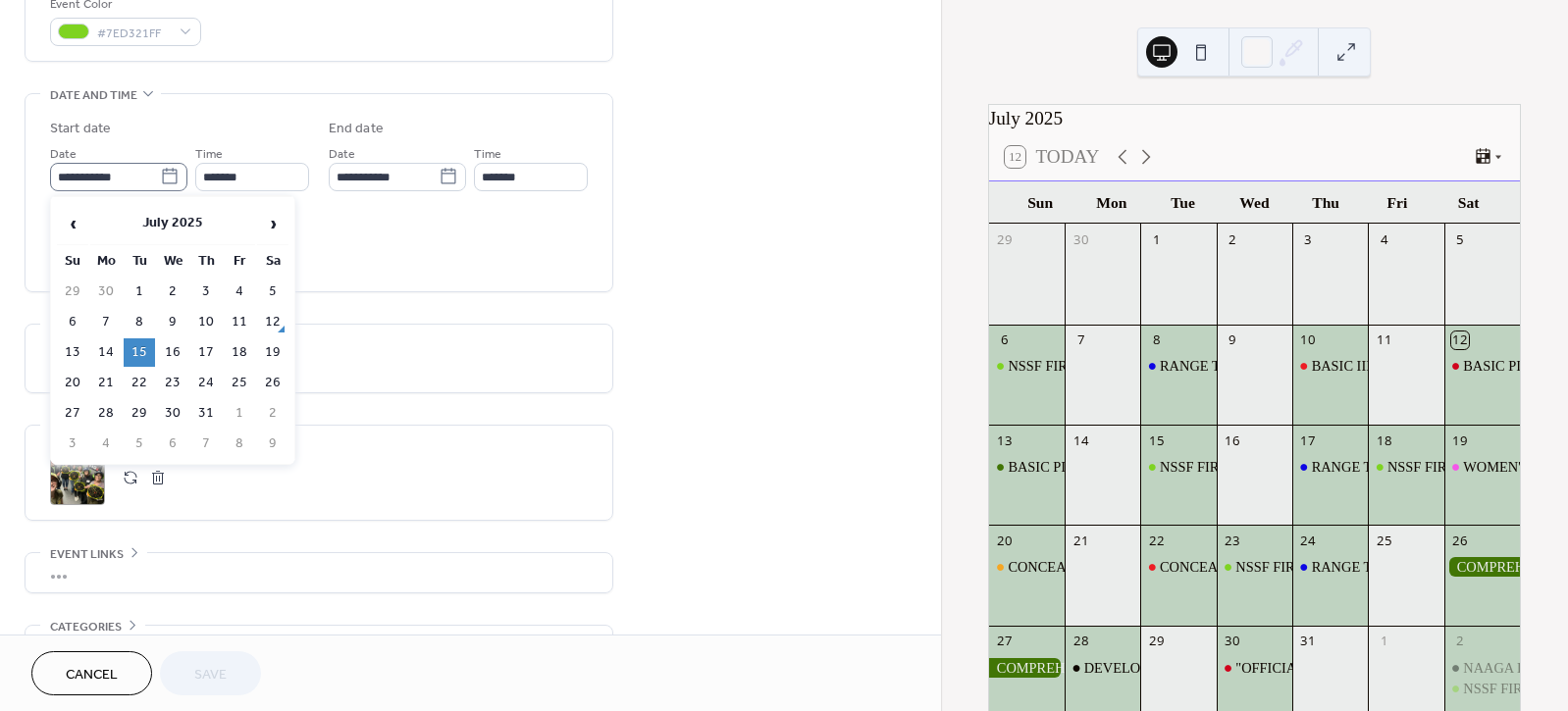 click 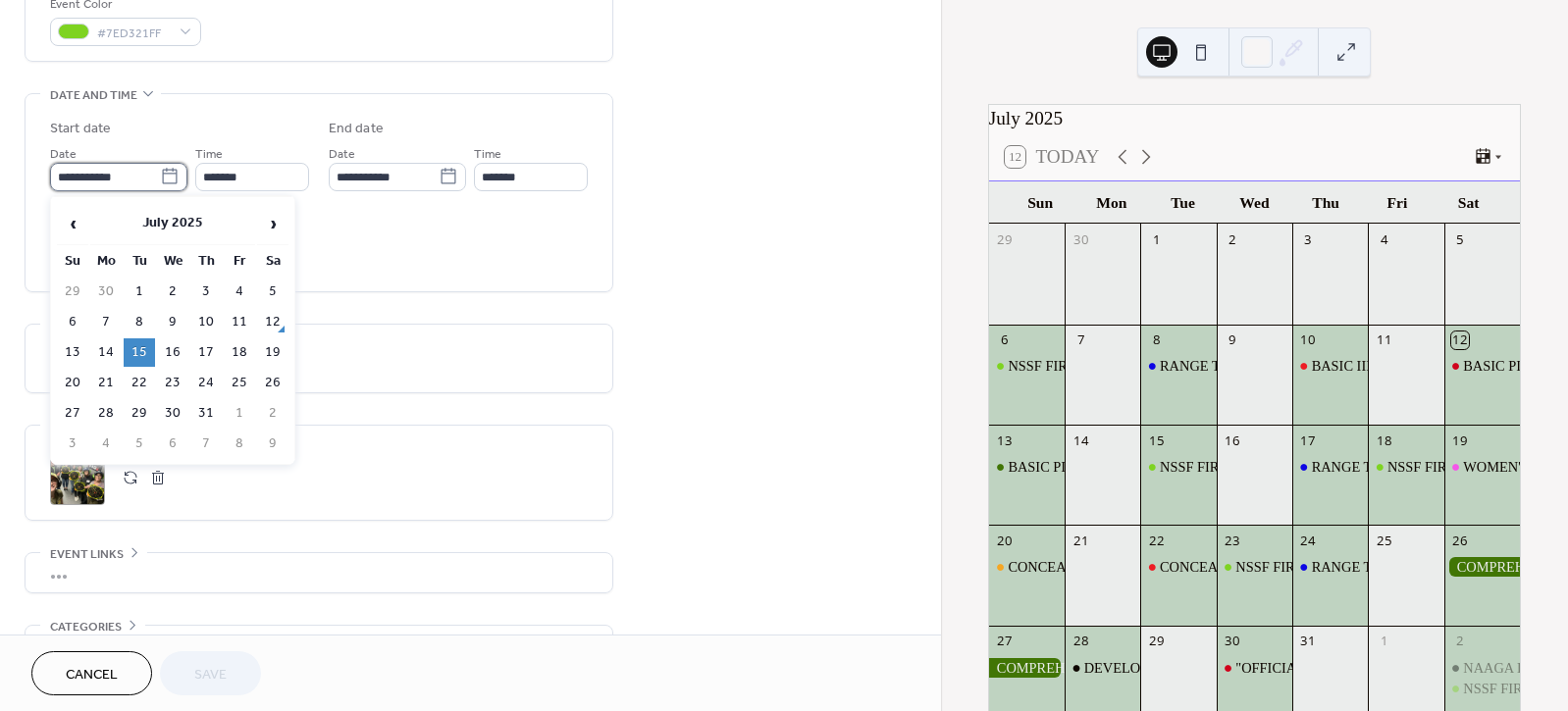 click on "**********" at bounding box center (105, 177) 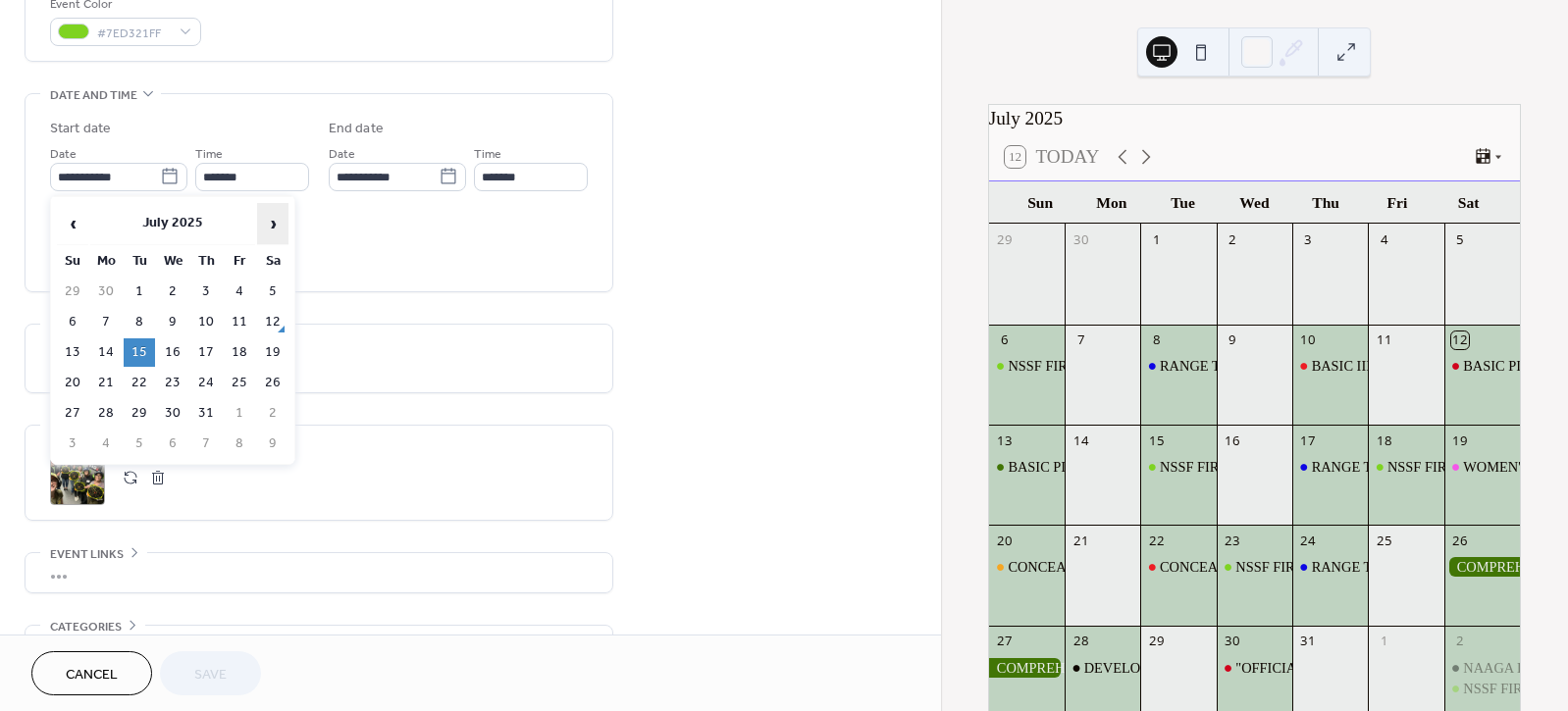 click on "›" at bounding box center (273, 224) 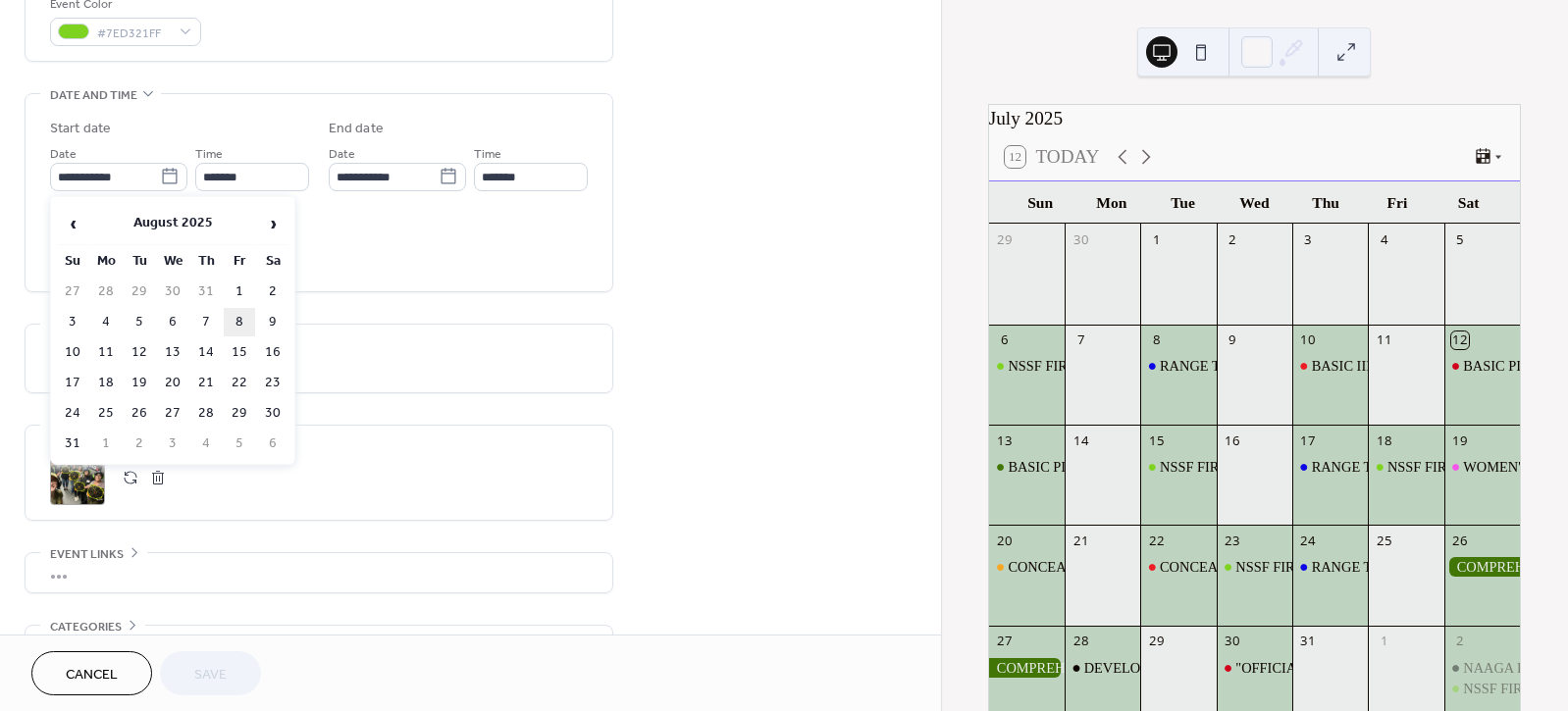 click on "8" at bounding box center [239, 322] 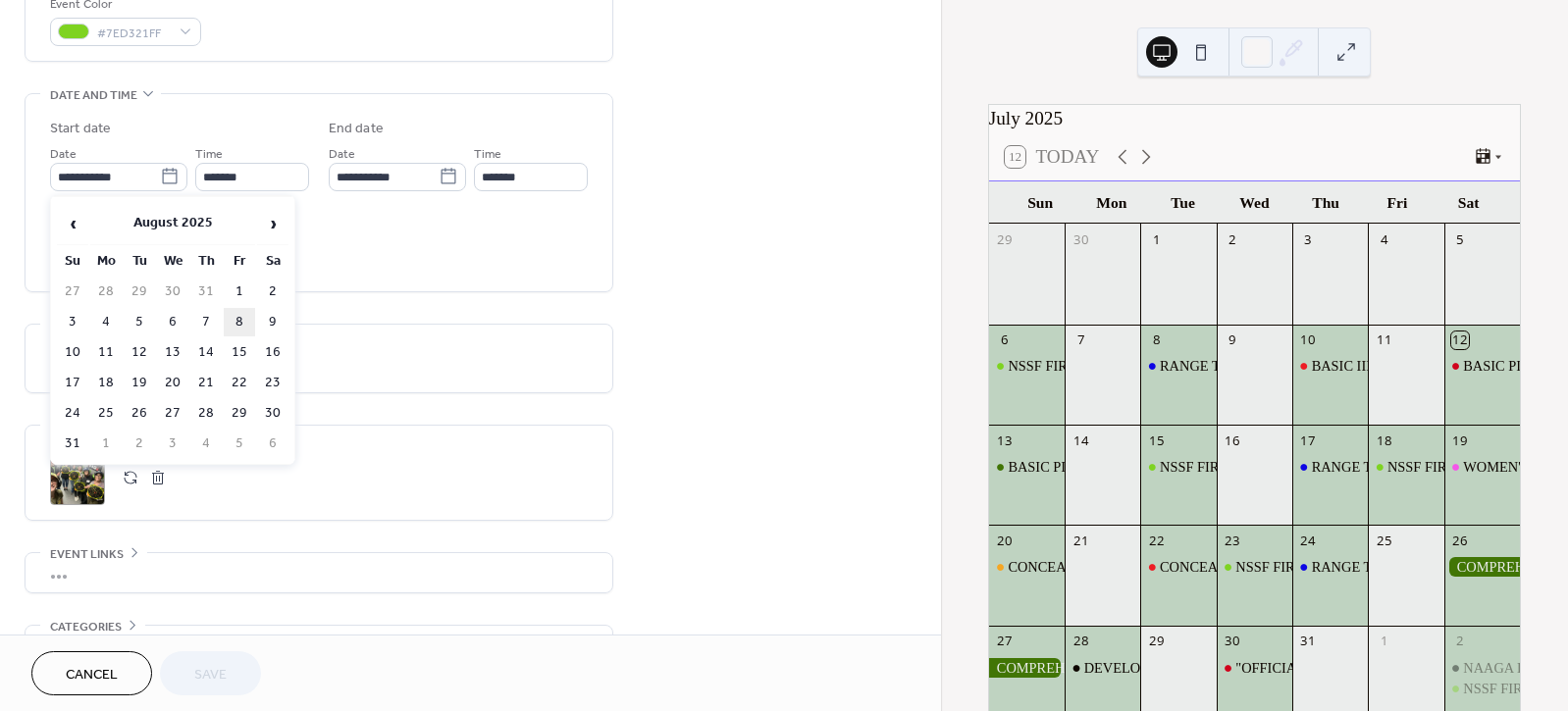 type on "**********" 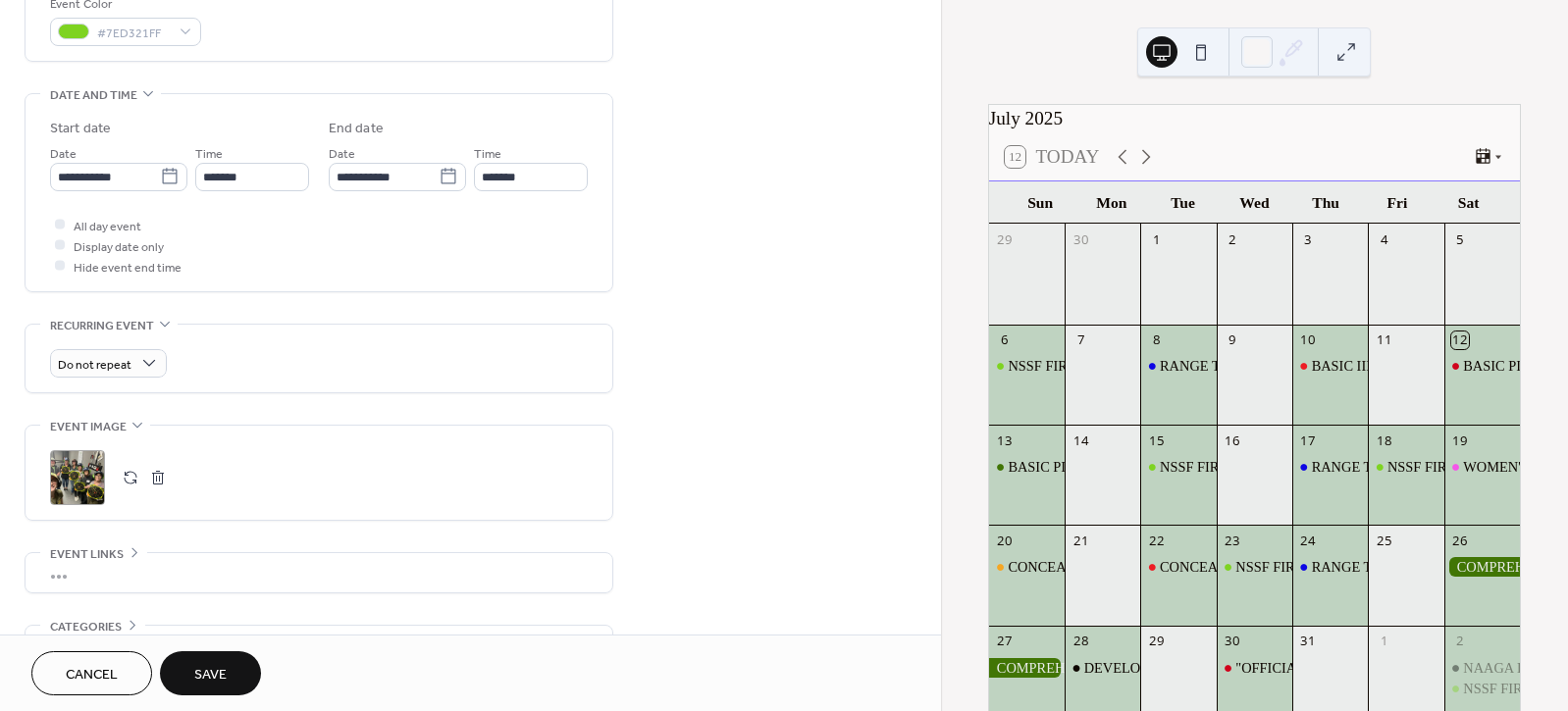 click on "Save" at bounding box center (210, 673) 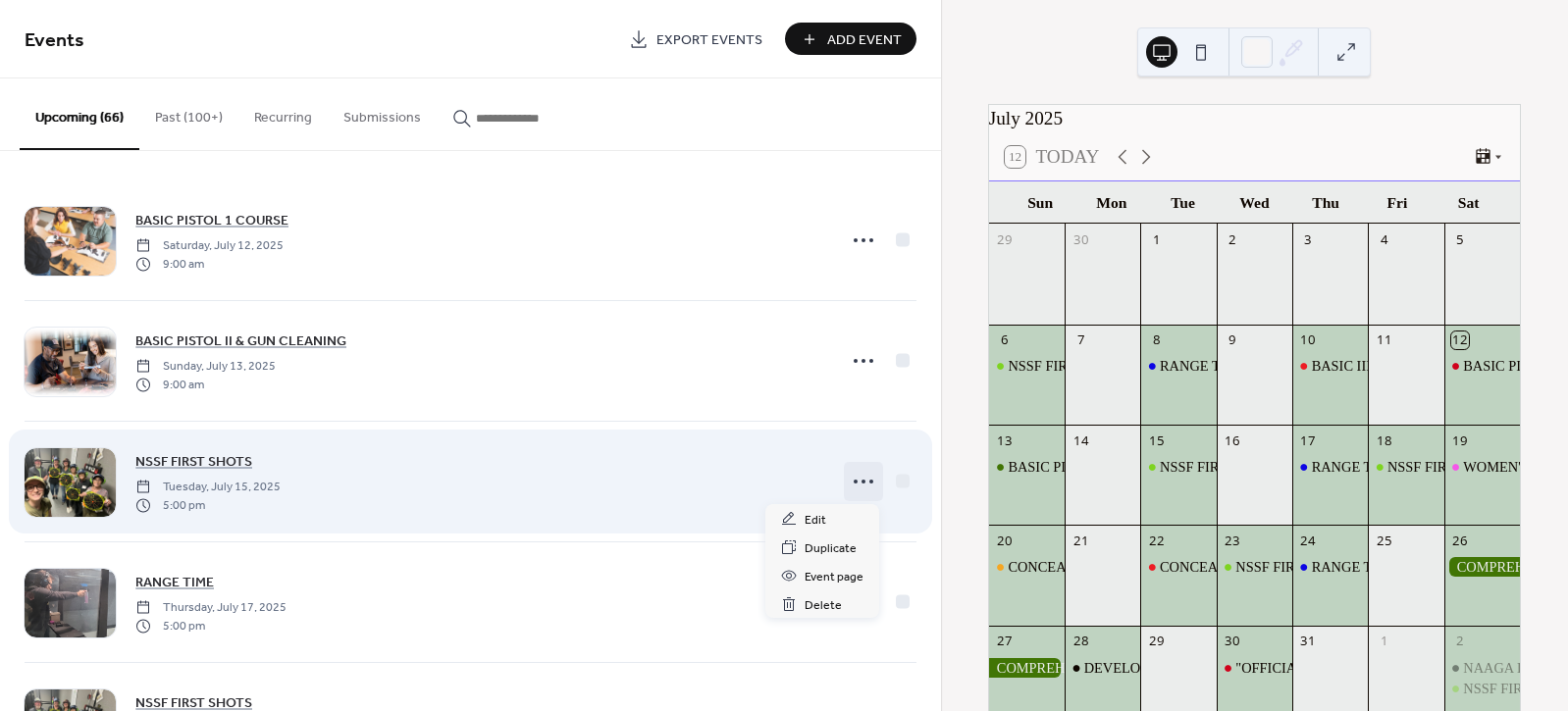click 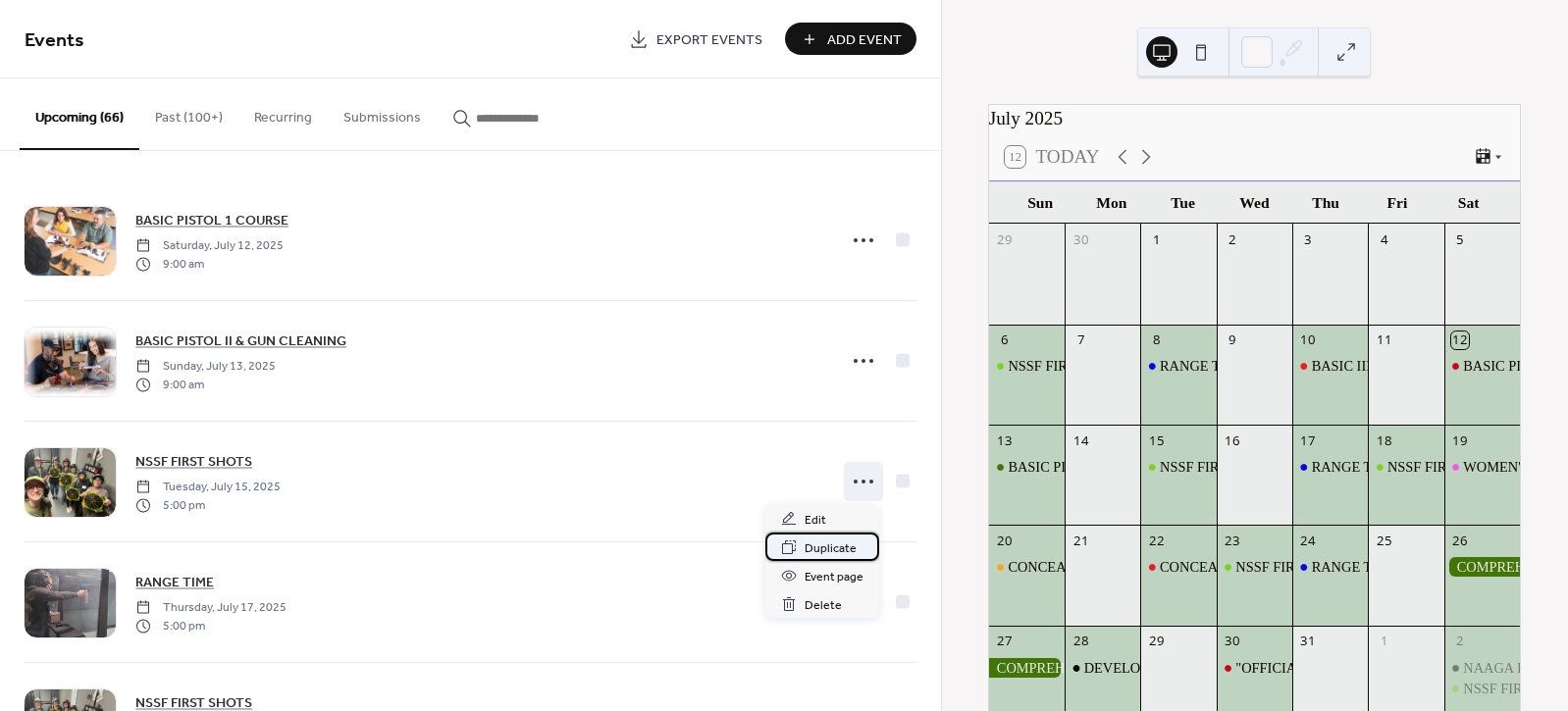 click on "Duplicate" at bounding box center [830, 548] 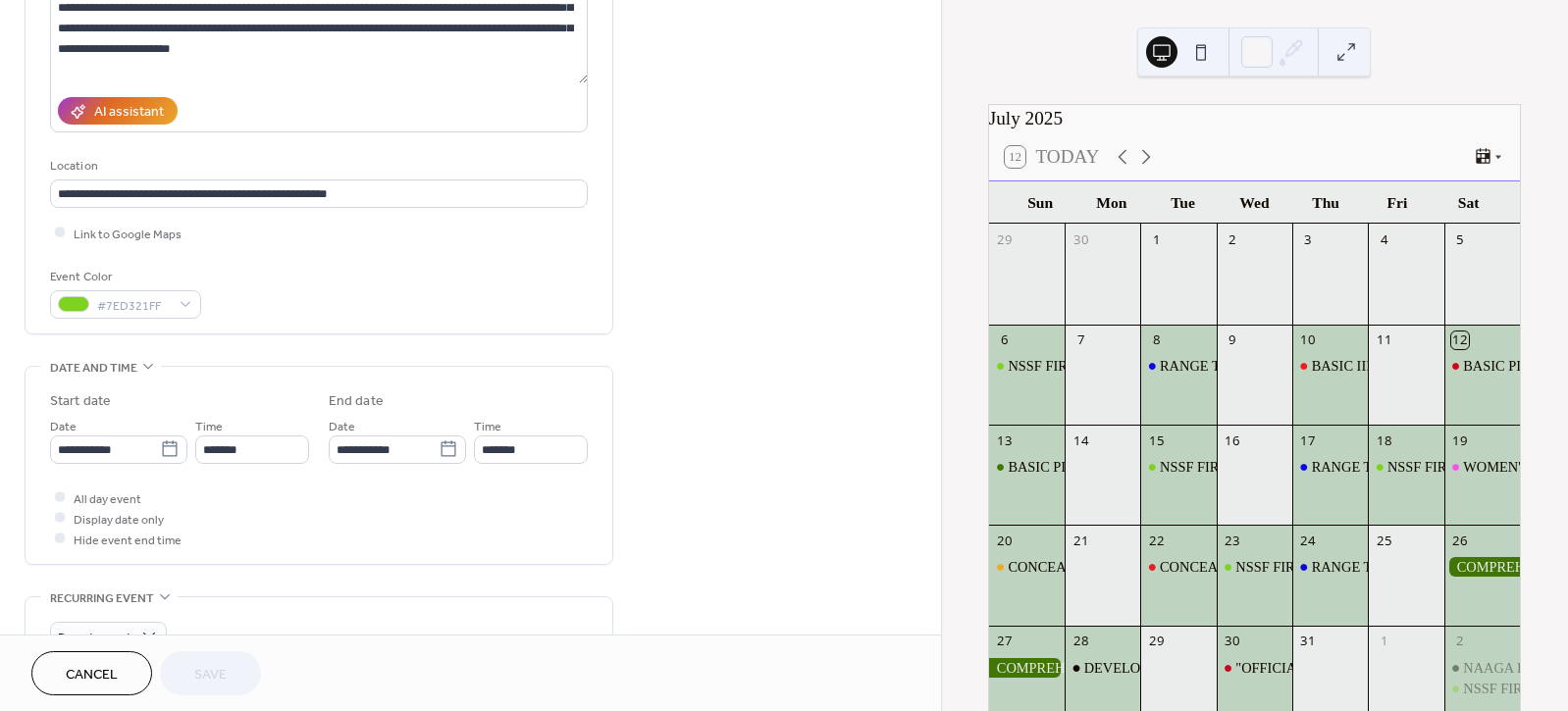 scroll, scrollTop: 327, scrollLeft: 0, axis: vertical 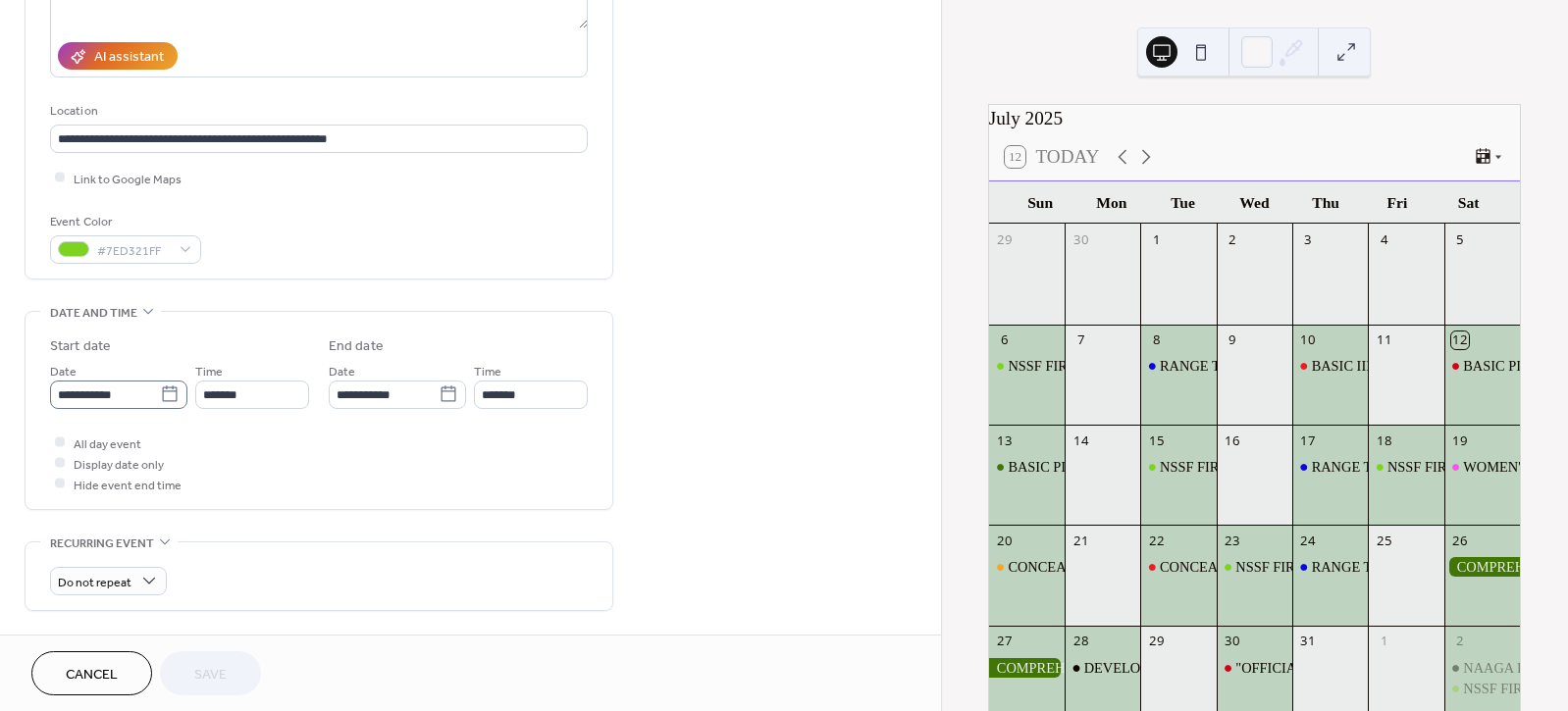 click 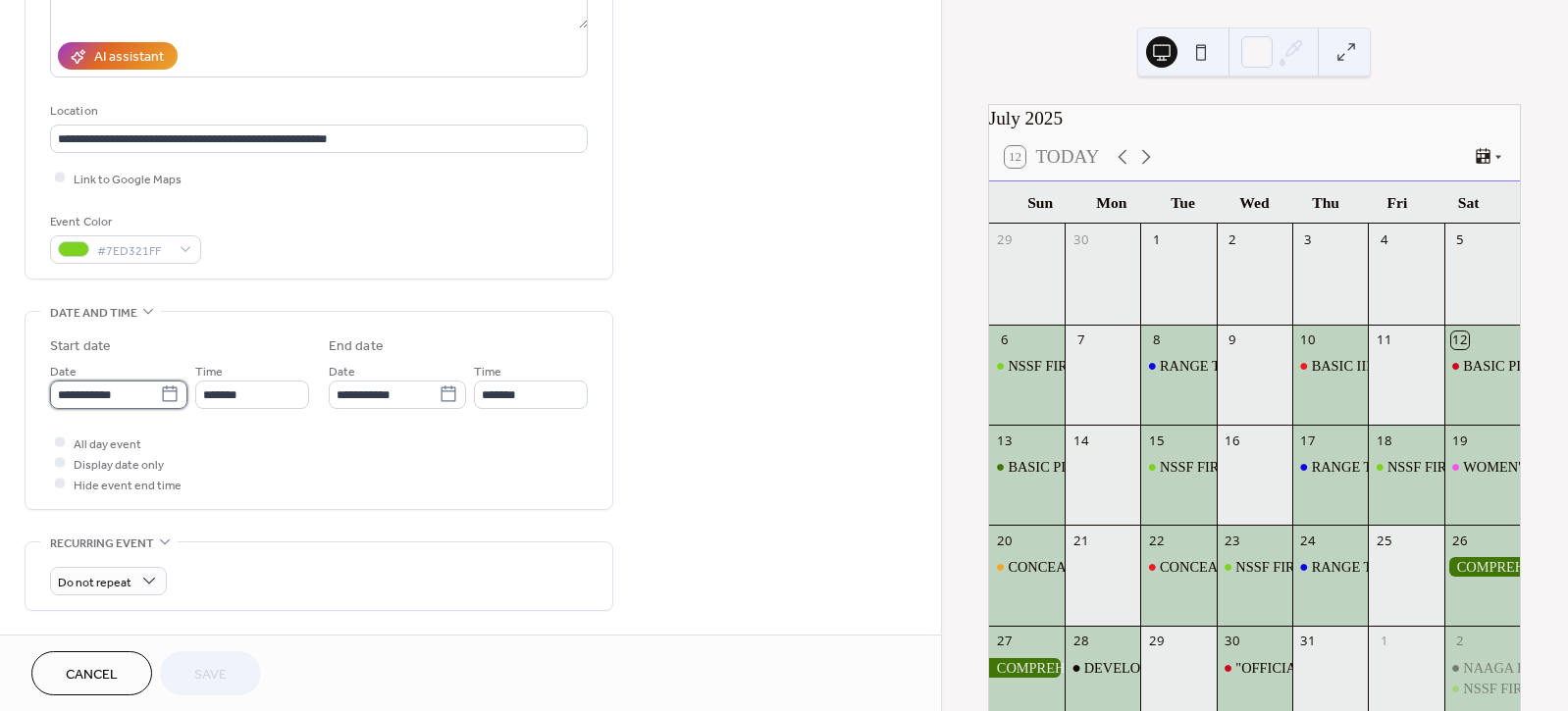 click on "**********" at bounding box center (105, 394) 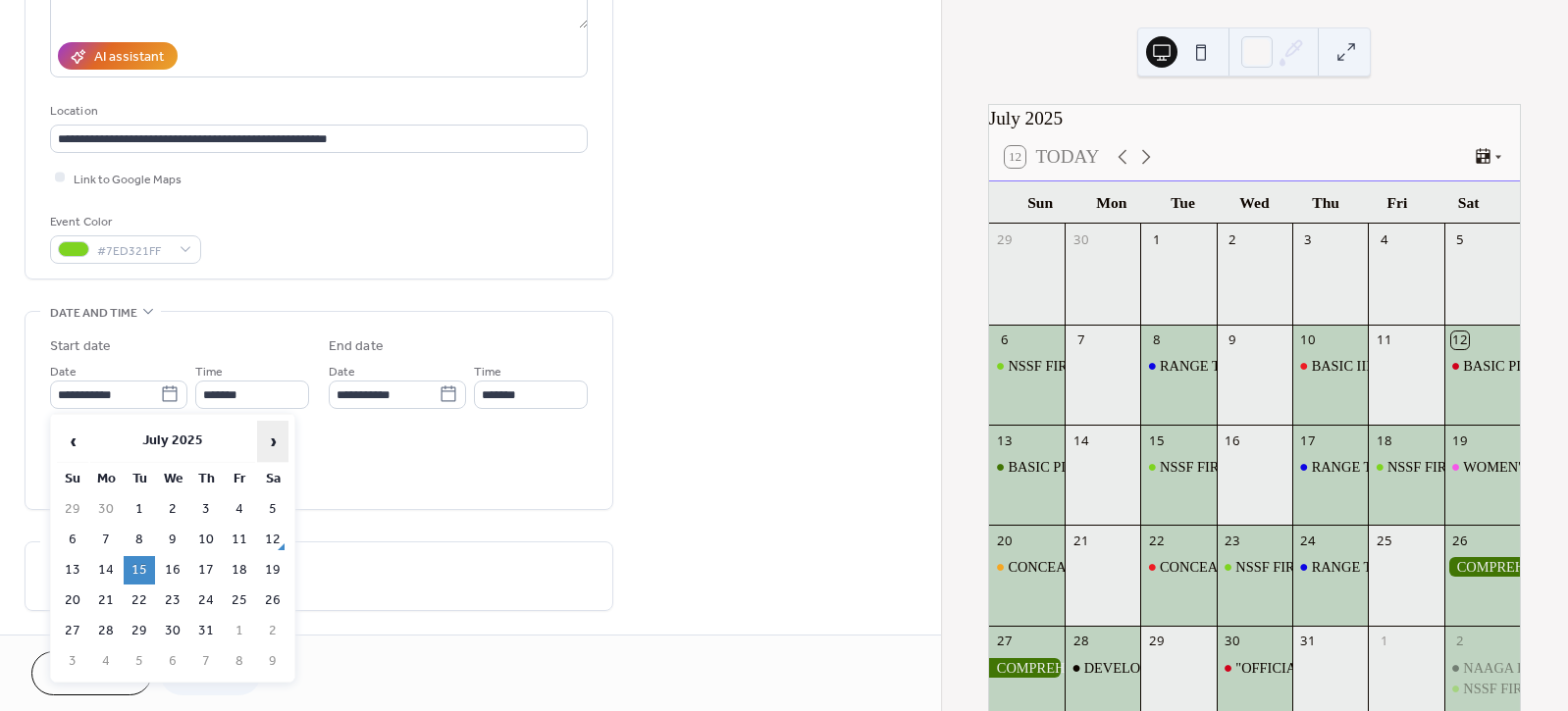 click on "›" at bounding box center [273, 441] 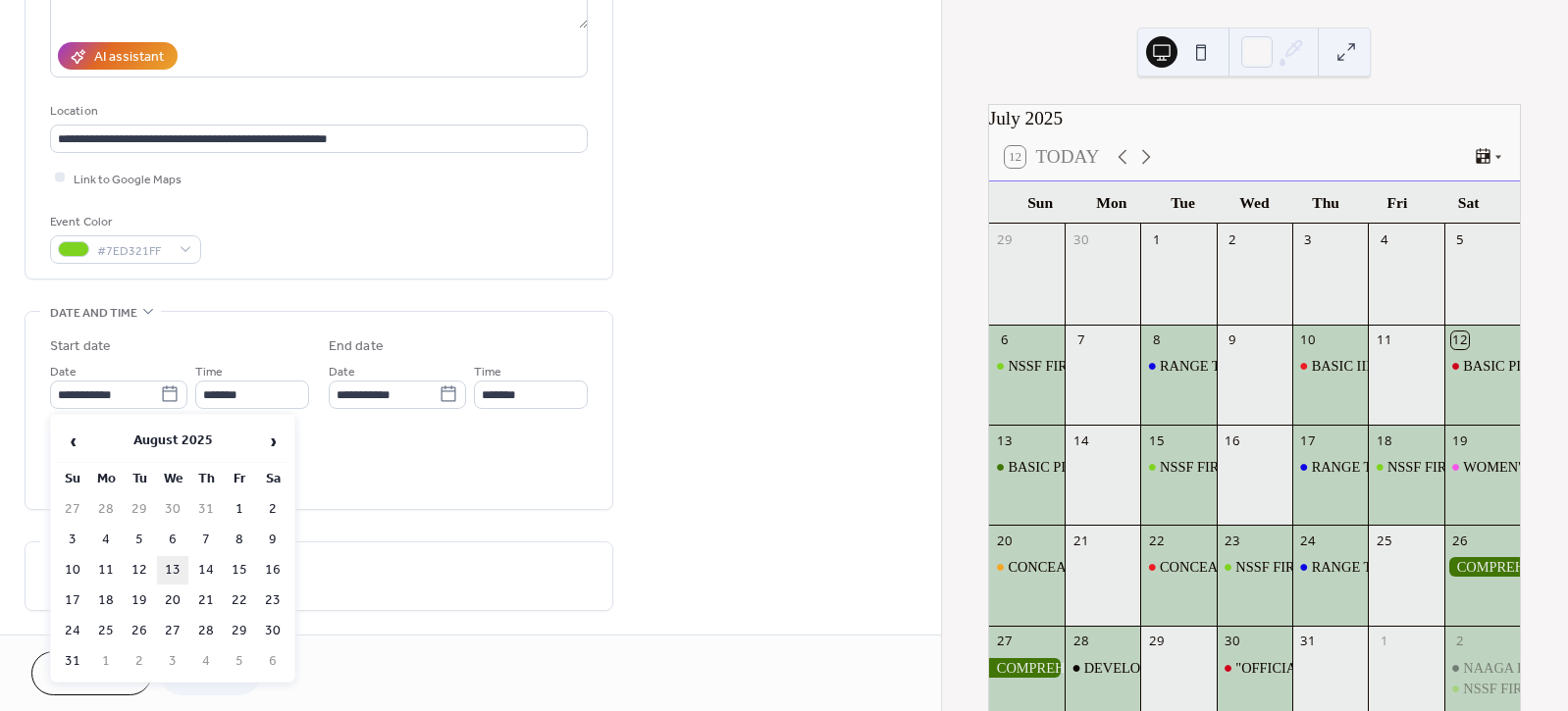 click on "13" at bounding box center (173, 570) 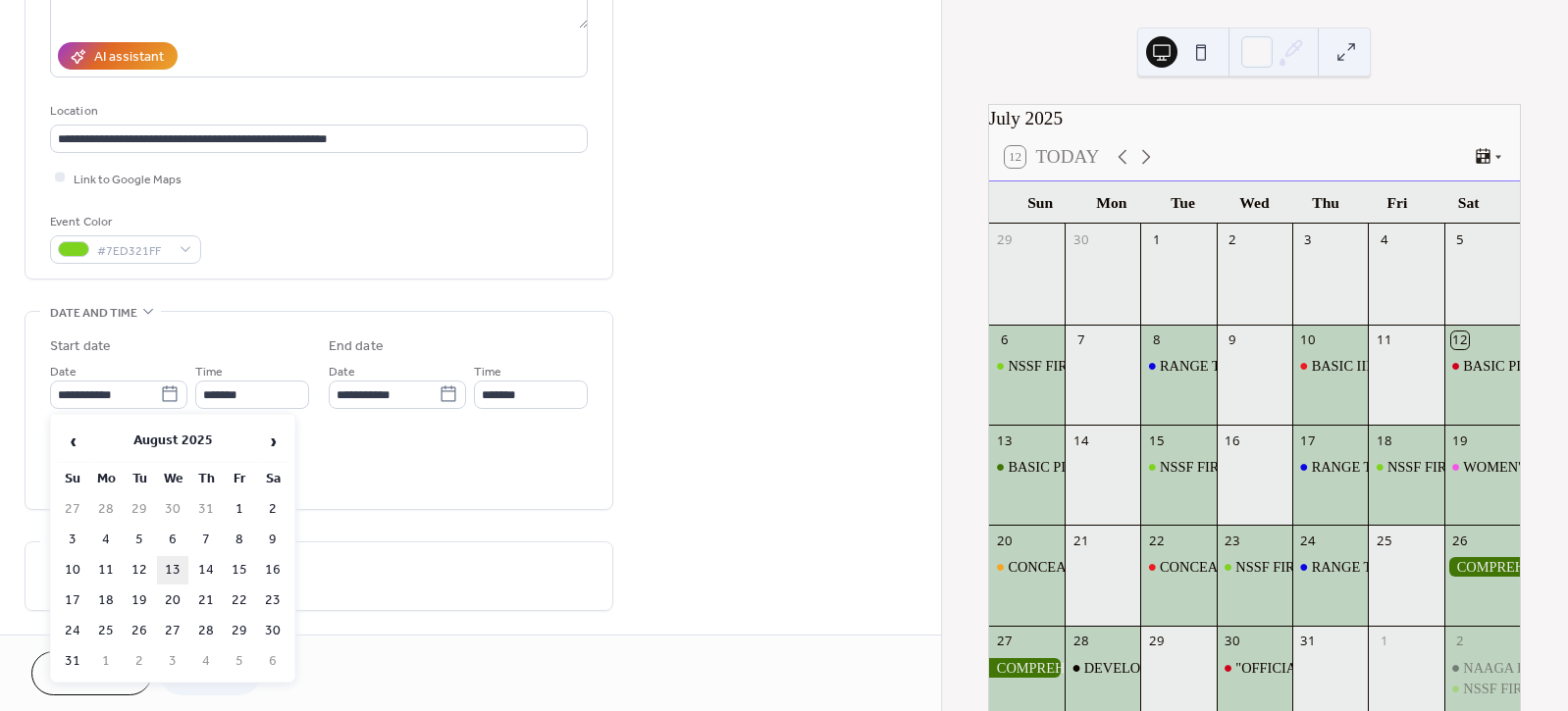 type on "**********" 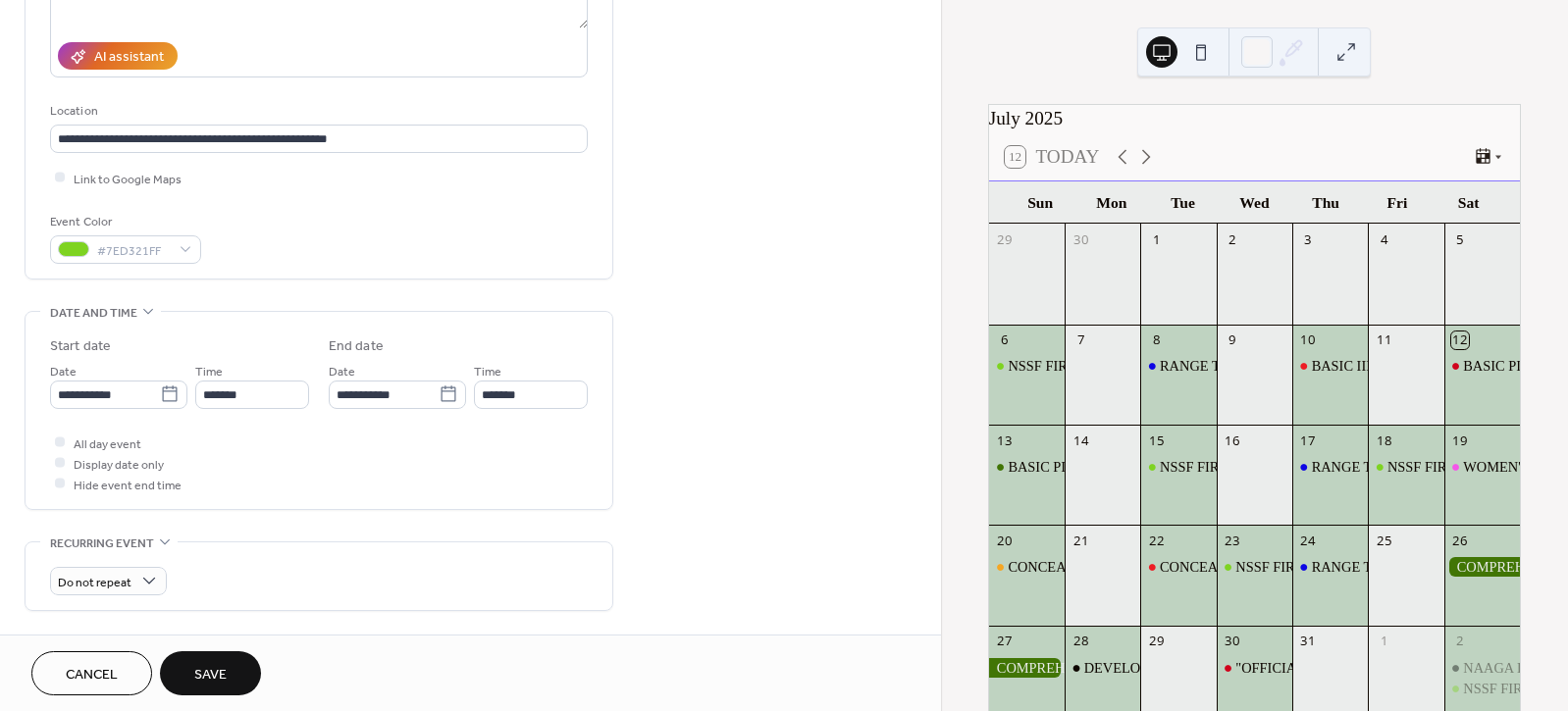 click on "Save" at bounding box center [210, 673] 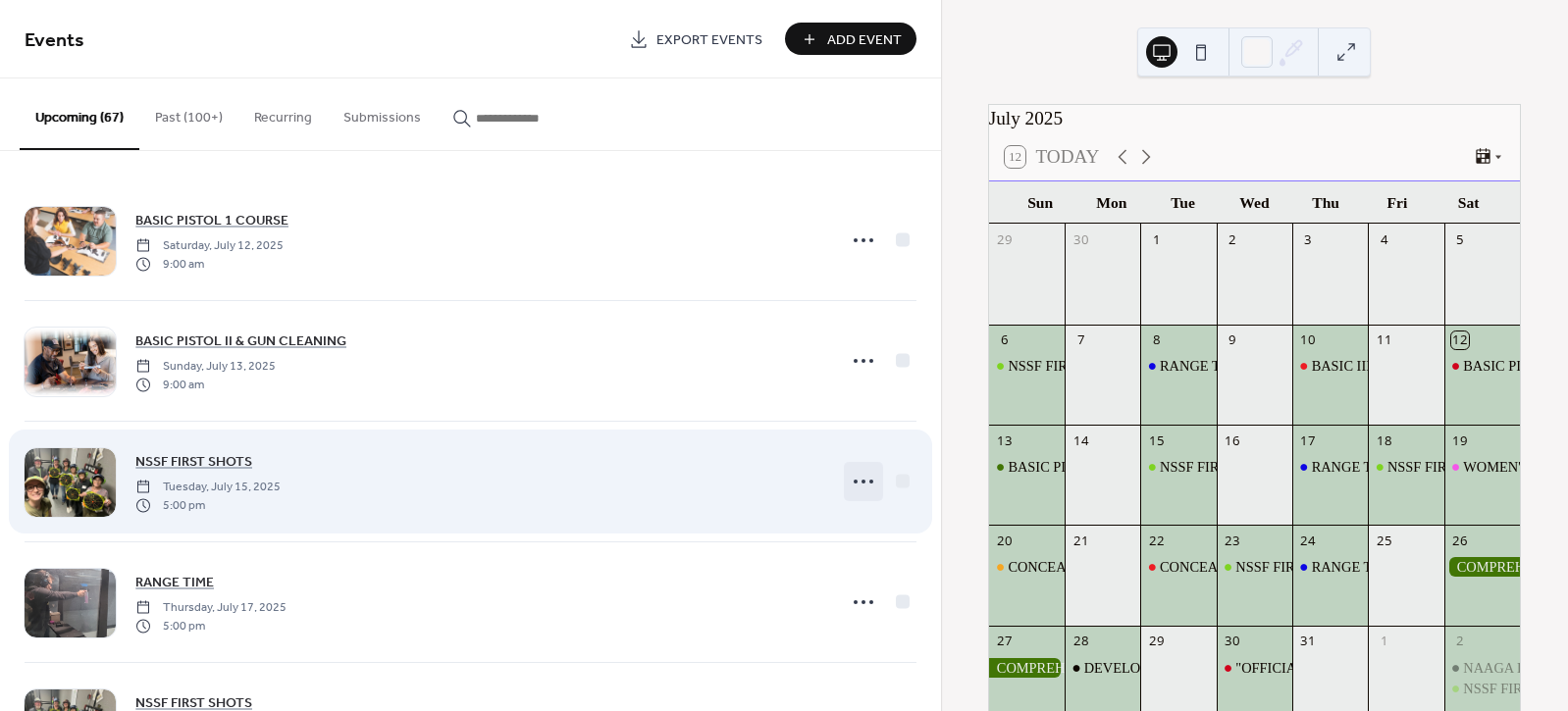 click 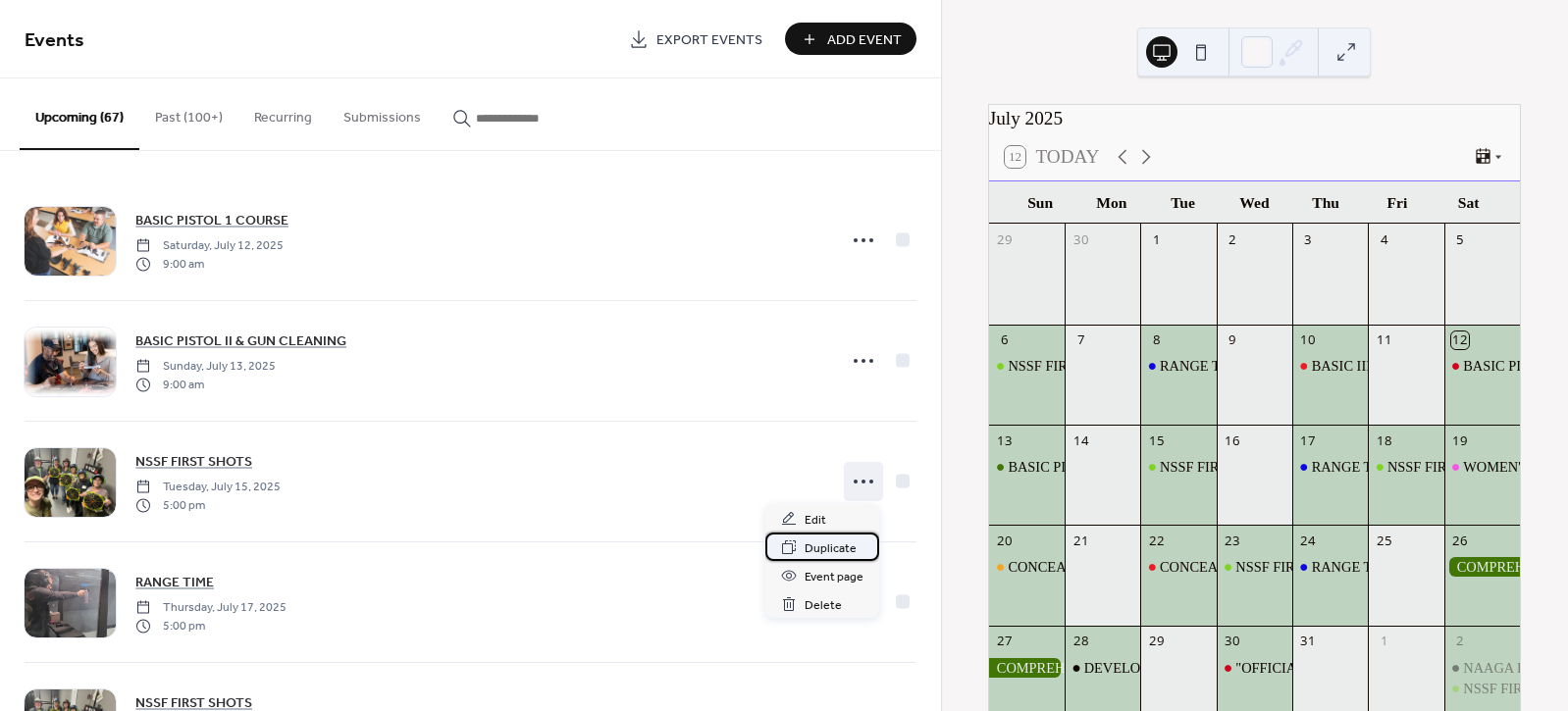 click on "Duplicate" at bounding box center (830, 548) 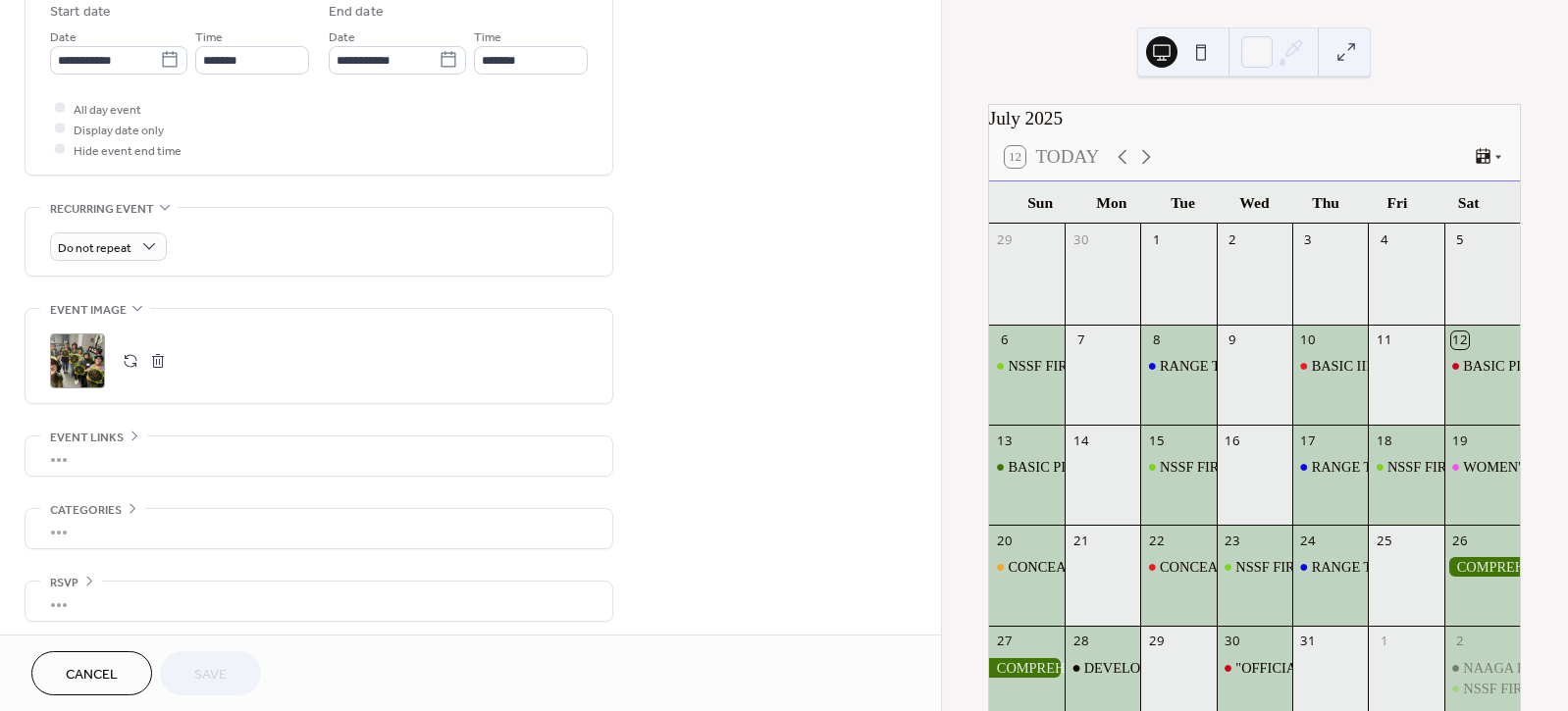 scroll, scrollTop: 668, scrollLeft: 0, axis: vertical 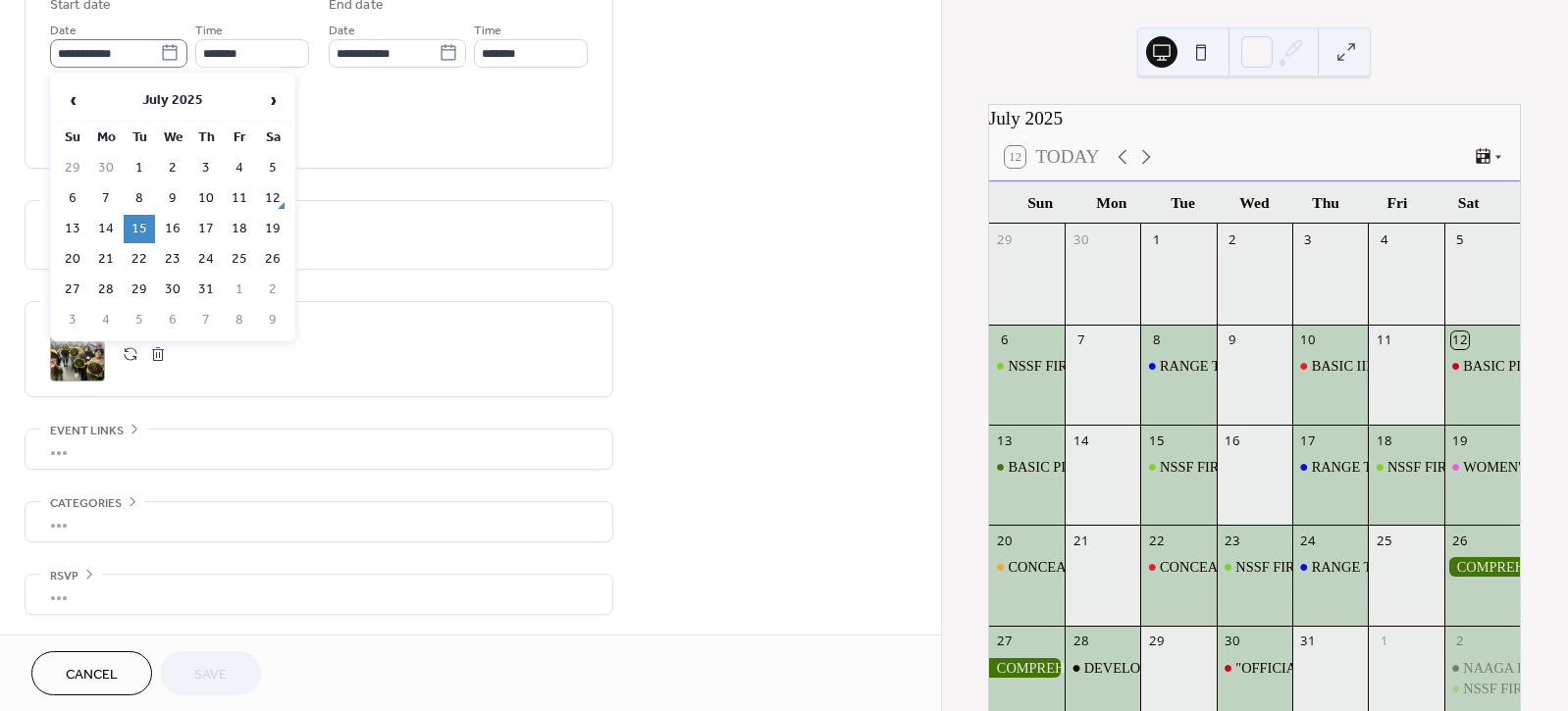 click 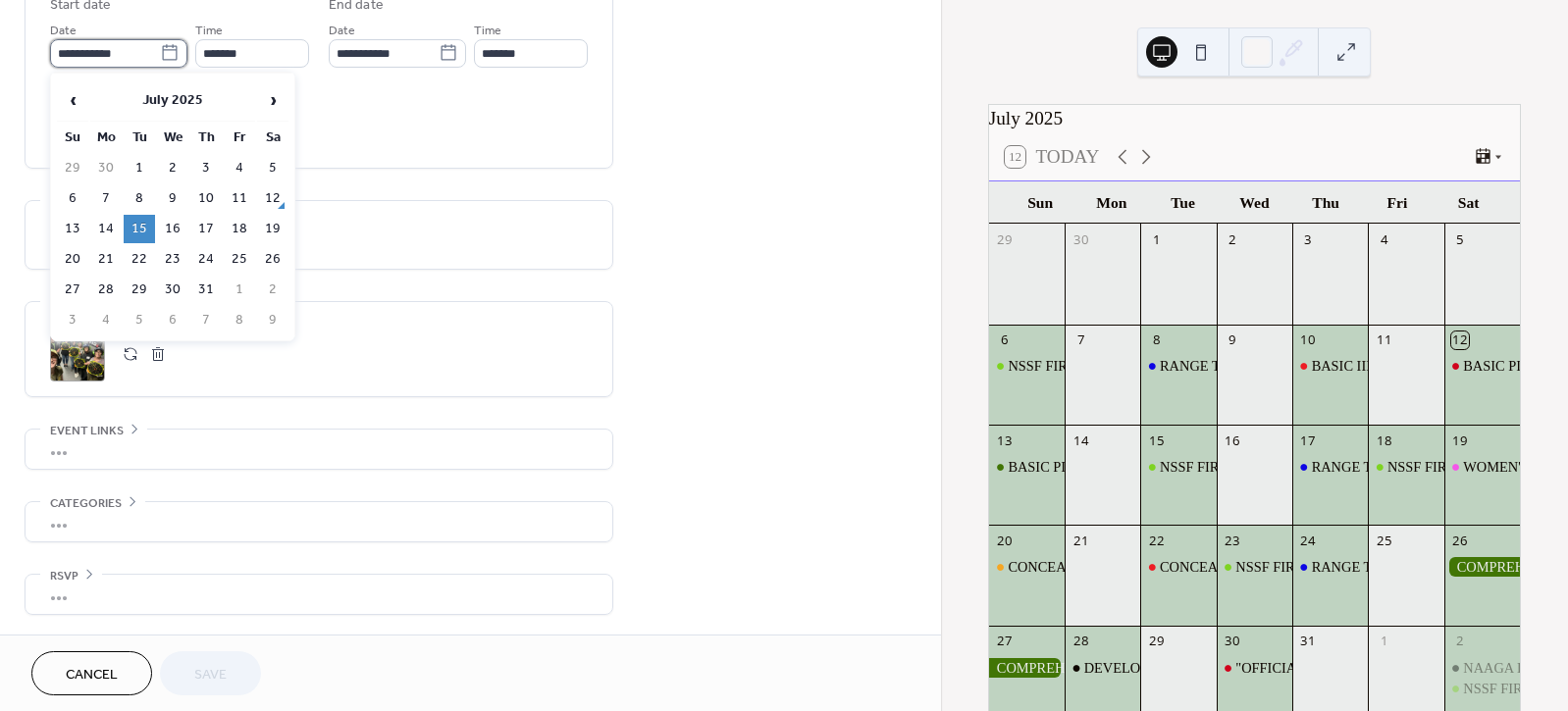 click on "**********" at bounding box center (105, 53) 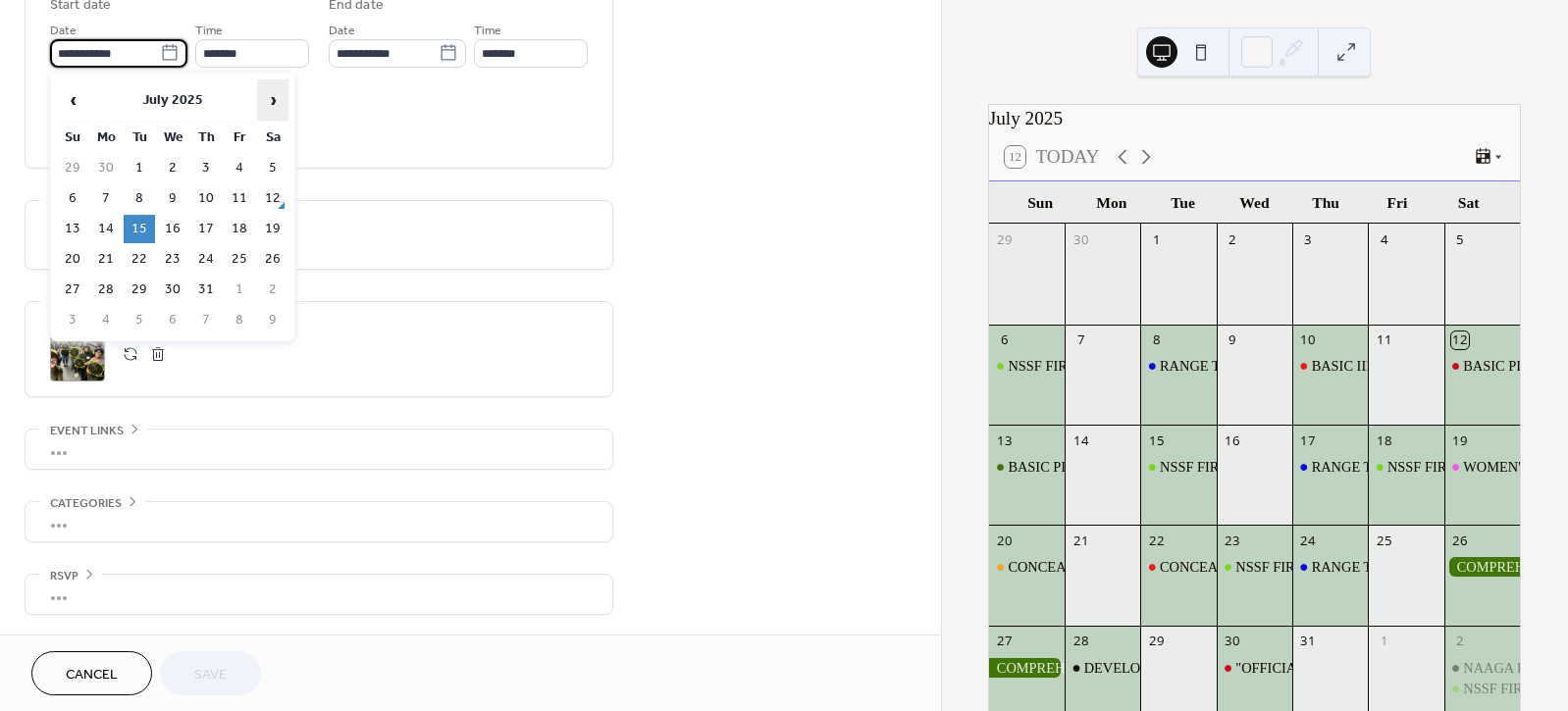 click on "›" at bounding box center [273, 100] 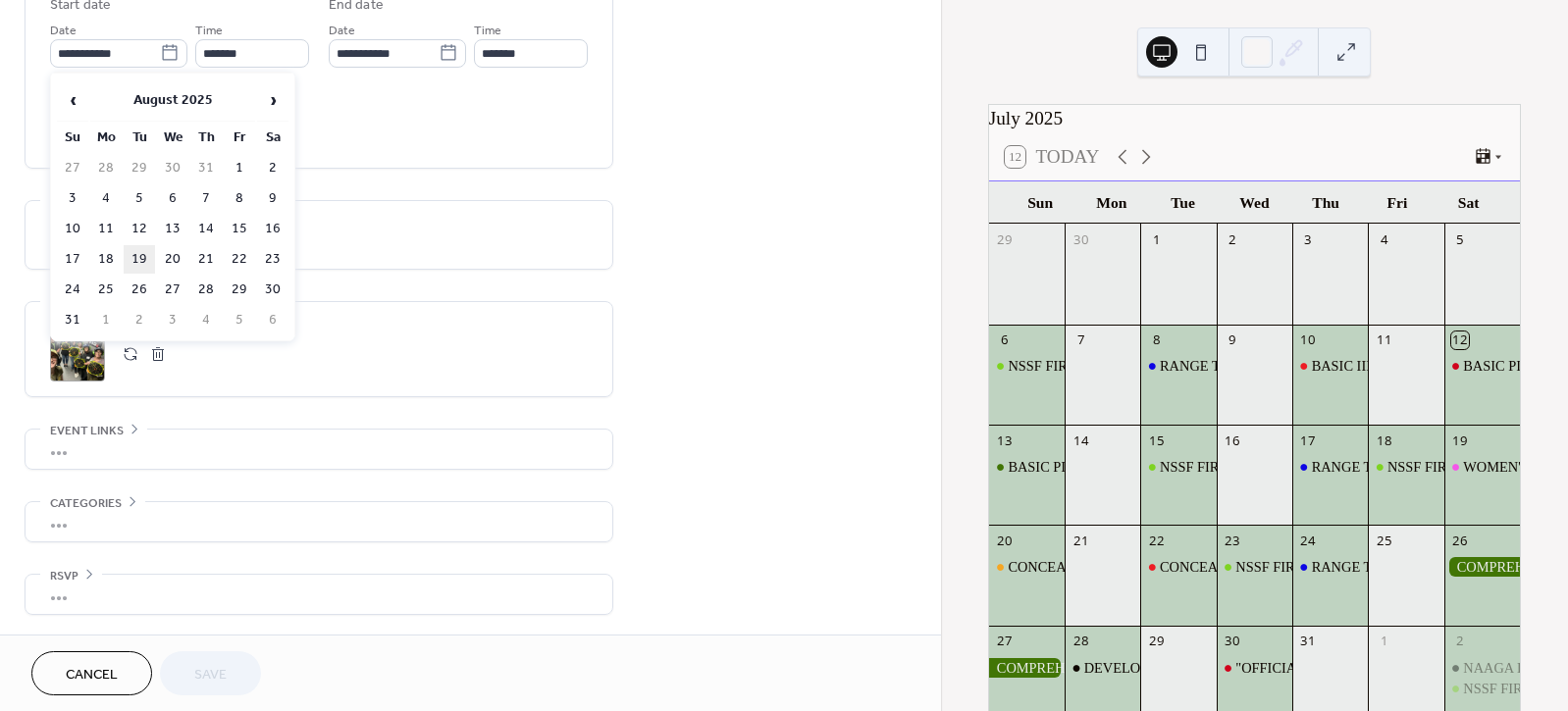 click on "19" at bounding box center (139, 259) 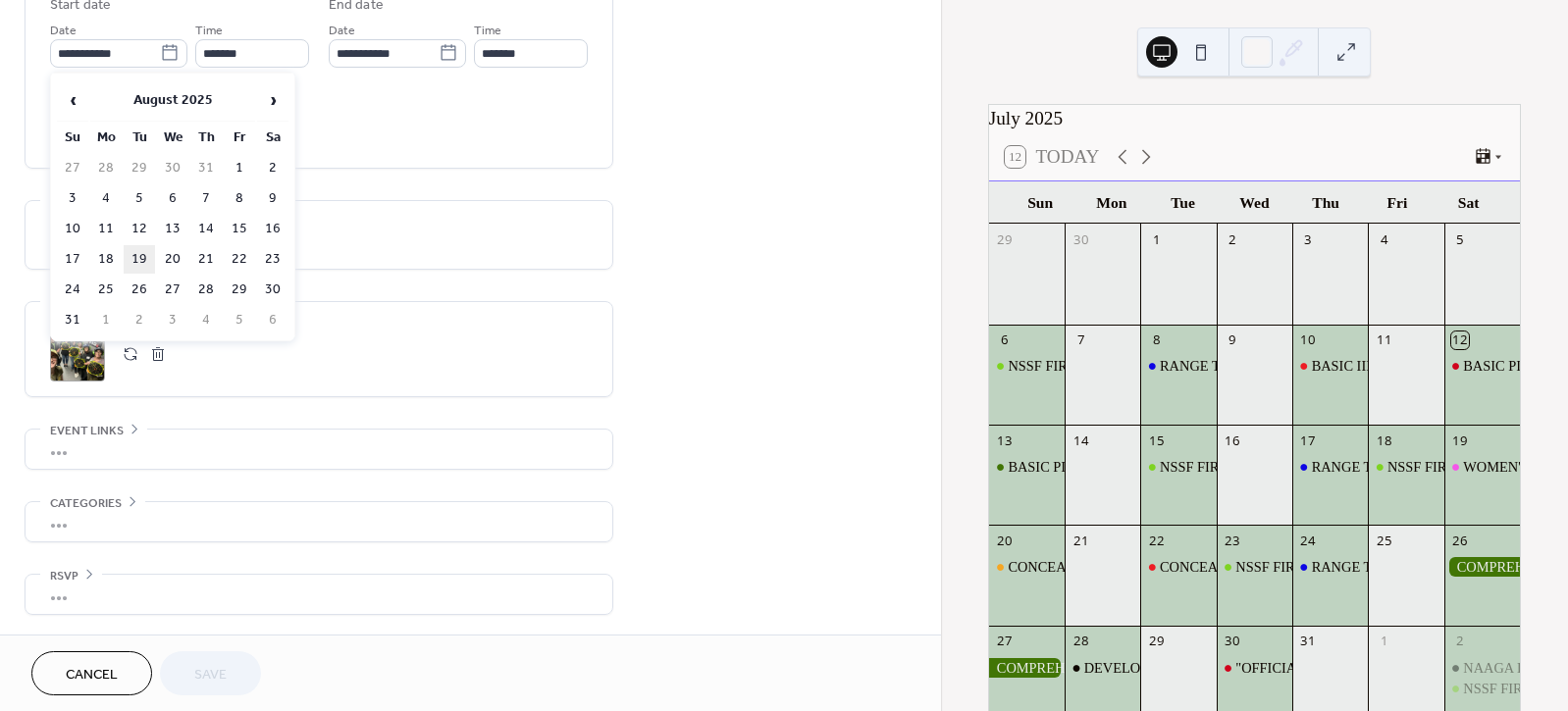 type on "**********" 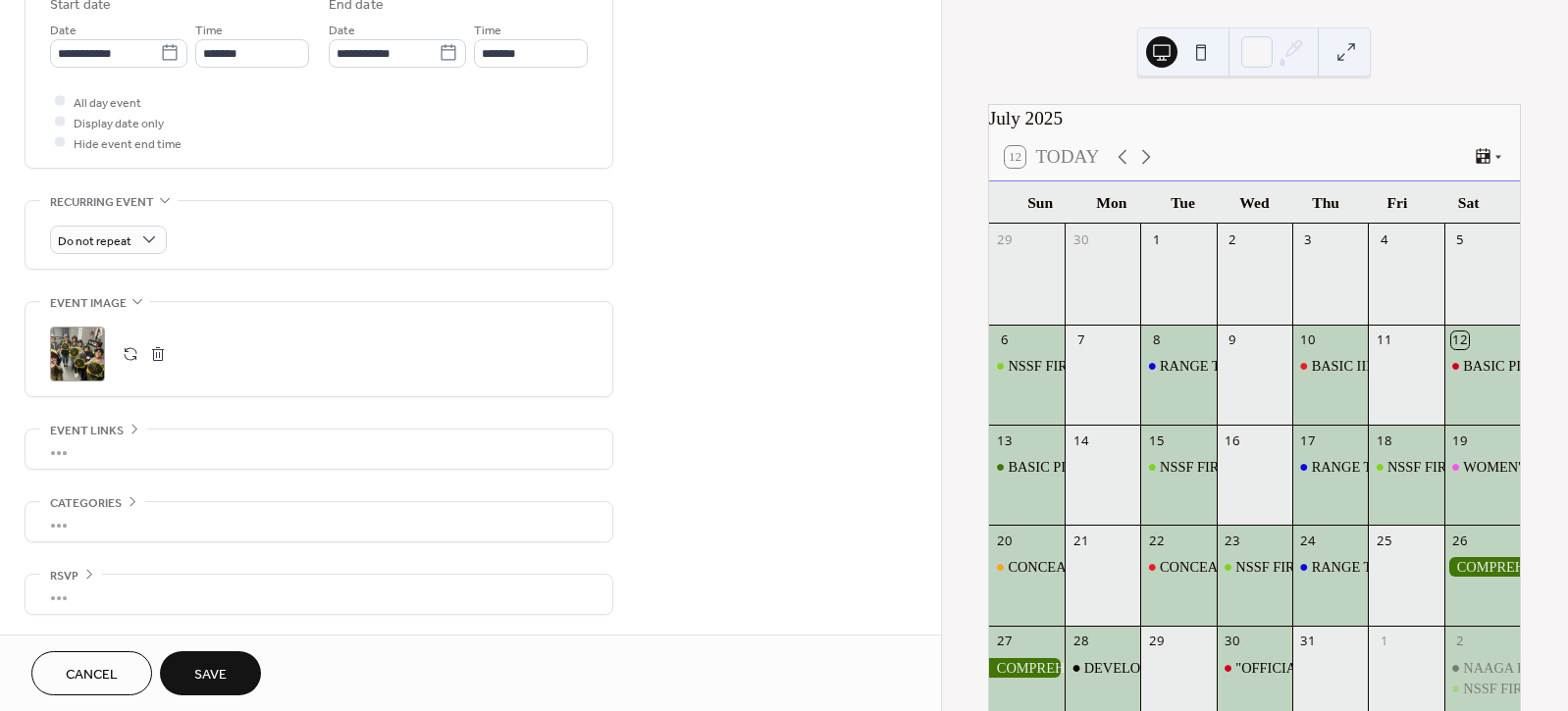 click on "Save" at bounding box center (210, 675) 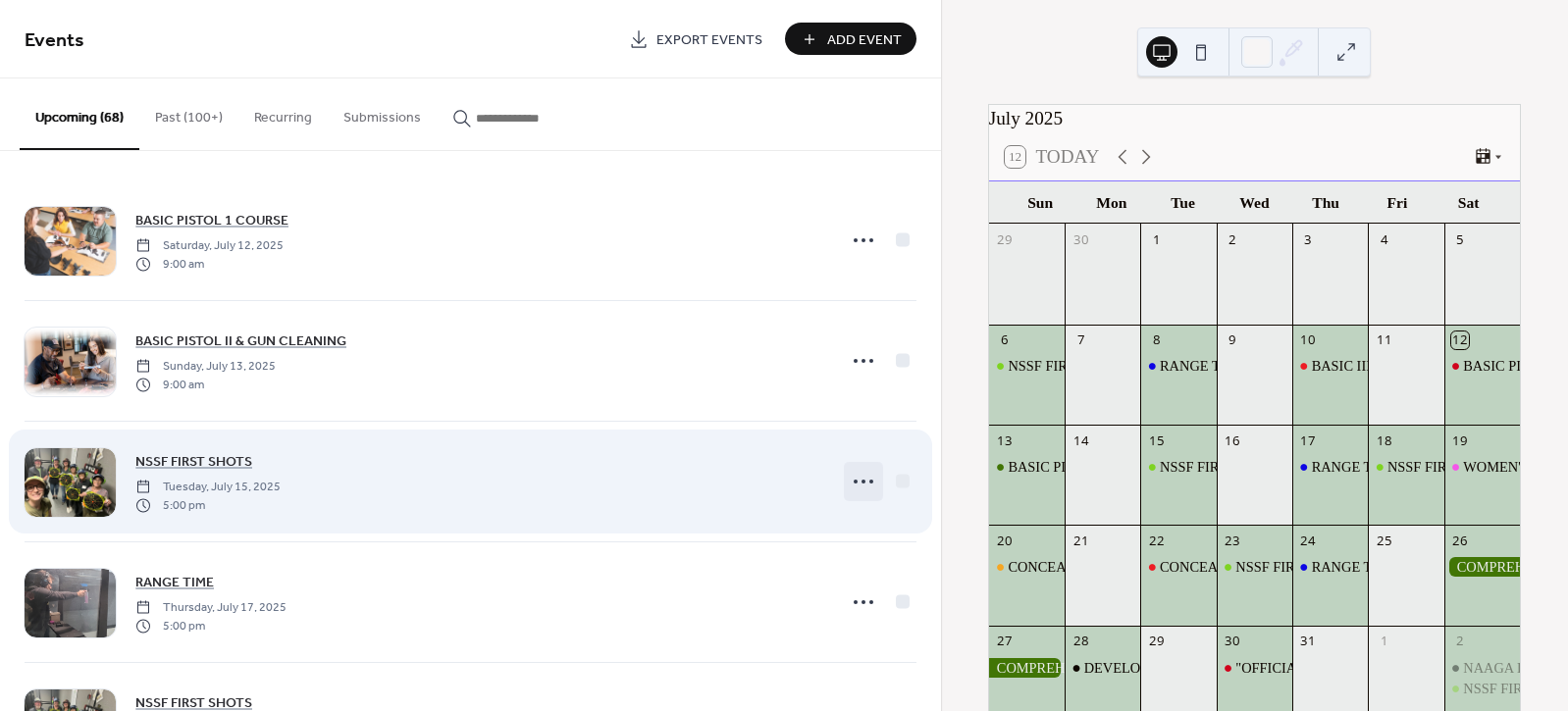 click 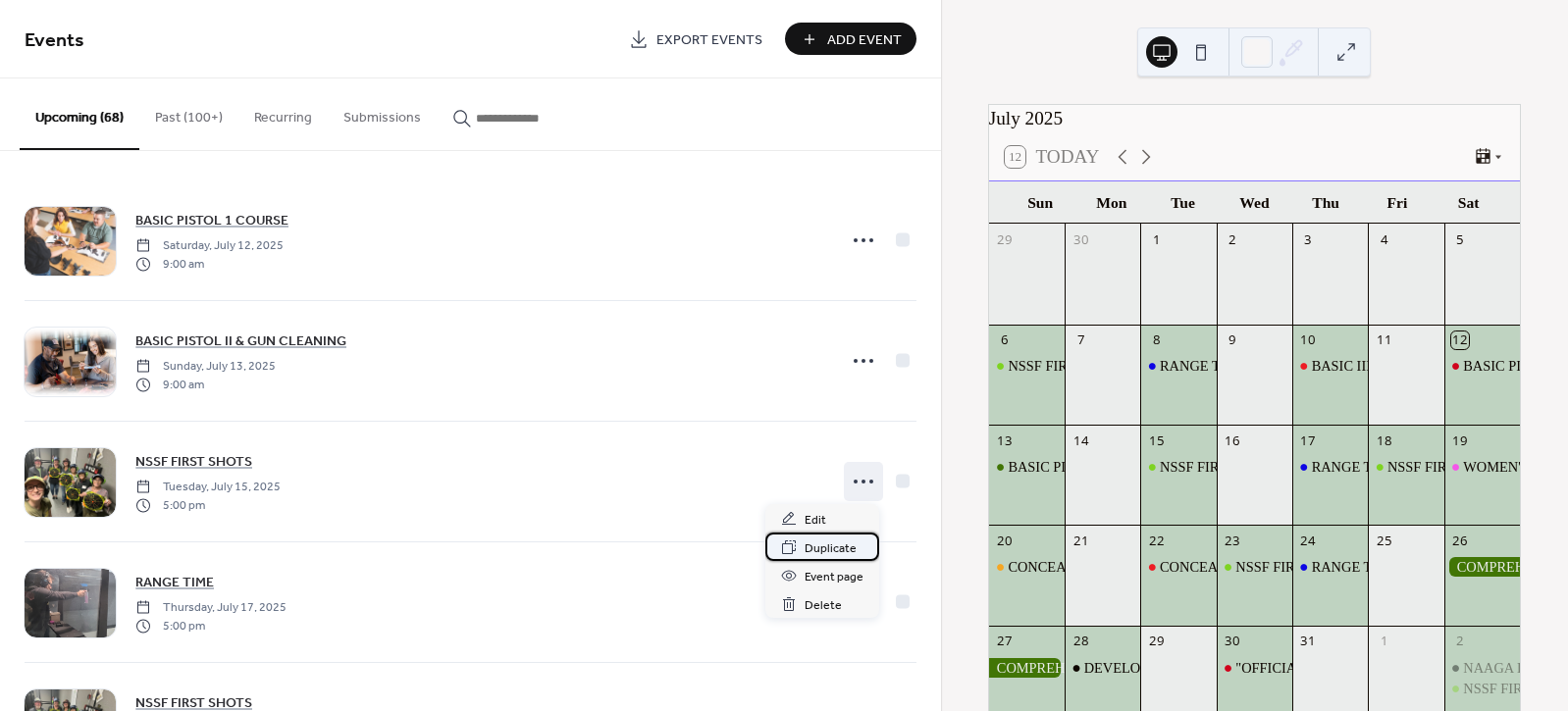 click on "Duplicate" at bounding box center [830, 548] 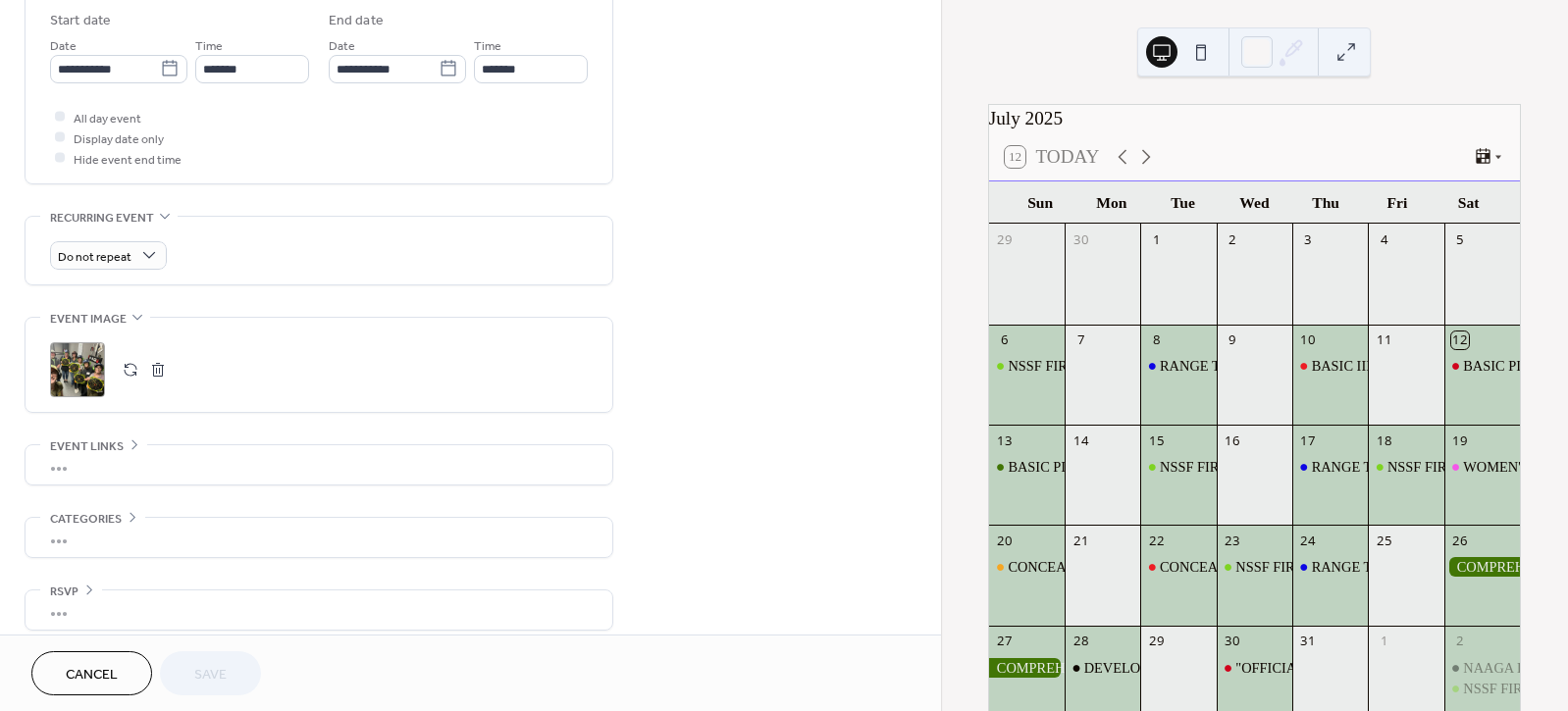 scroll, scrollTop: 653, scrollLeft: 0, axis: vertical 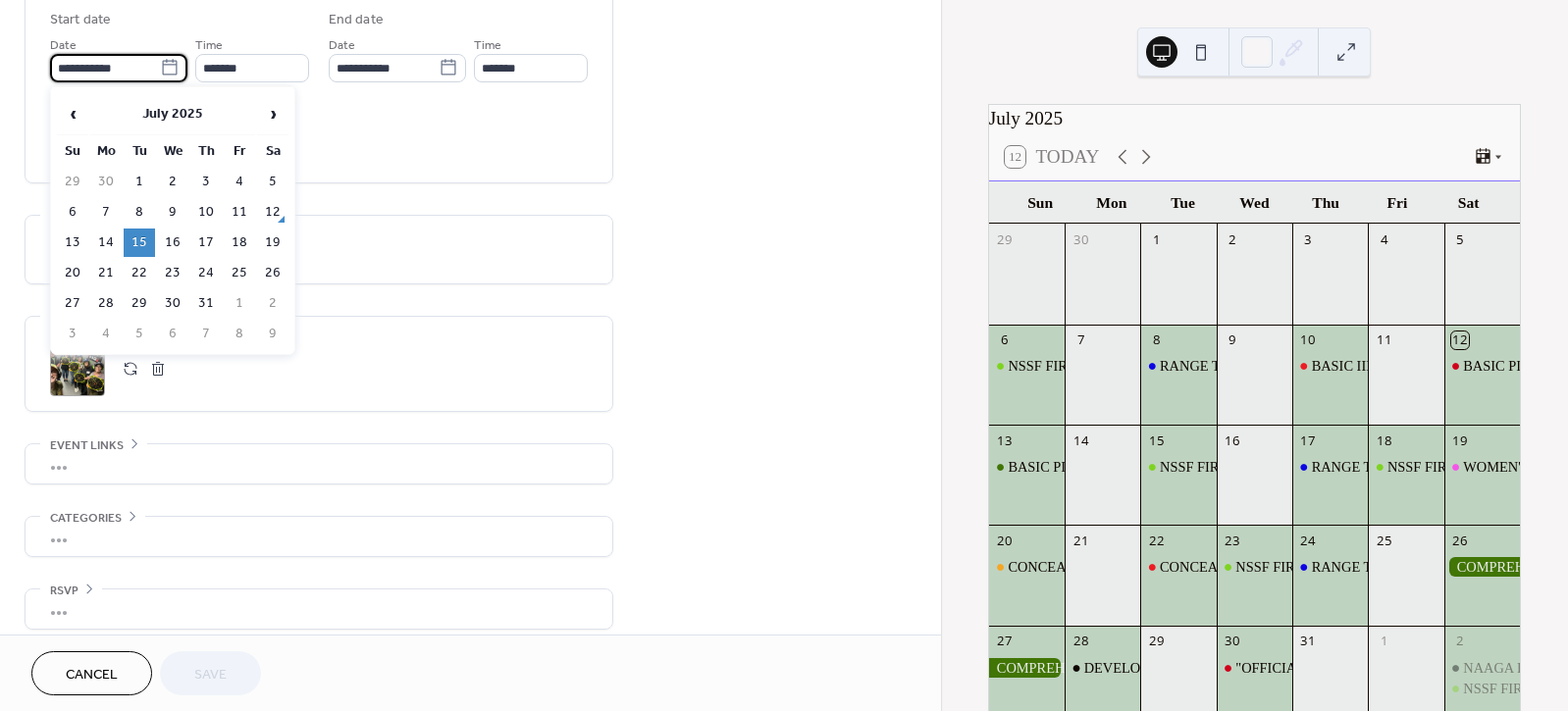 click on "**********" at bounding box center (105, 68) 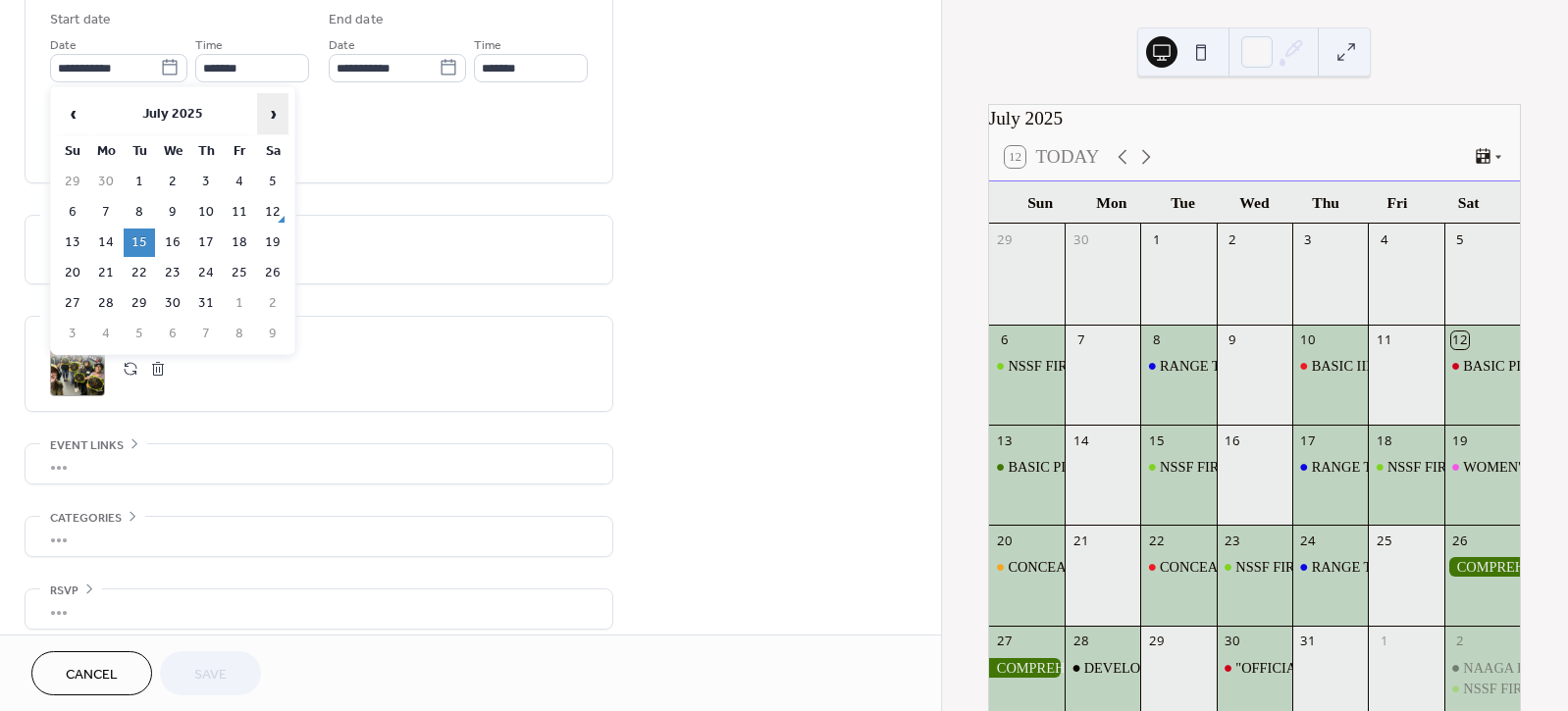click on "›" at bounding box center (273, 114) 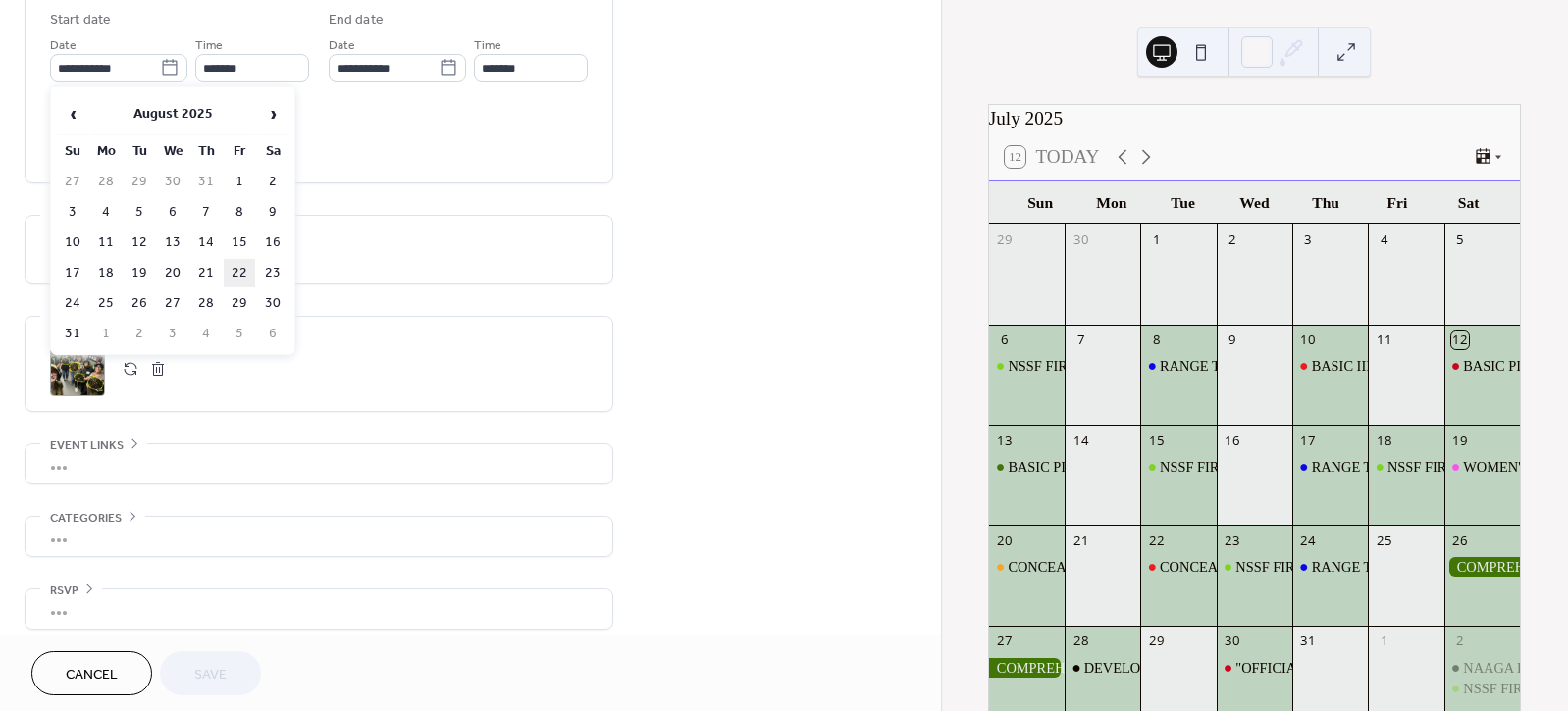 click on "22" at bounding box center (239, 273) 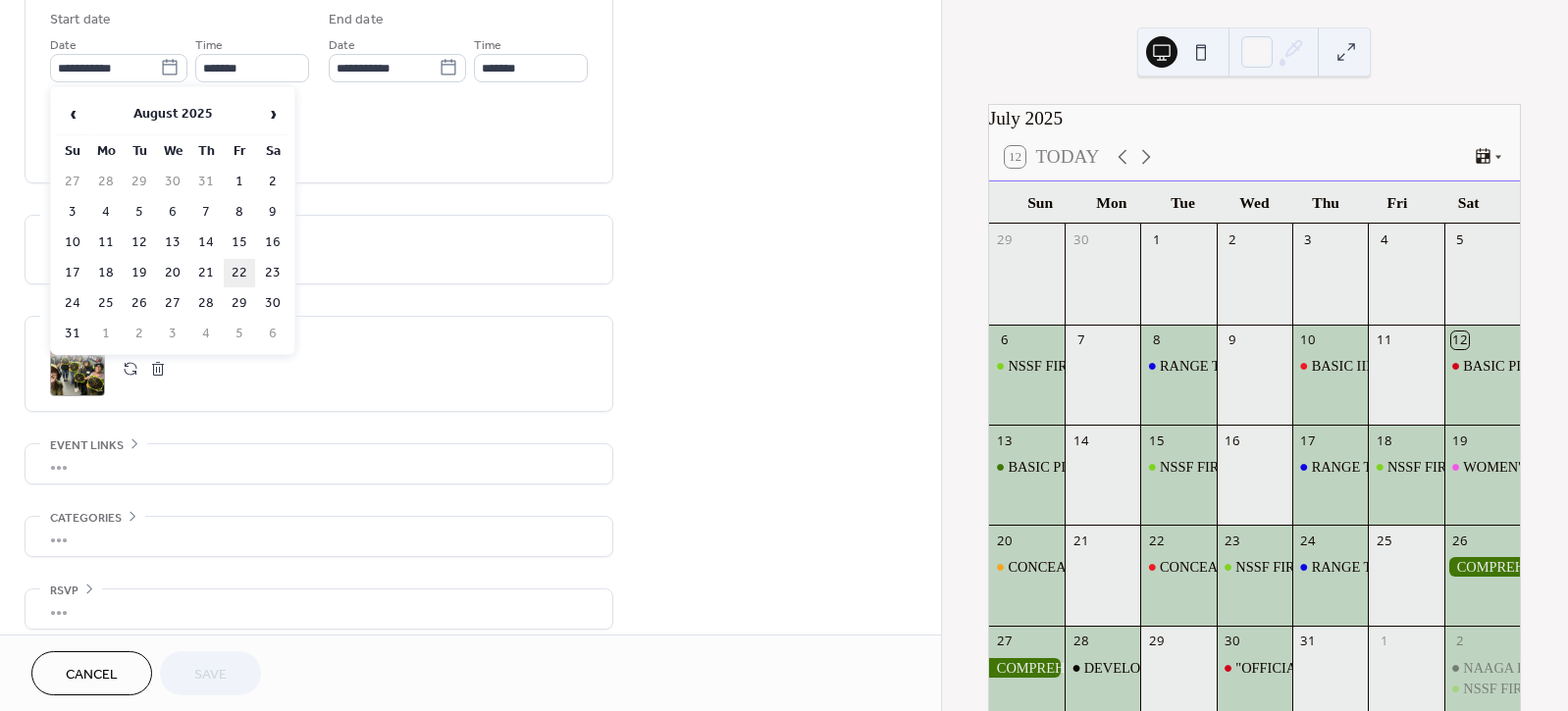 type on "**********" 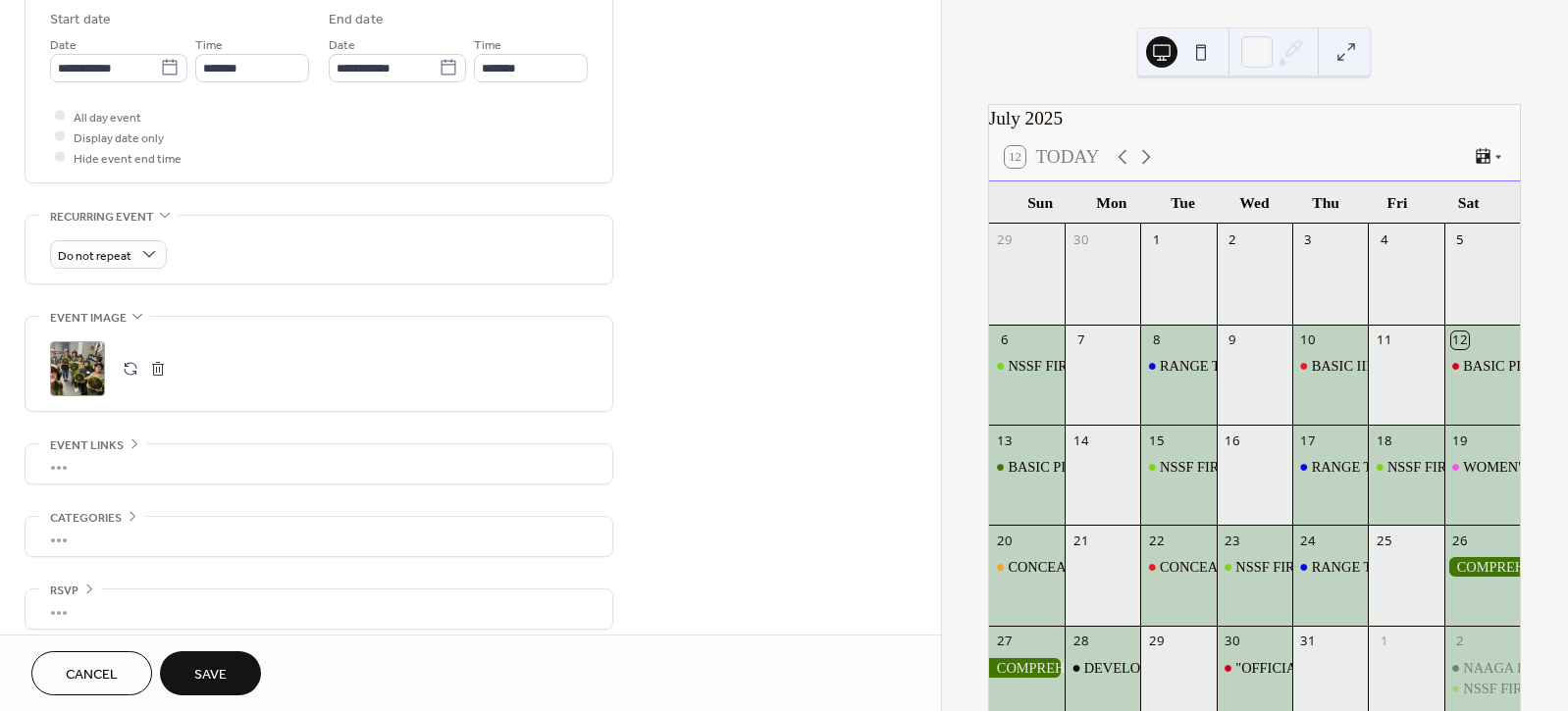 click on "Save" at bounding box center [210, 673] 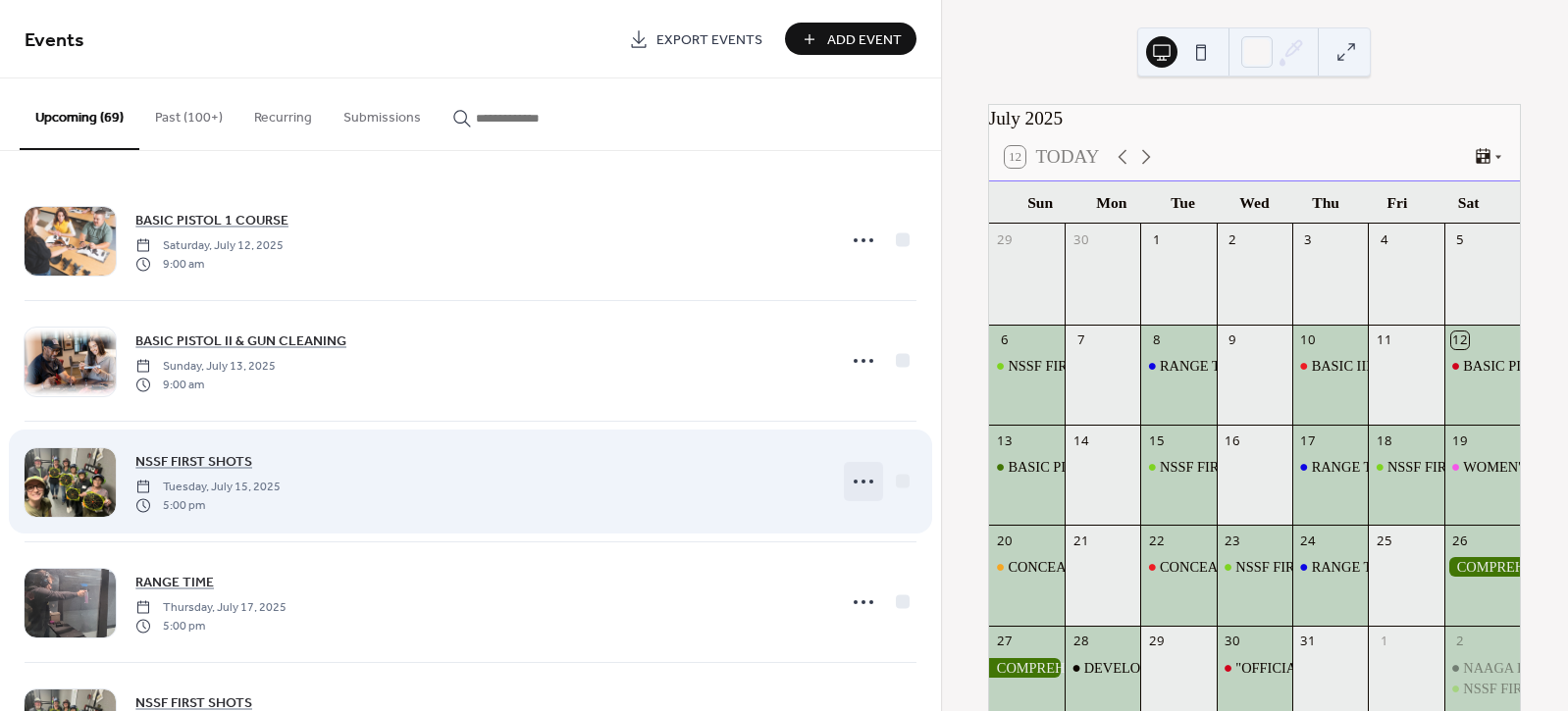 click 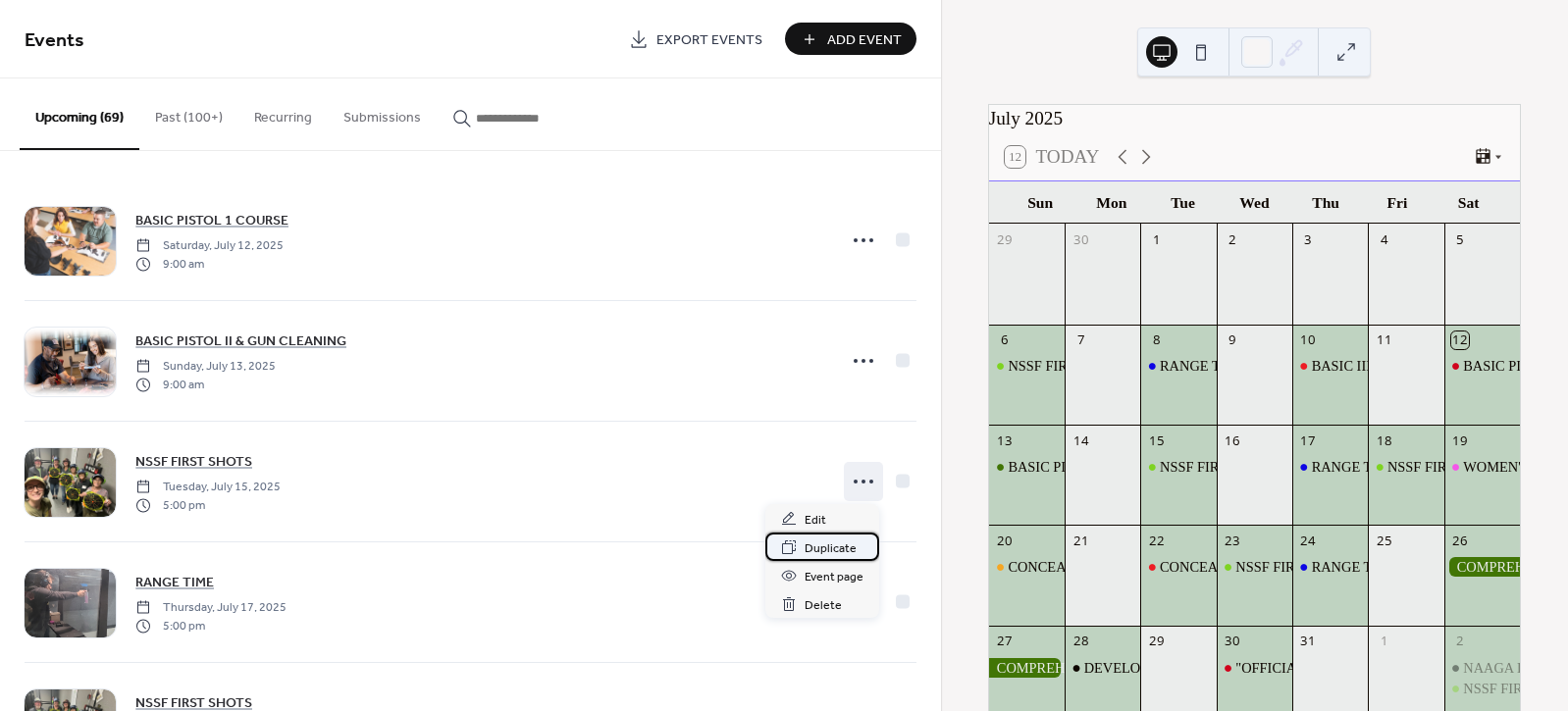 click on "Duplicate" at bounding box center [830, 548] 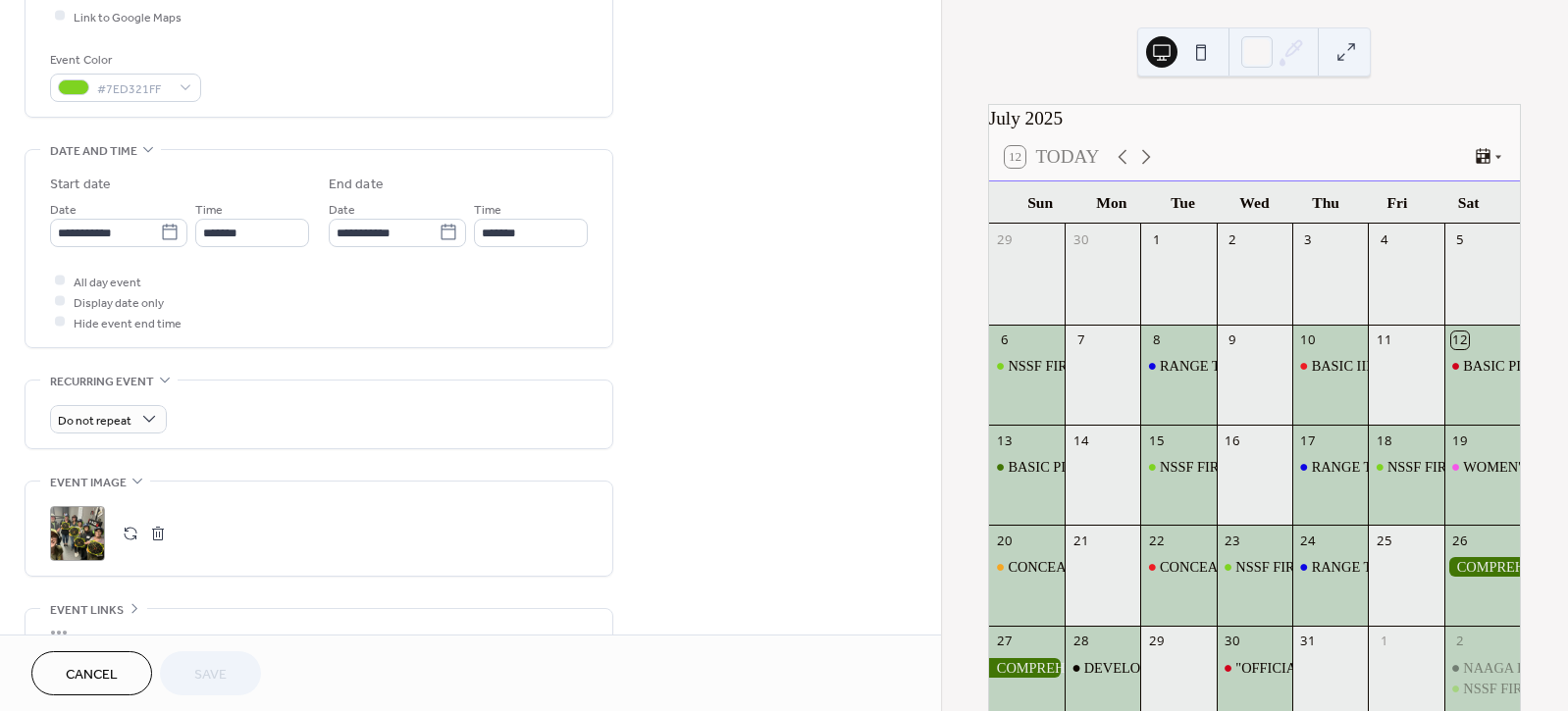 scroll, scrollTop: 544, scrollLeft: 0, axis: vertical 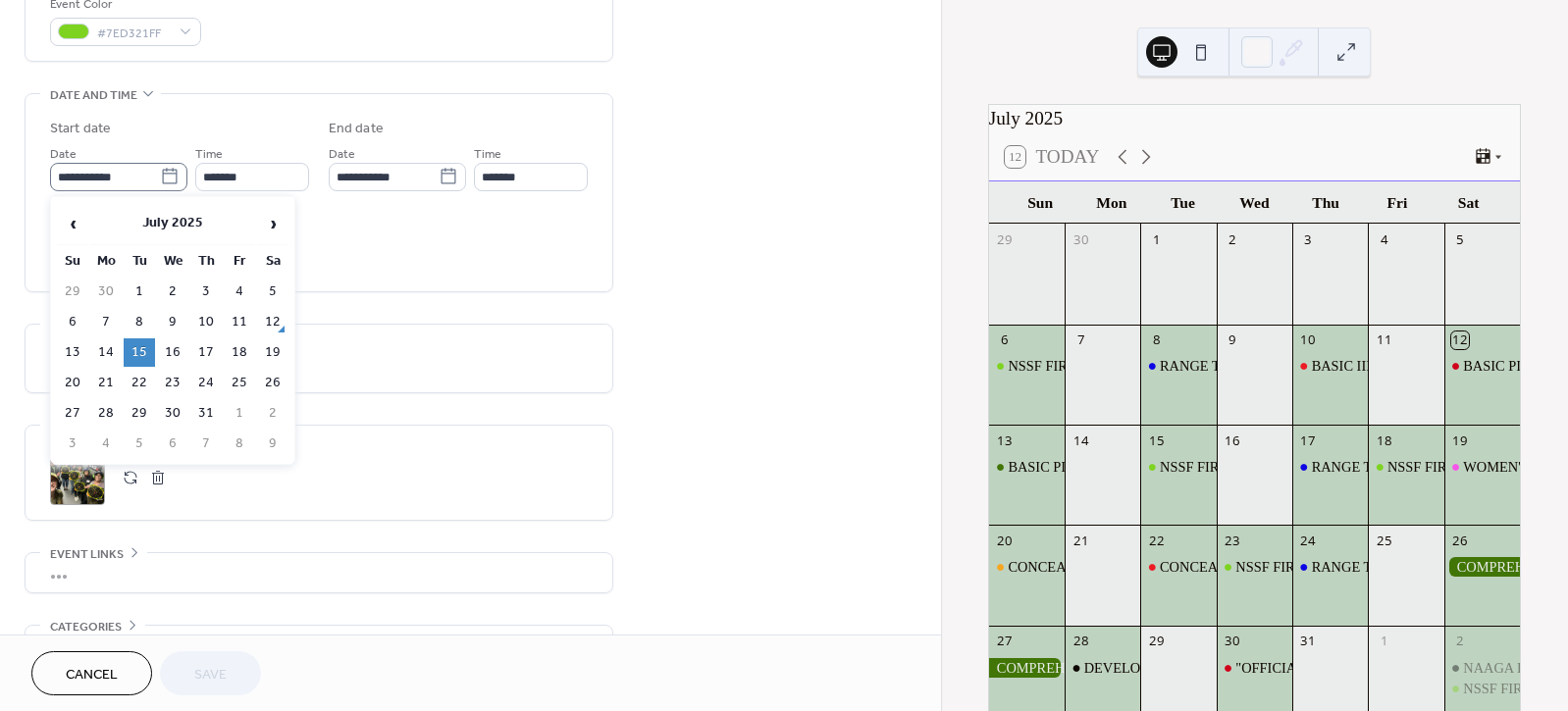 click 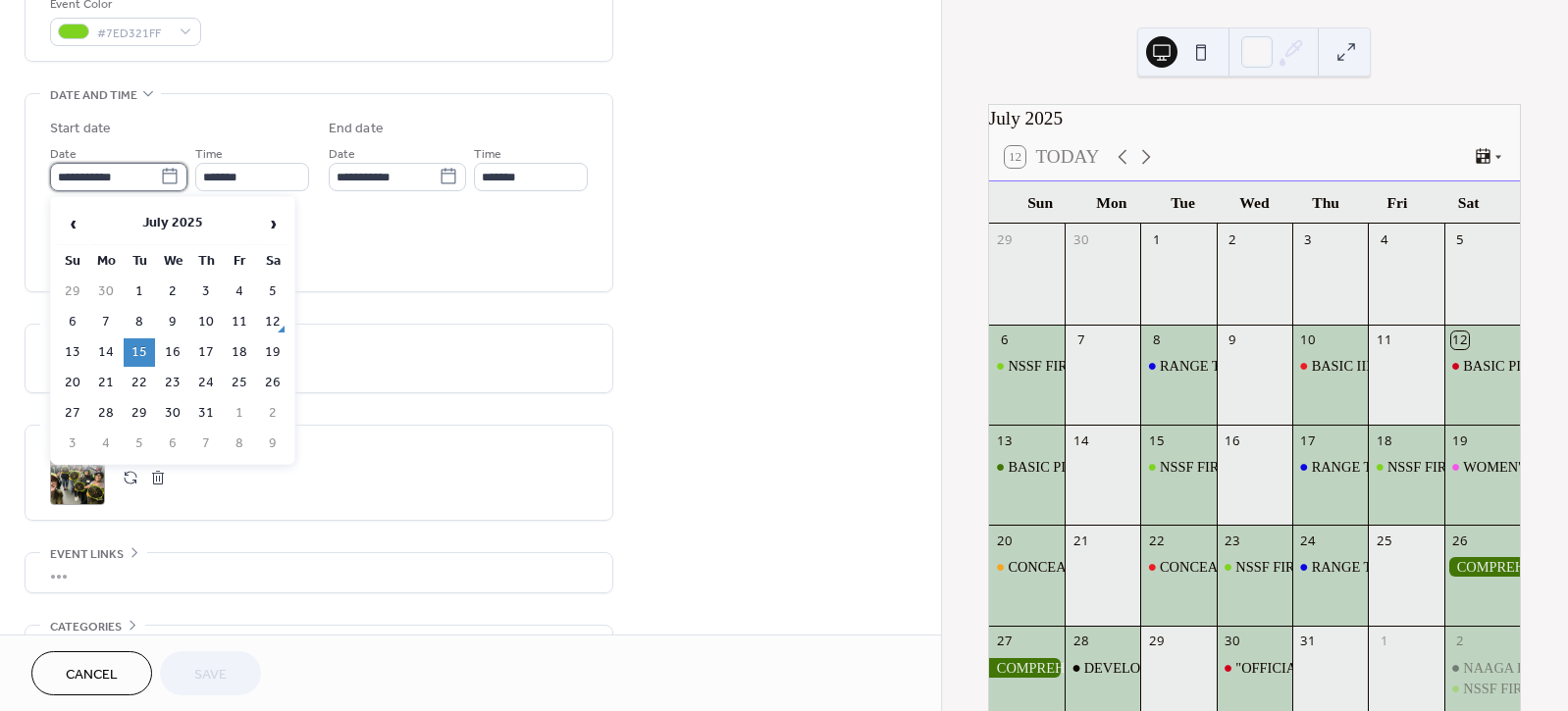 click on "**********" at bounding box center (105, 177) 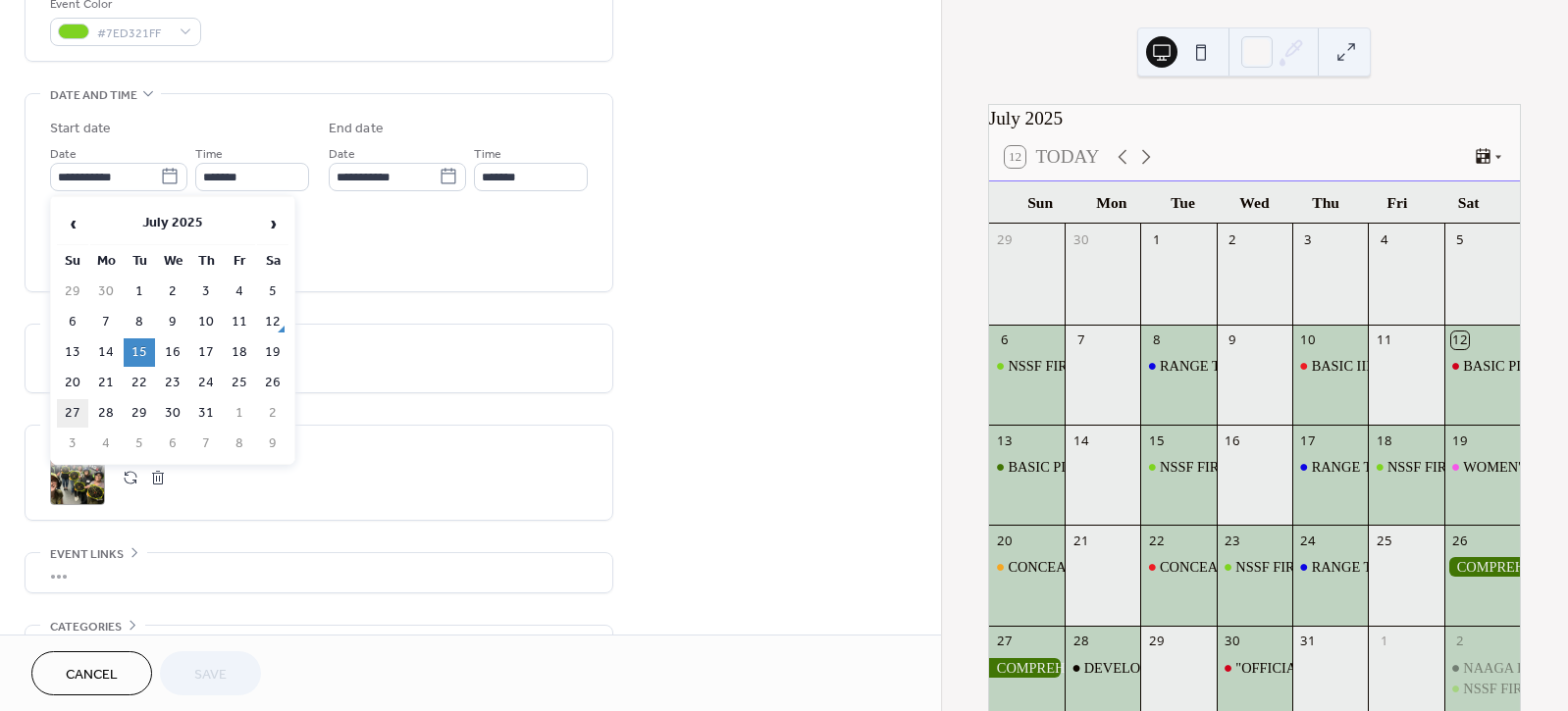 click on "27" at bounding box center (73, 413) 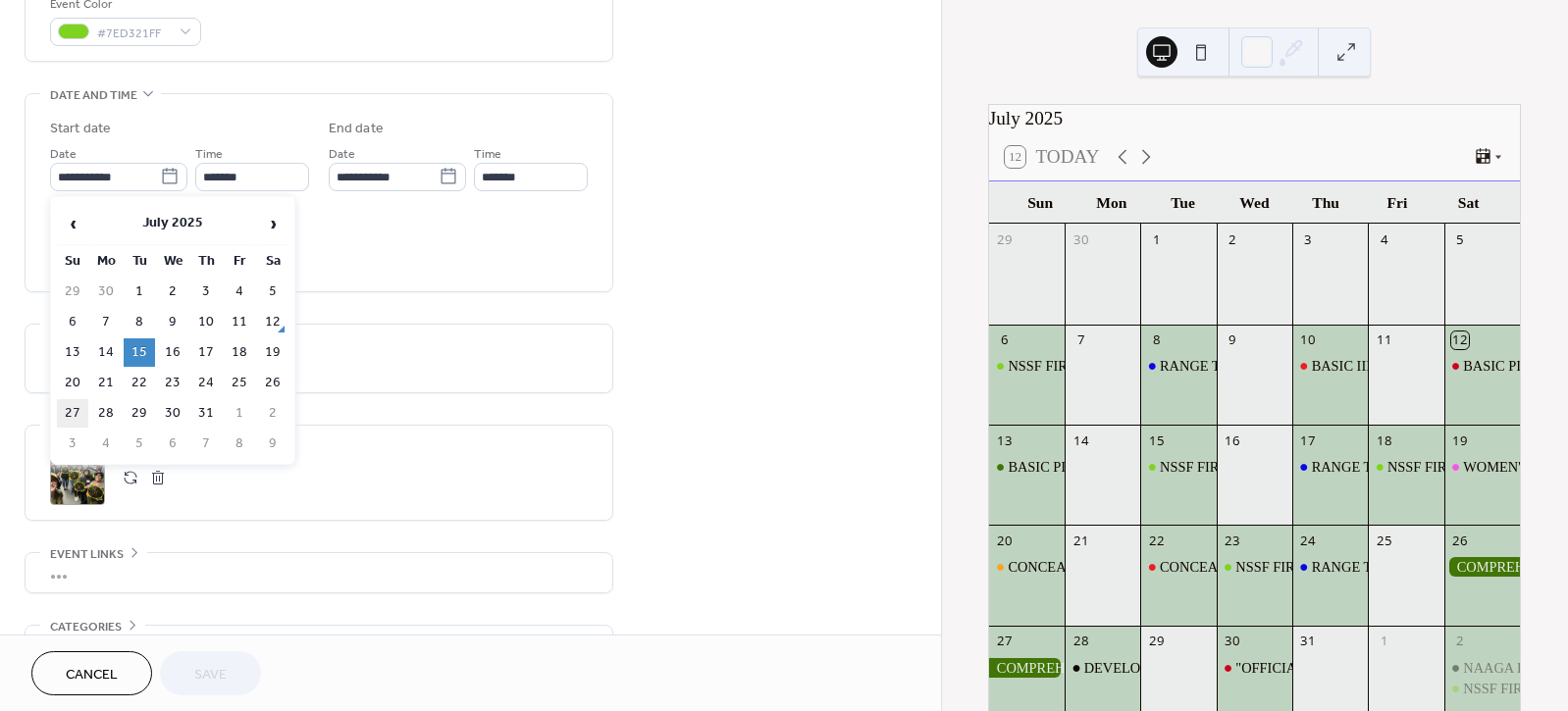 type on "**********" 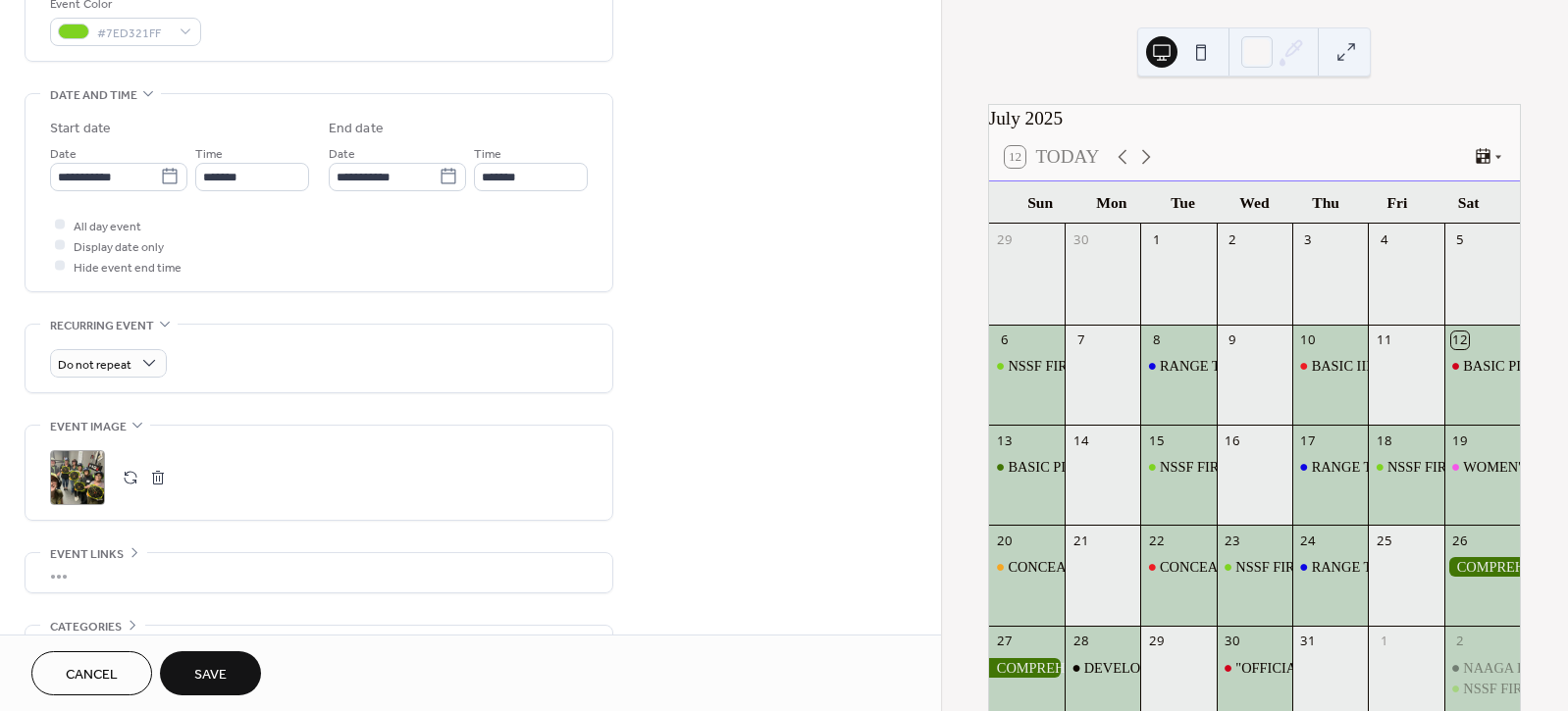 click on "Save" at bounding box center [210, 673] 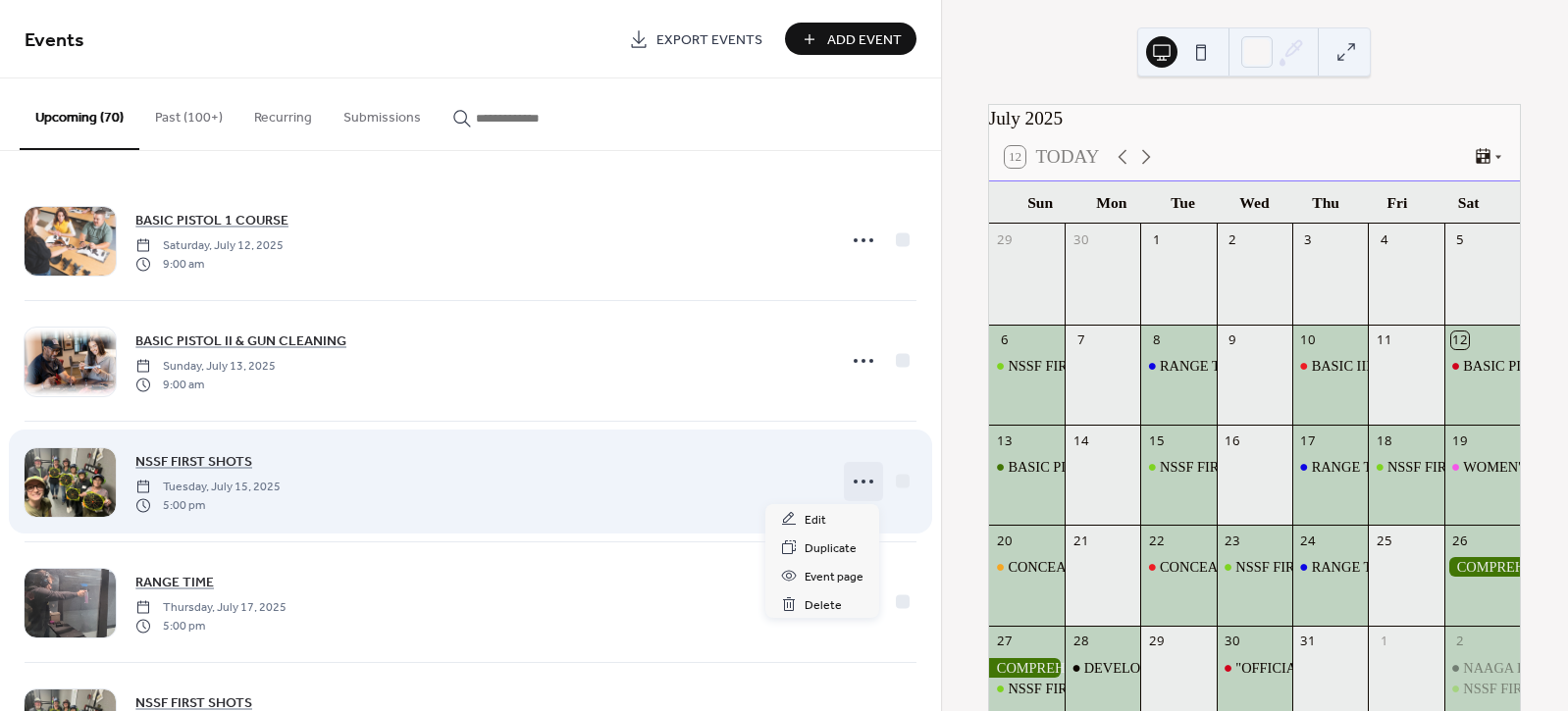 click 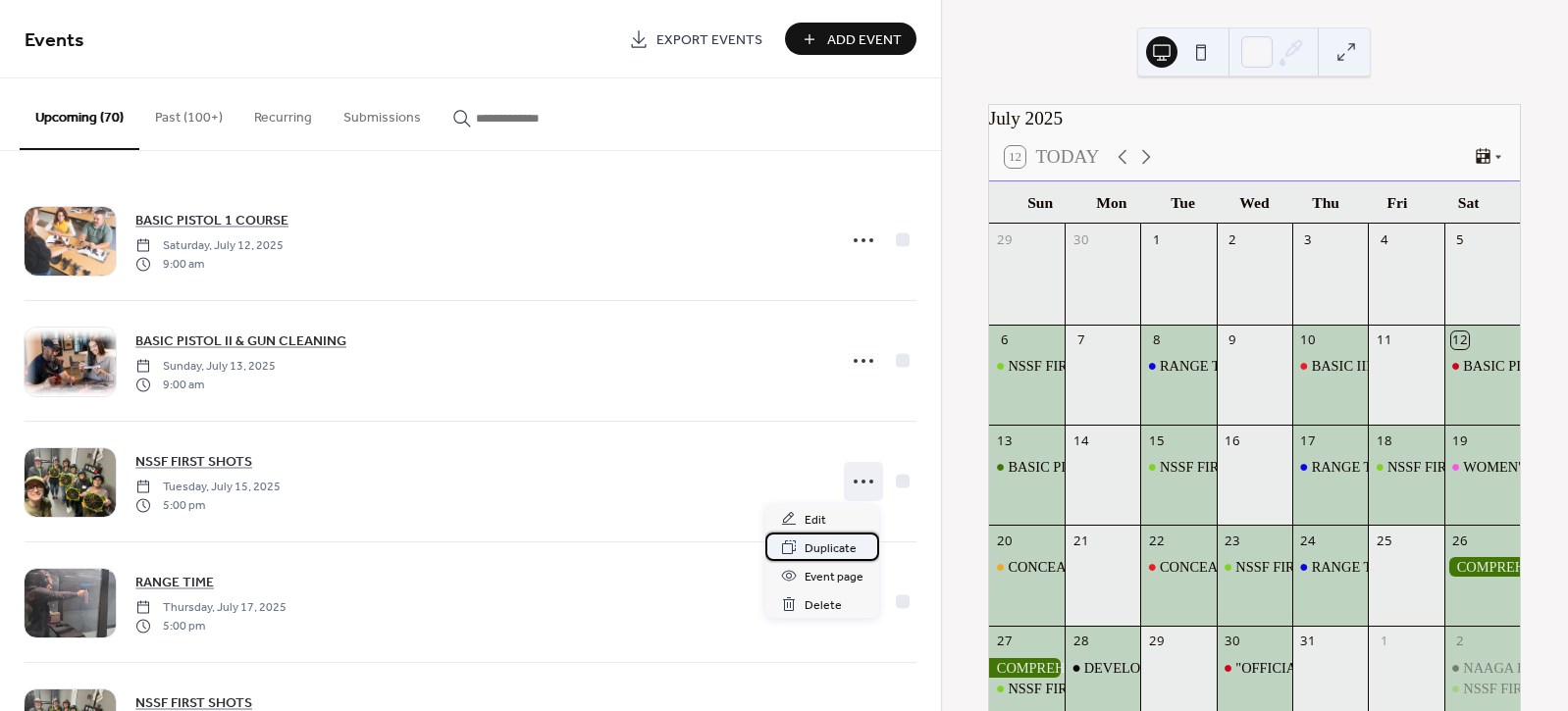 click on "Duplicate" at bounding box center (830, 548) 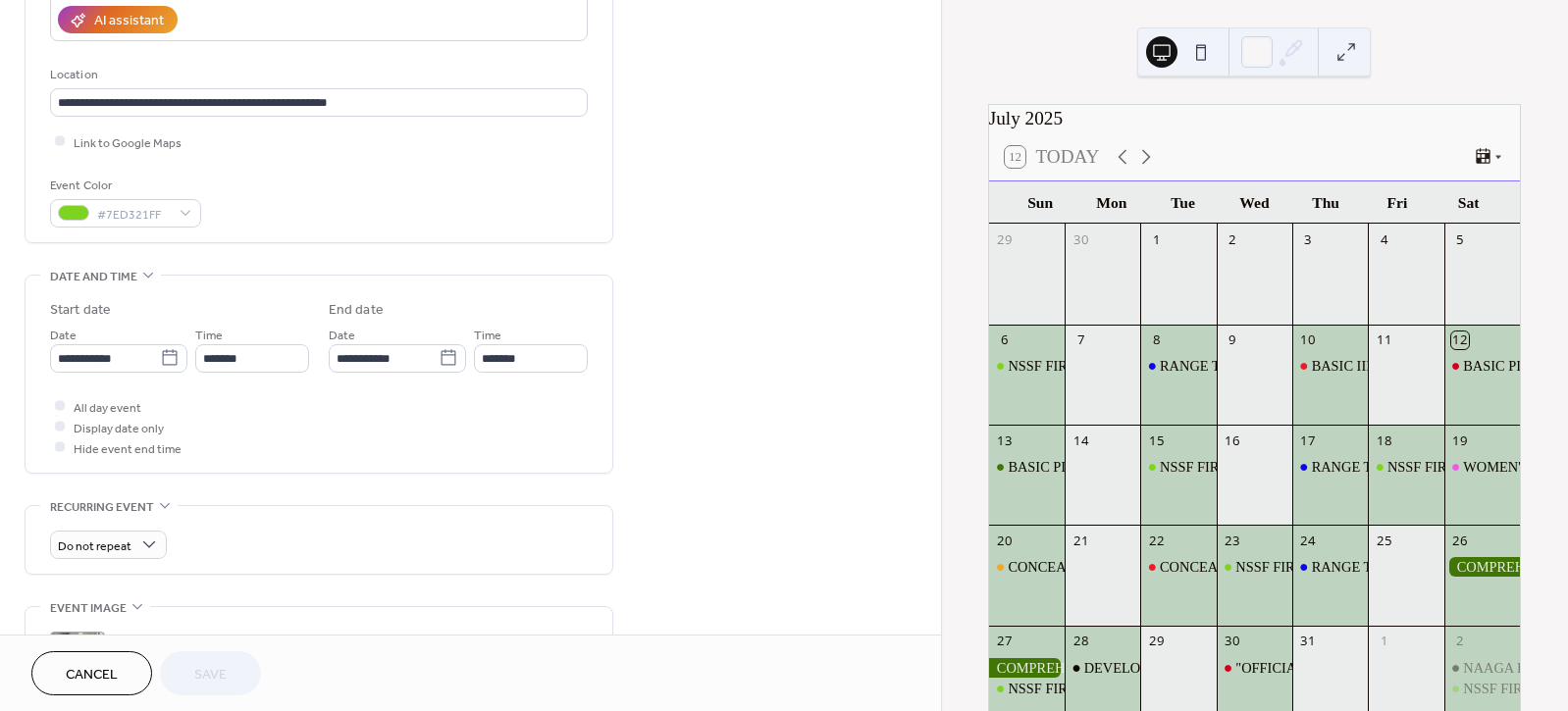 scroll, scrollTop: 544, scrollLeft: 0, axis: vertical 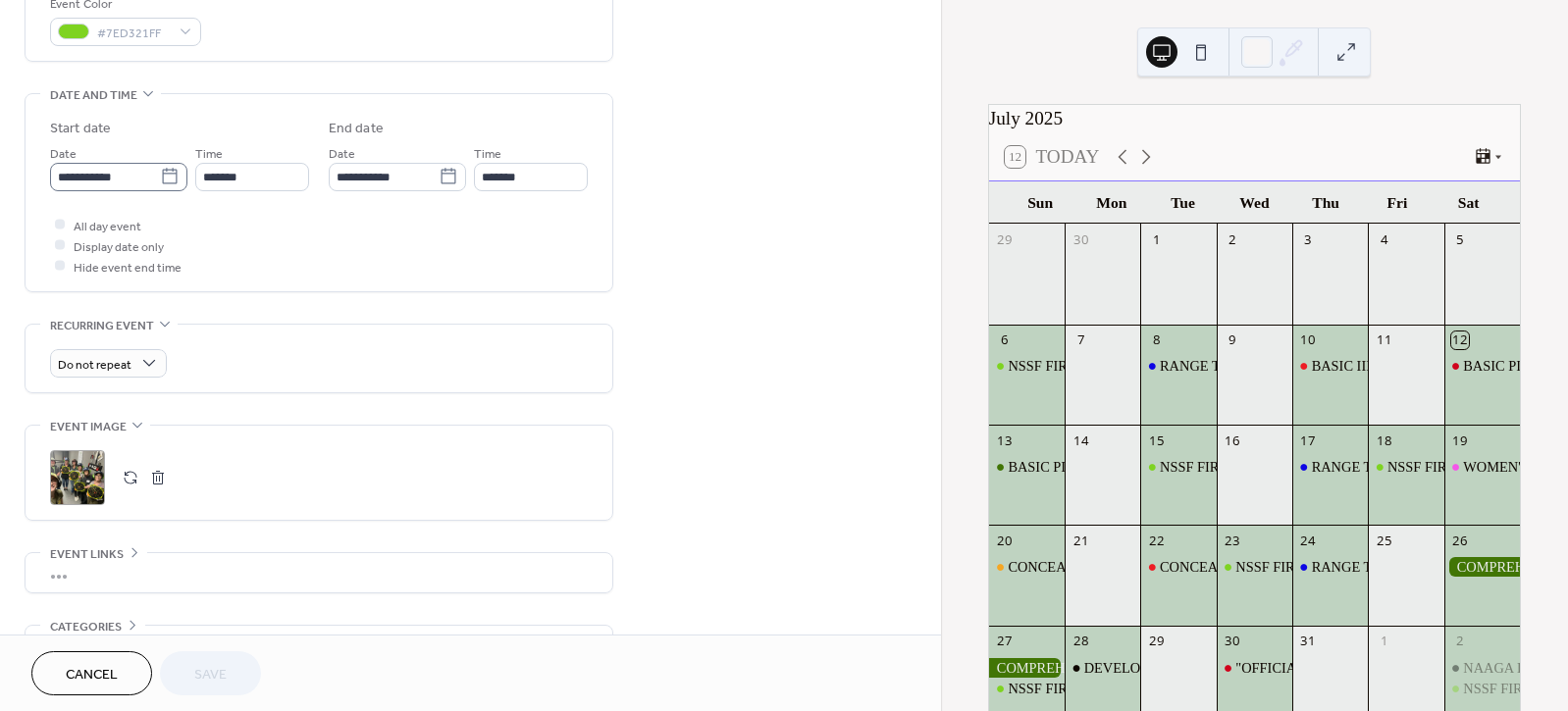click 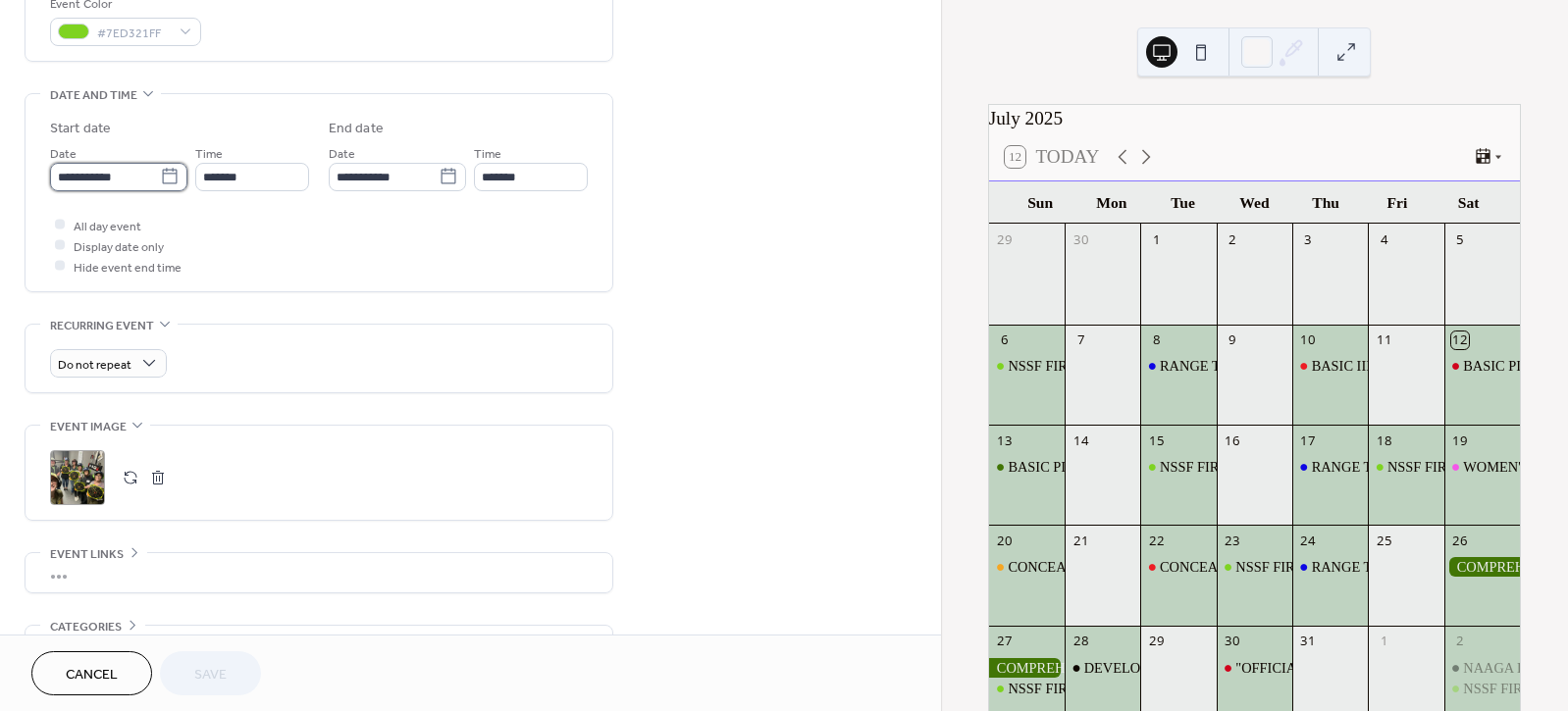 click on "**********" at bounding box center (105, 177) 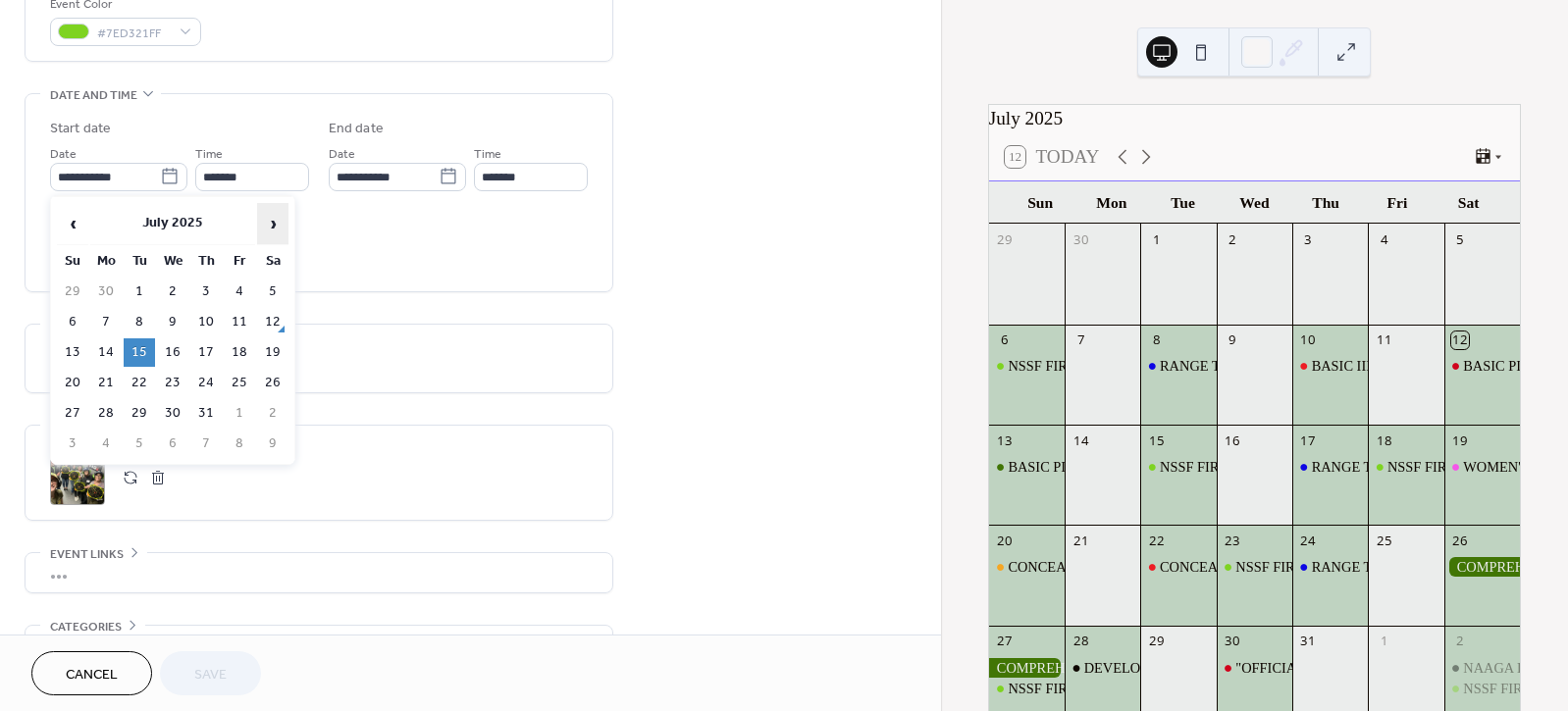 click on "›" at bounding box center [273, 224] 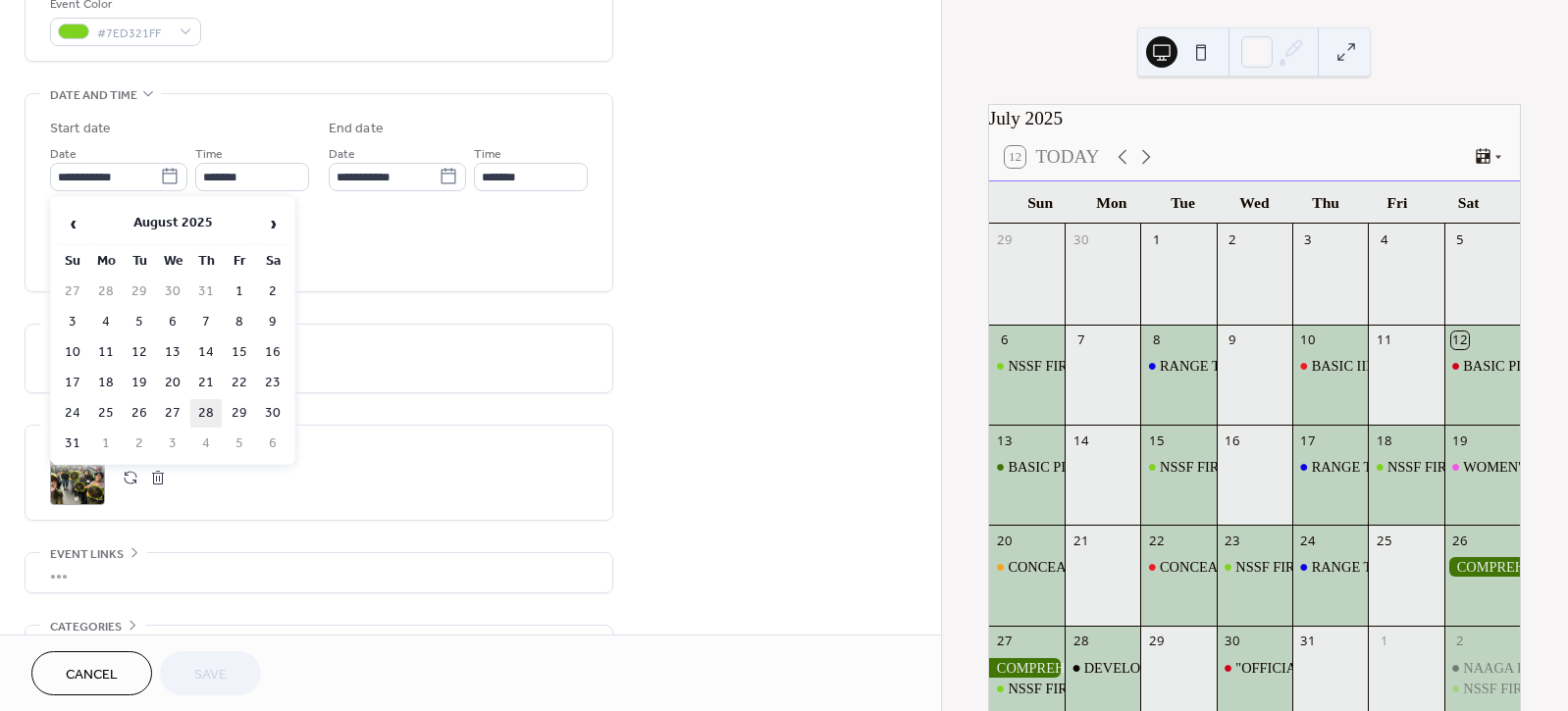 click on "28" at bounding box center [206, 413] 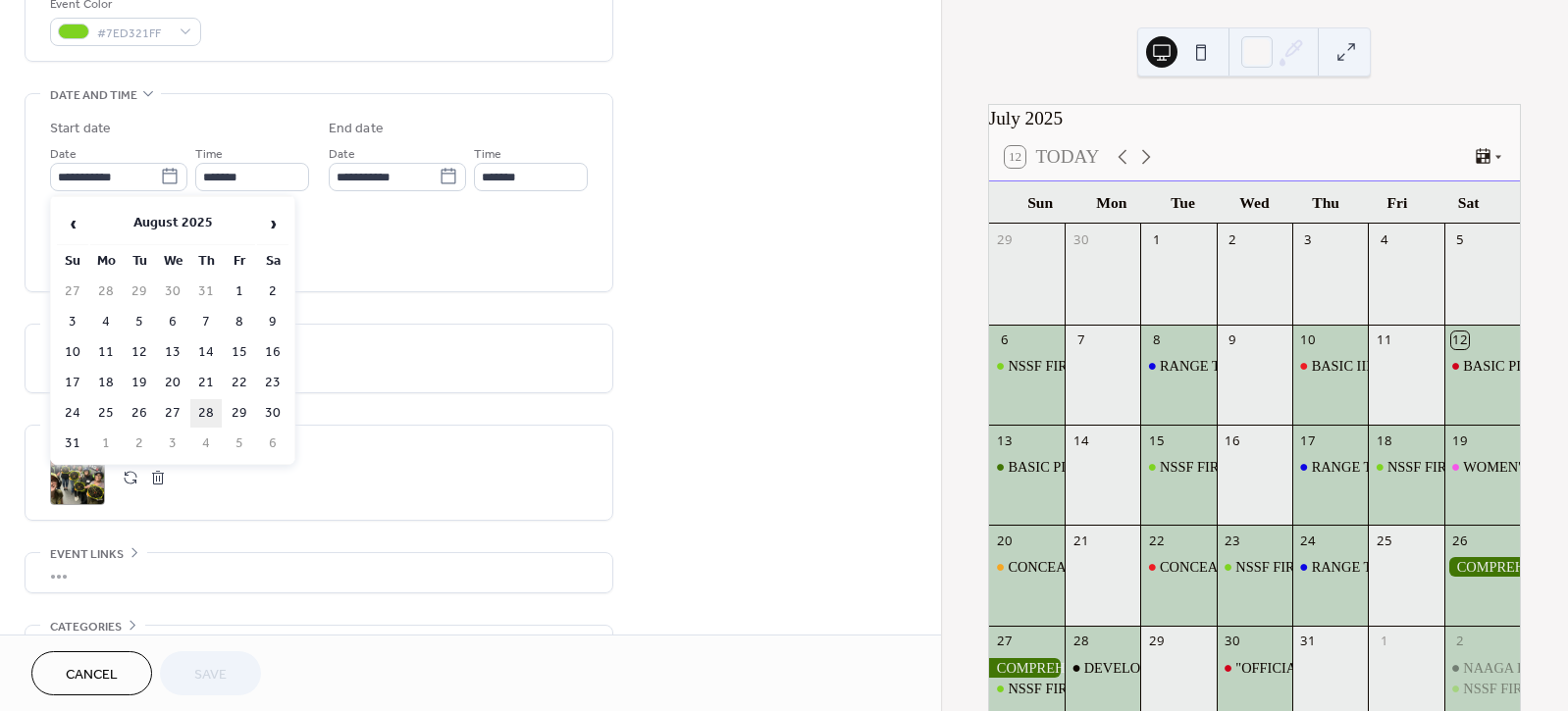 type on "**********" 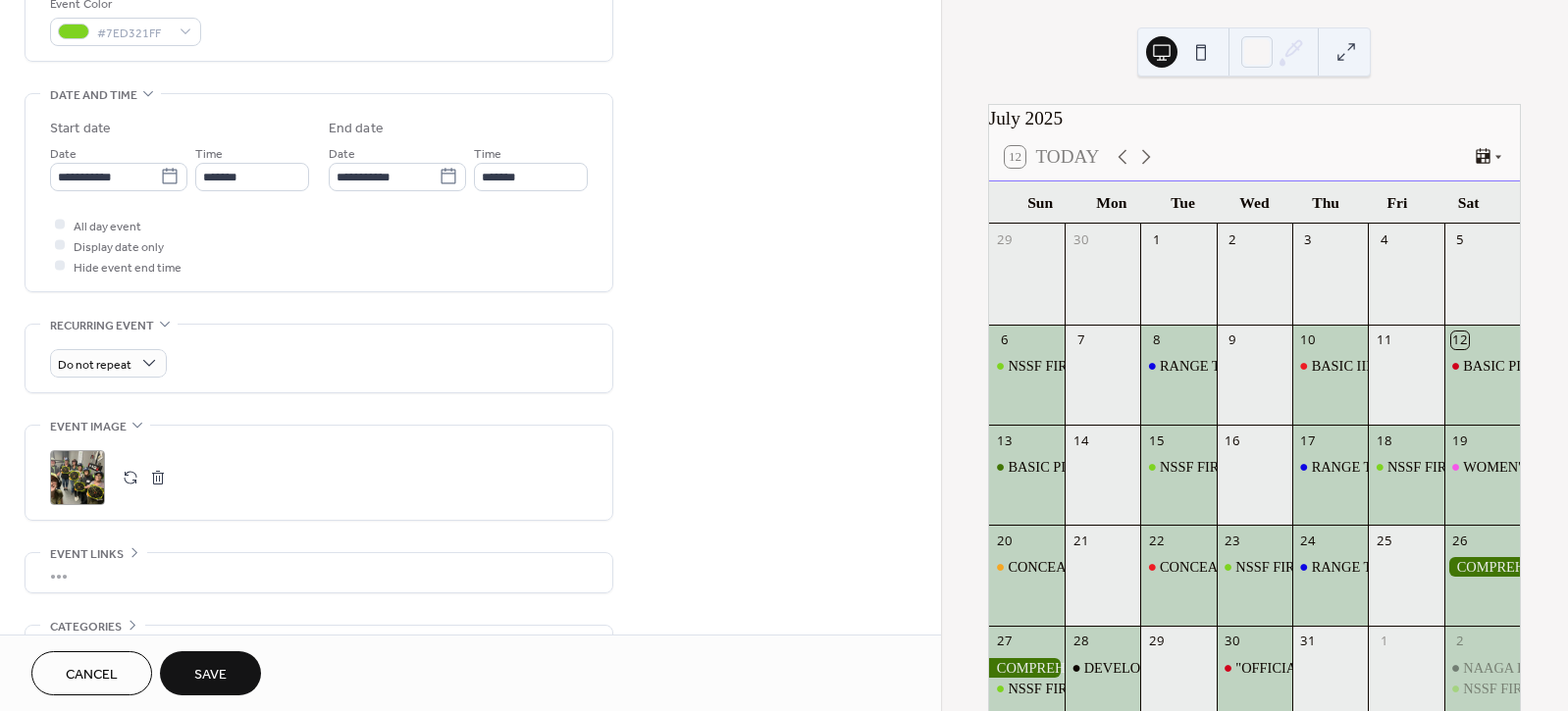 click on "Save" at bounding box center [210, 673] 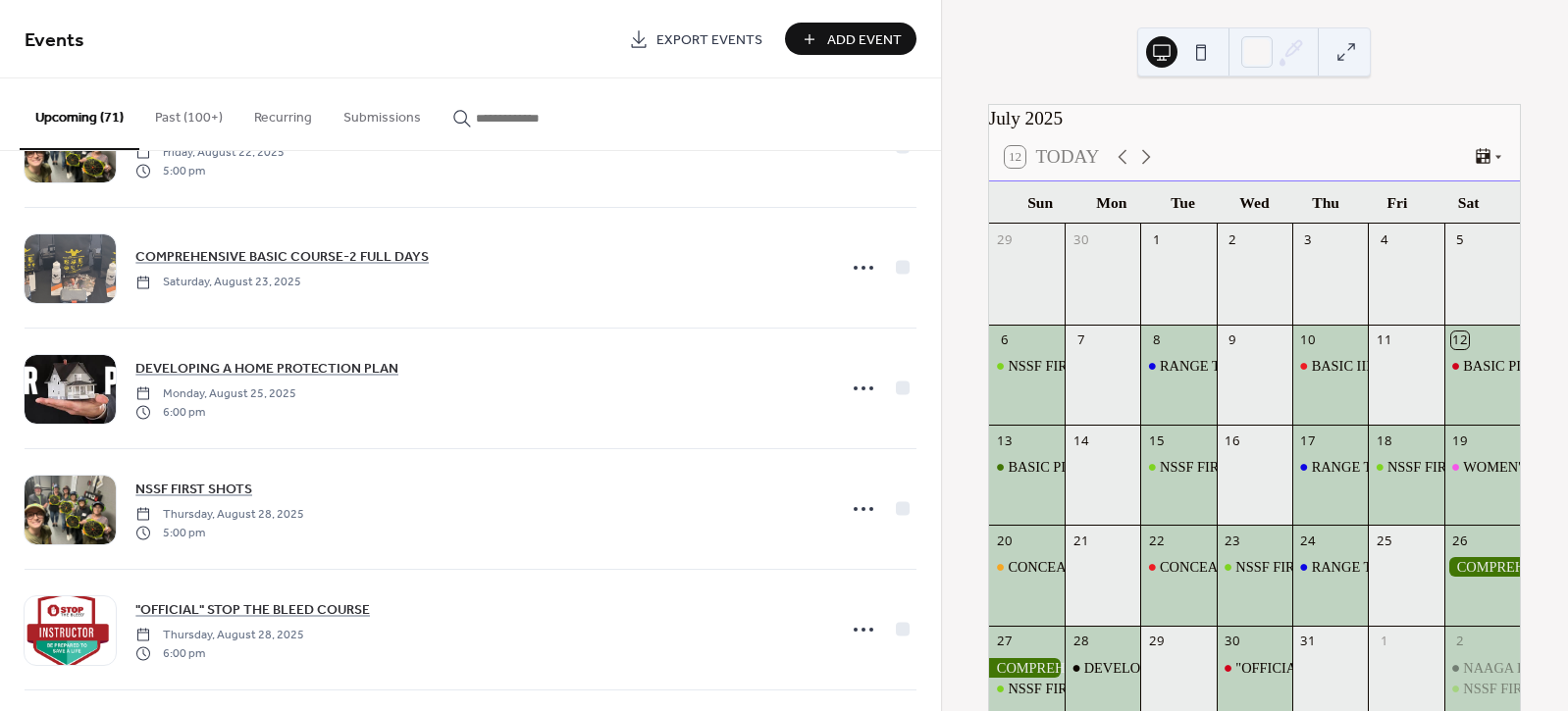 scroll, scrollTop: 3377, scrollLeft: 0, axis: vertical 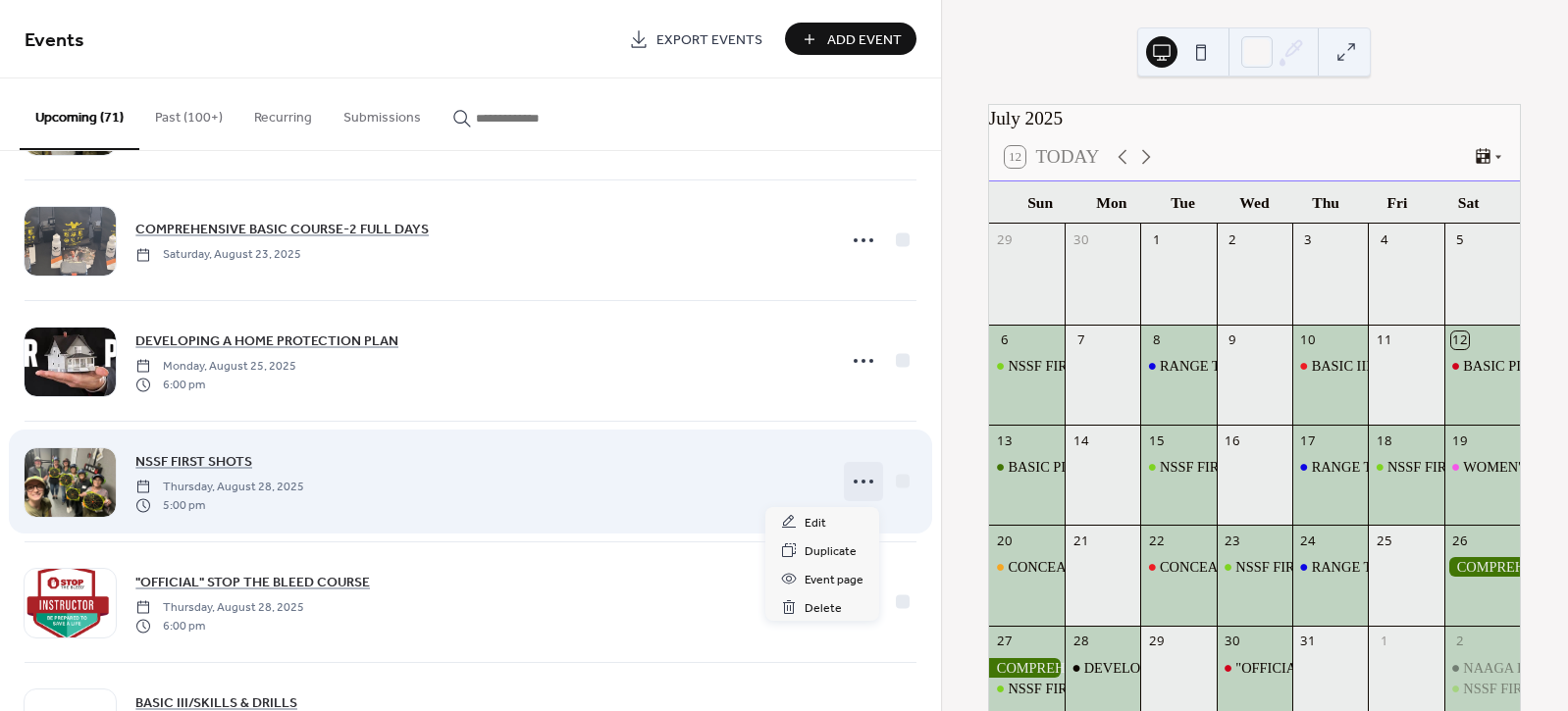click 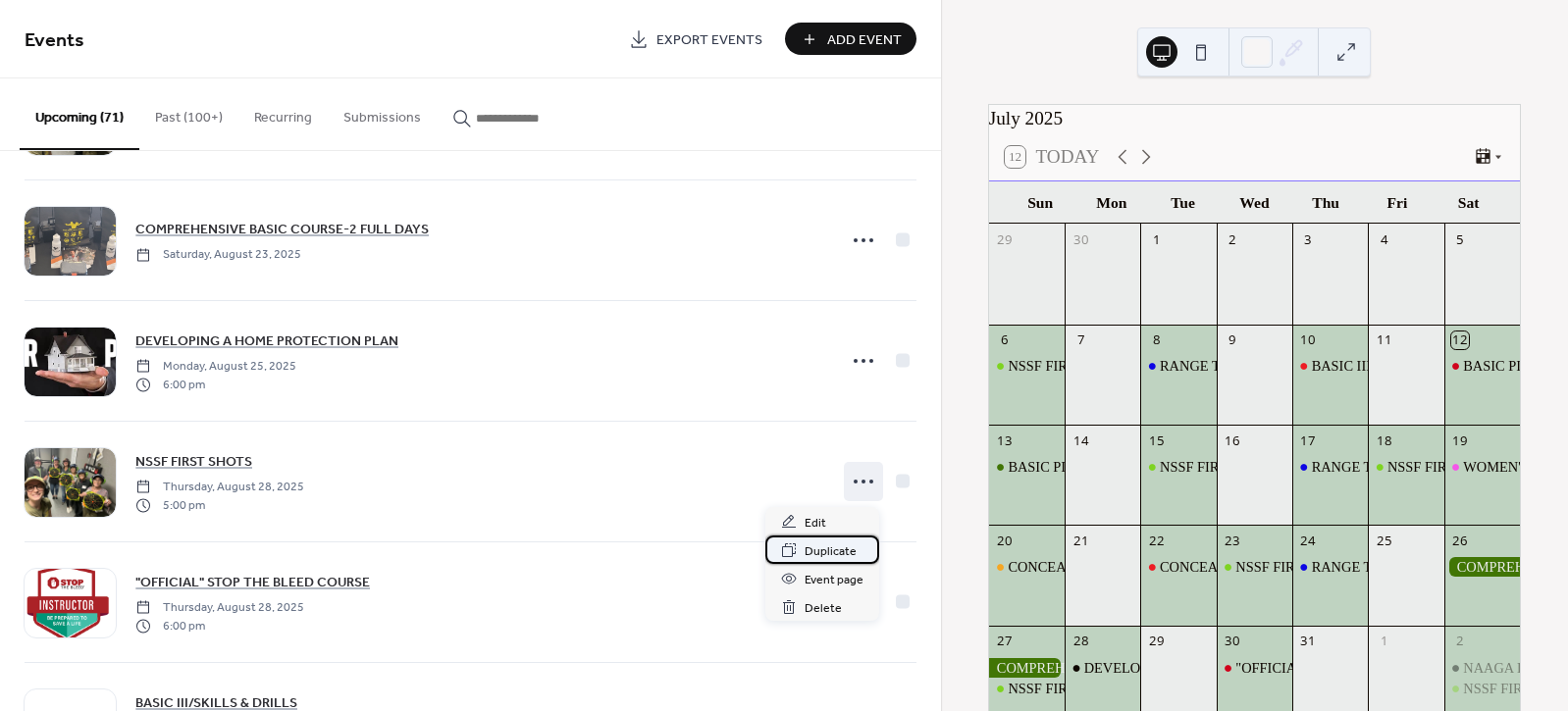 click on "Duplicate" at bounding box center (822, 549) 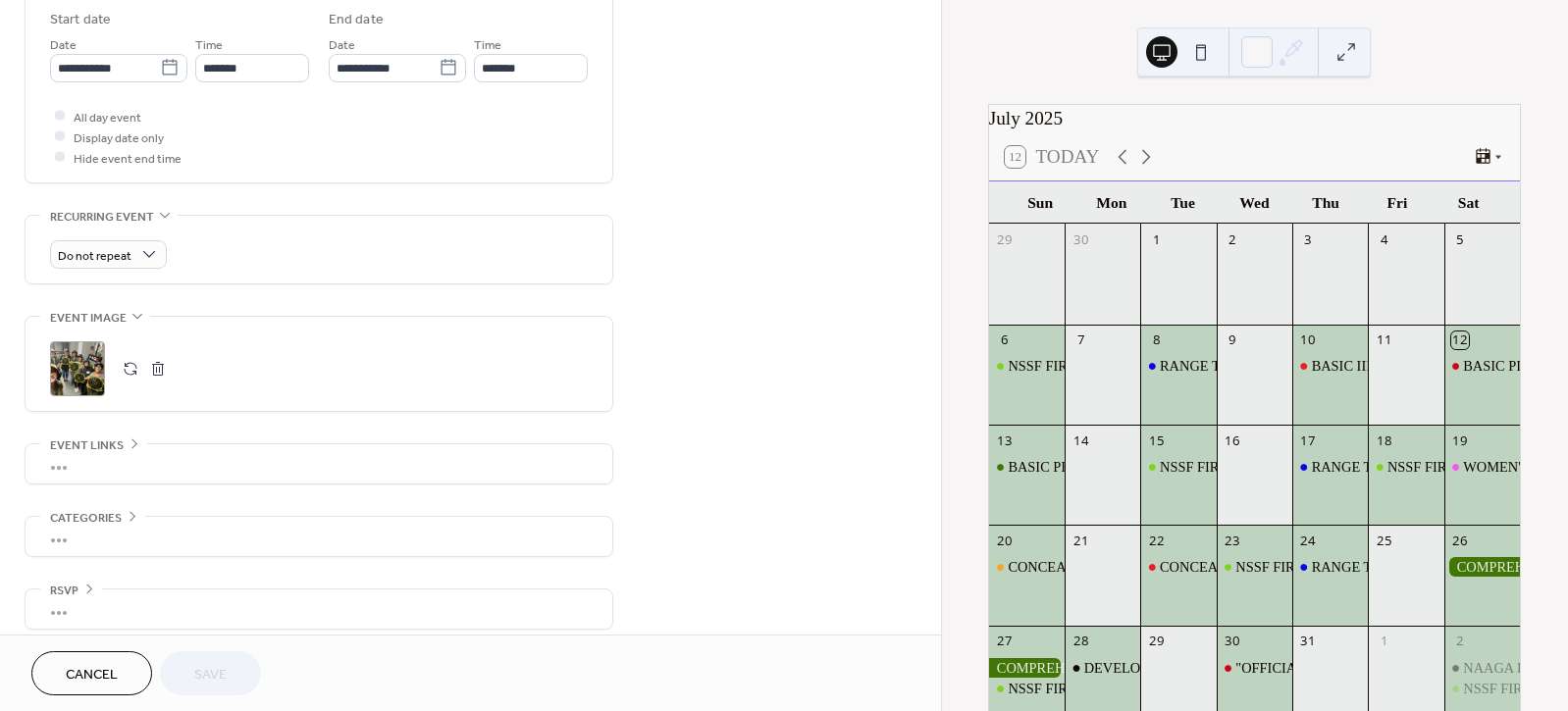 scroll, scrollTop: 668, scrollLeft: 0, axis: vertical 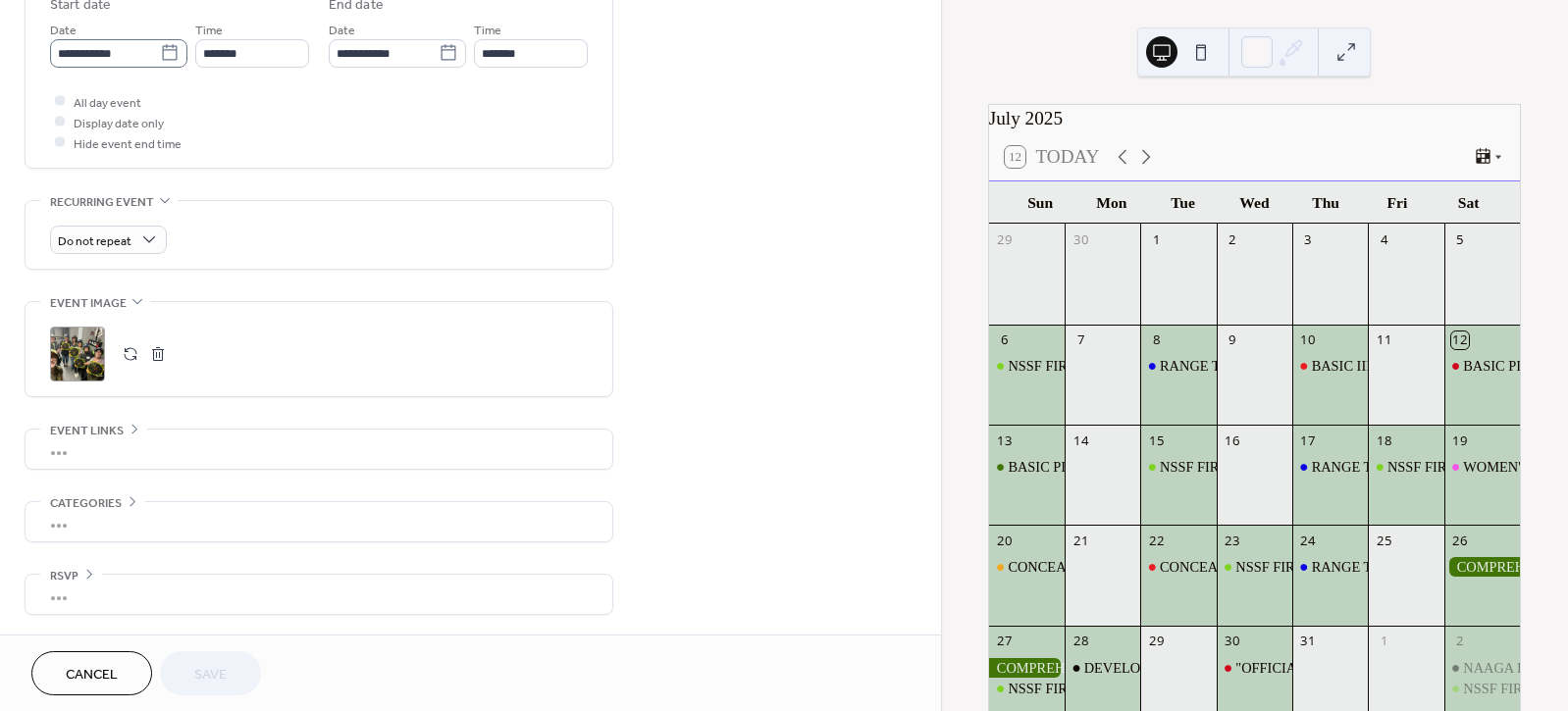 click 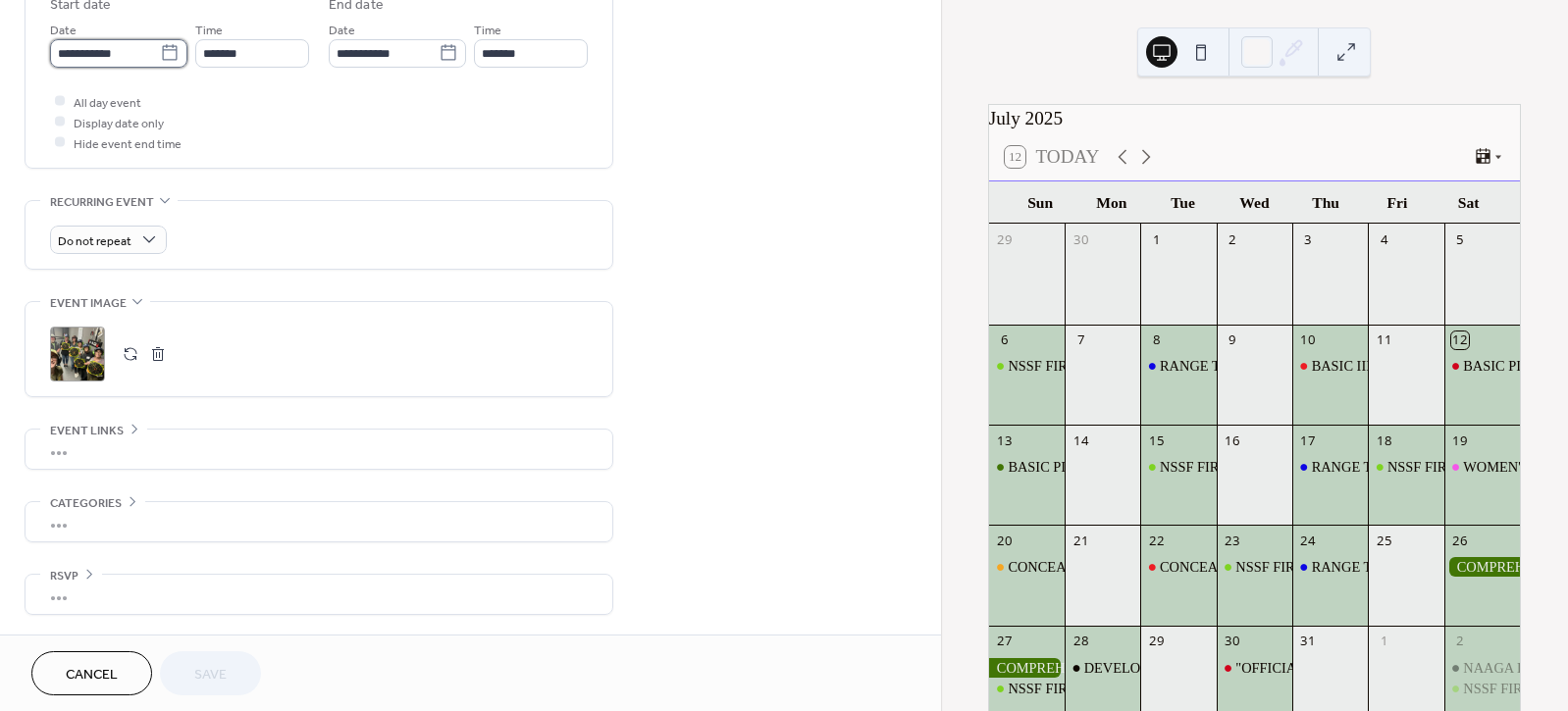click on "**********" at bounding box center [105, 53] 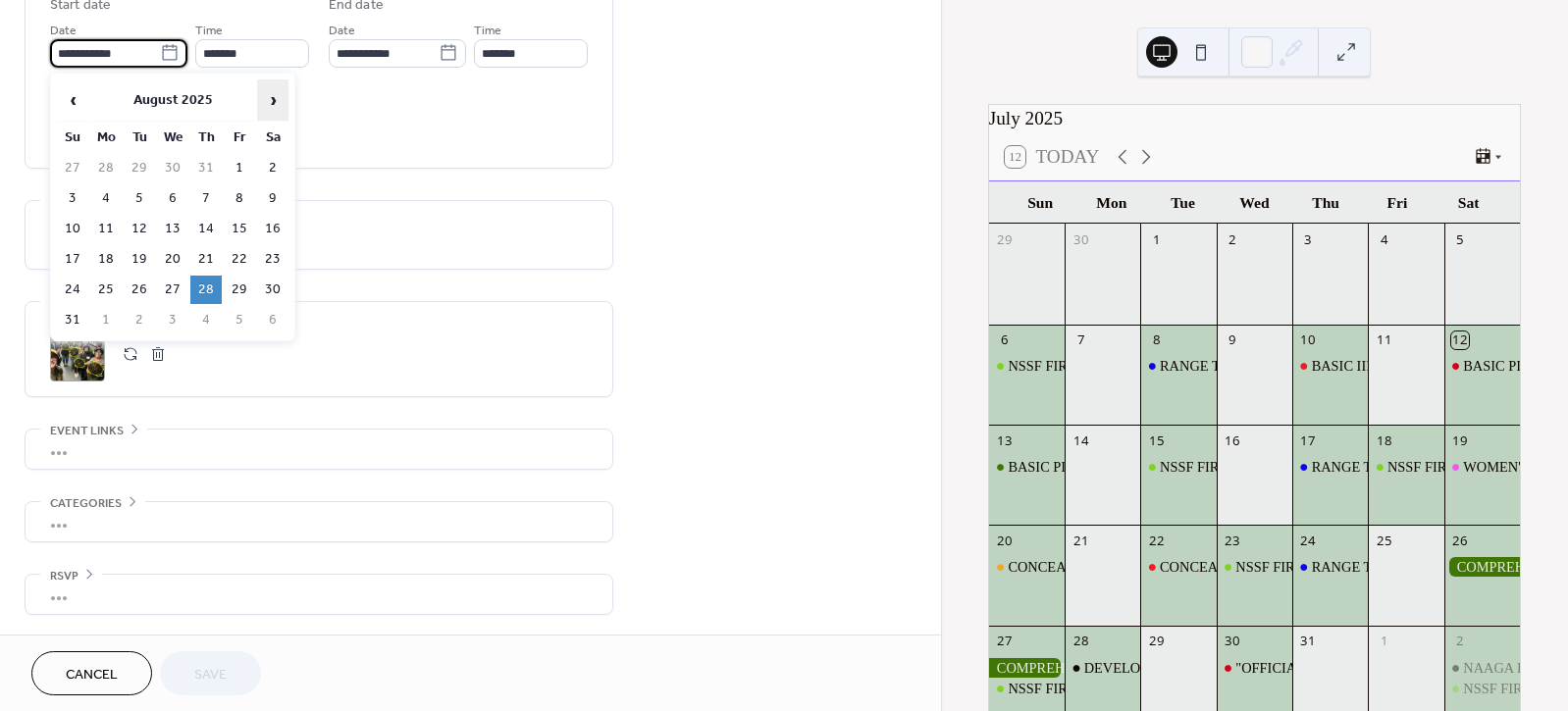 click on "›" at bounding box center (273, 100) 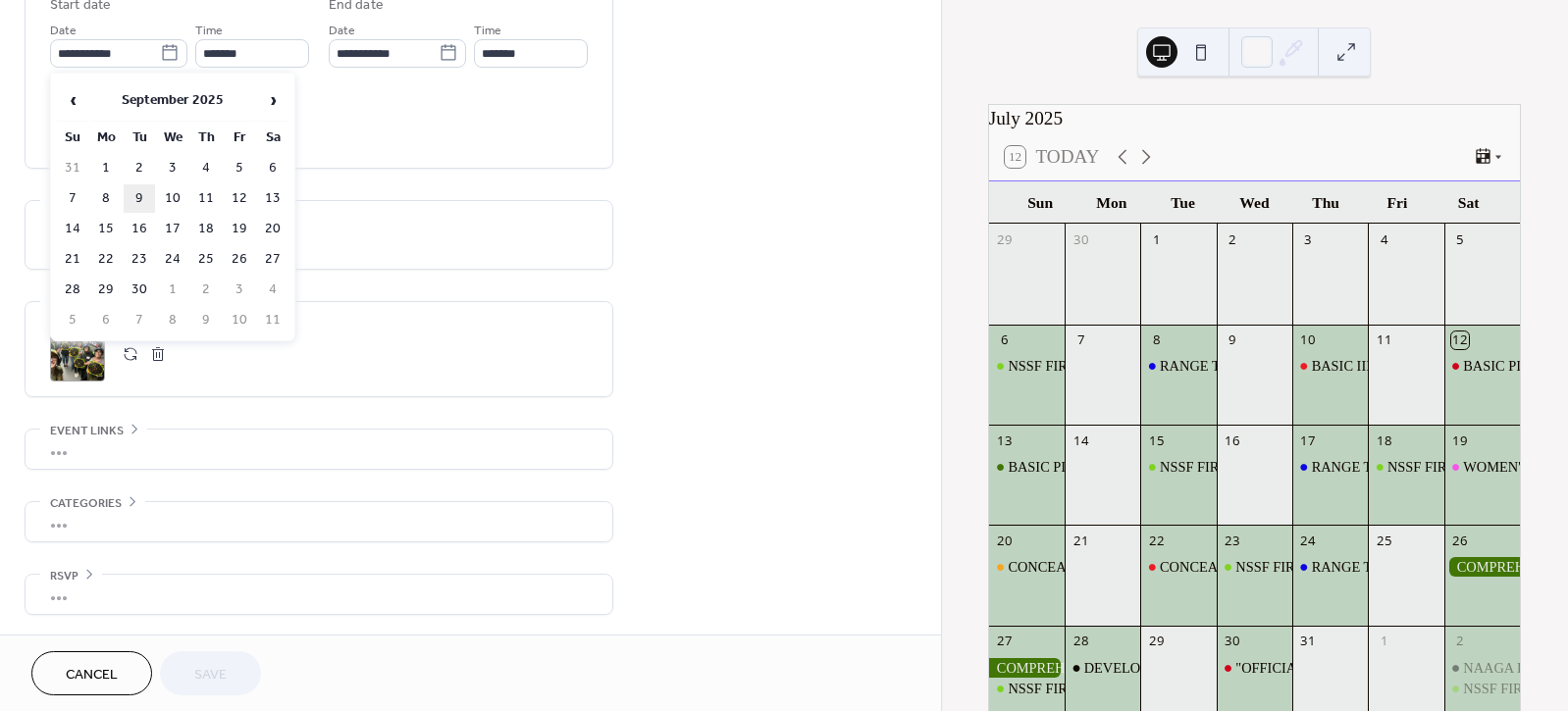 click on "9" at bounding box center [139, 198] 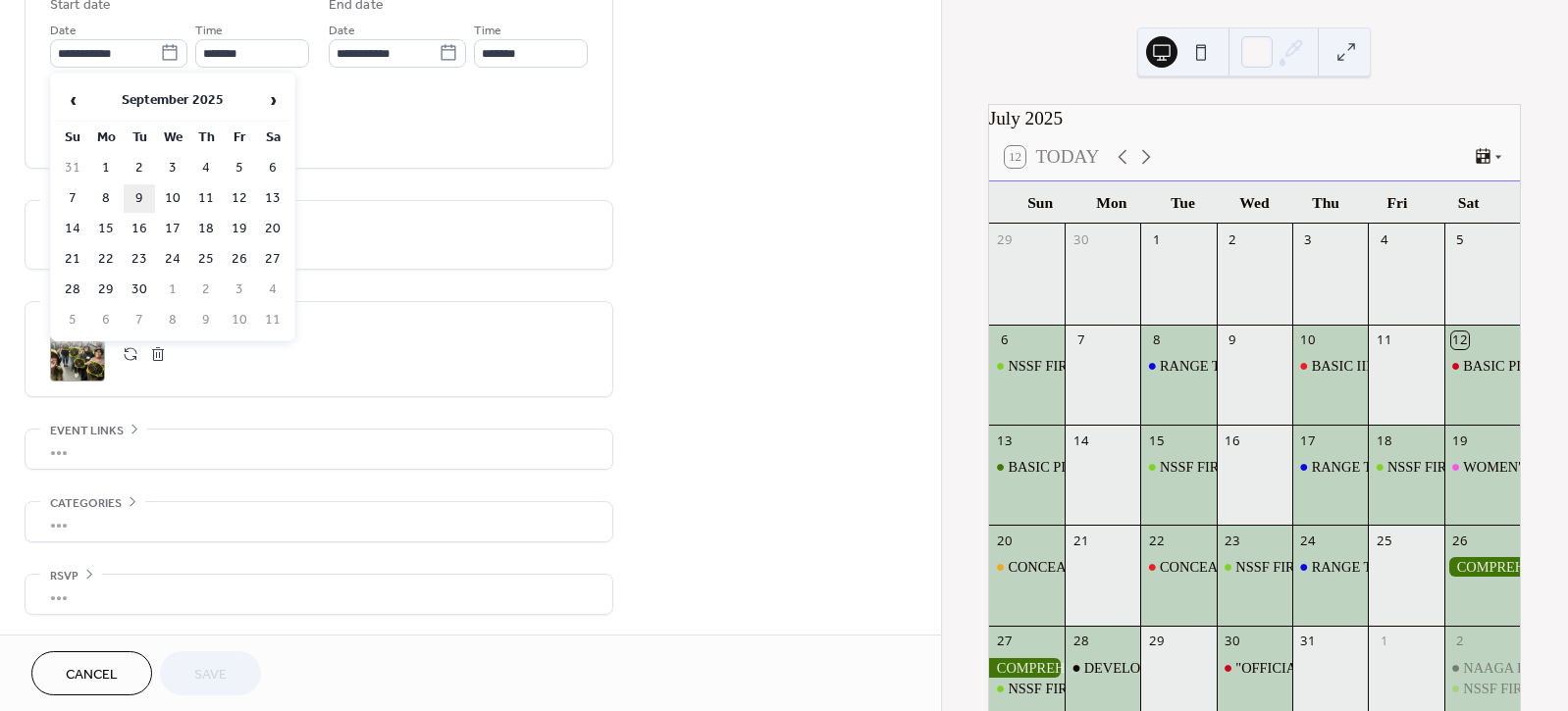 type on "**********" 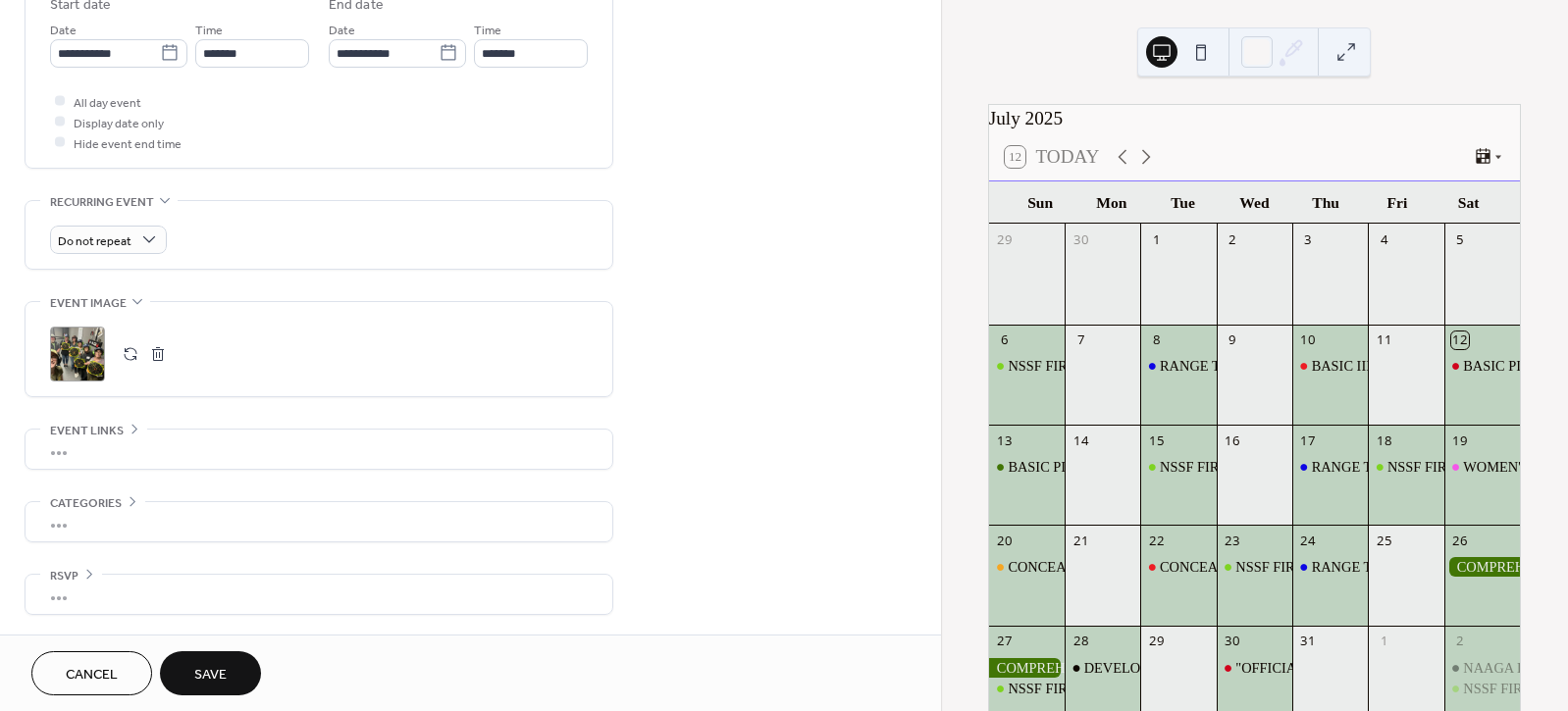 click on "Save" at bounding box center [210, 675] 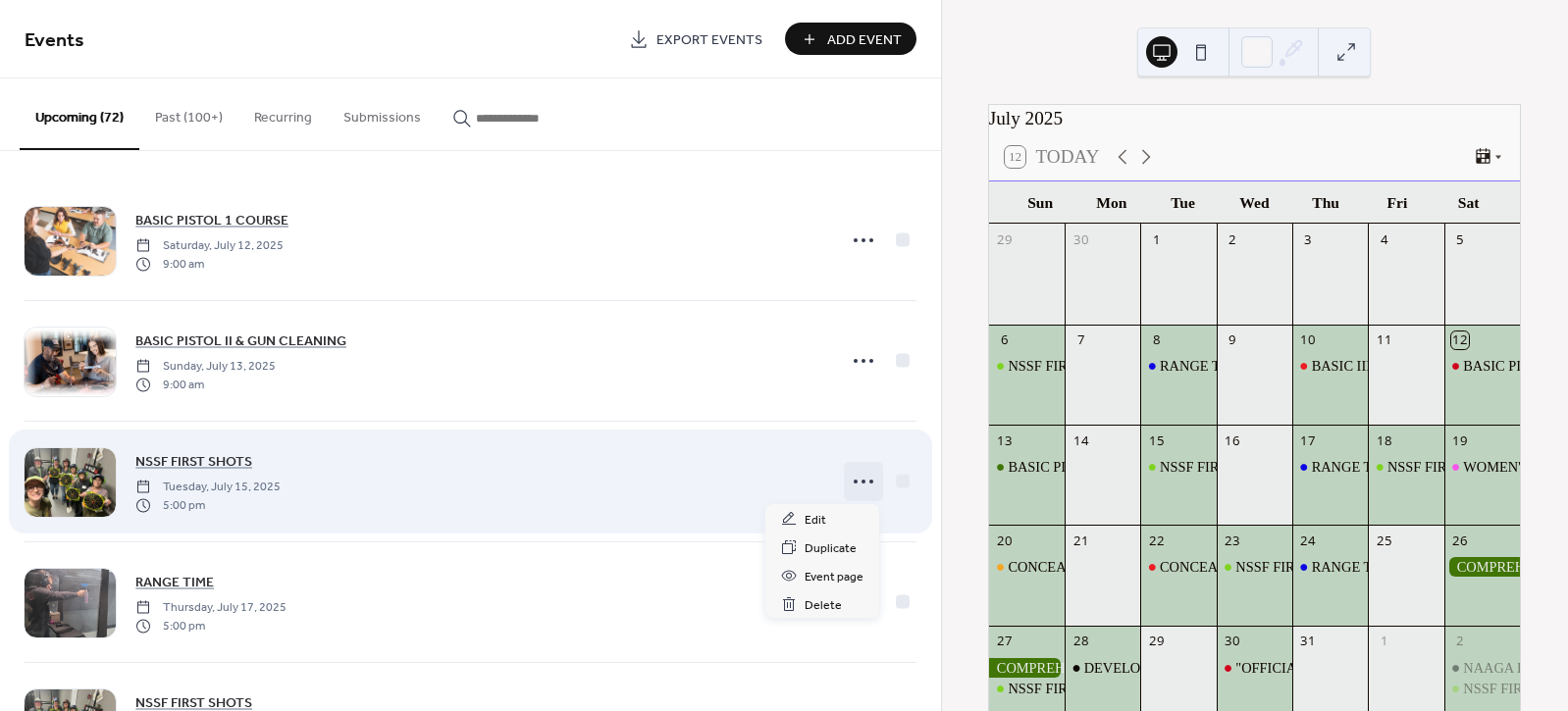 click 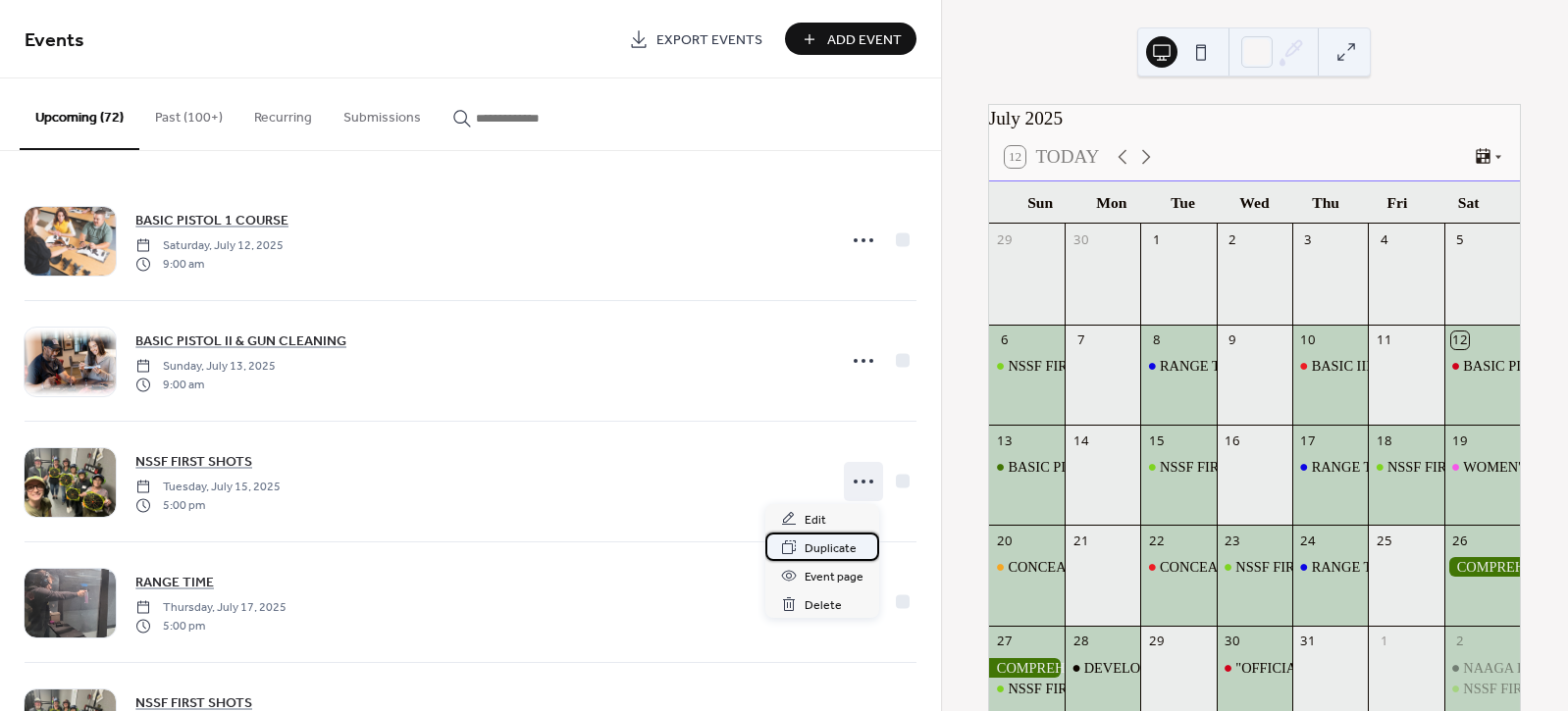 click on "Duplicate" at bounding box center (830, 548) 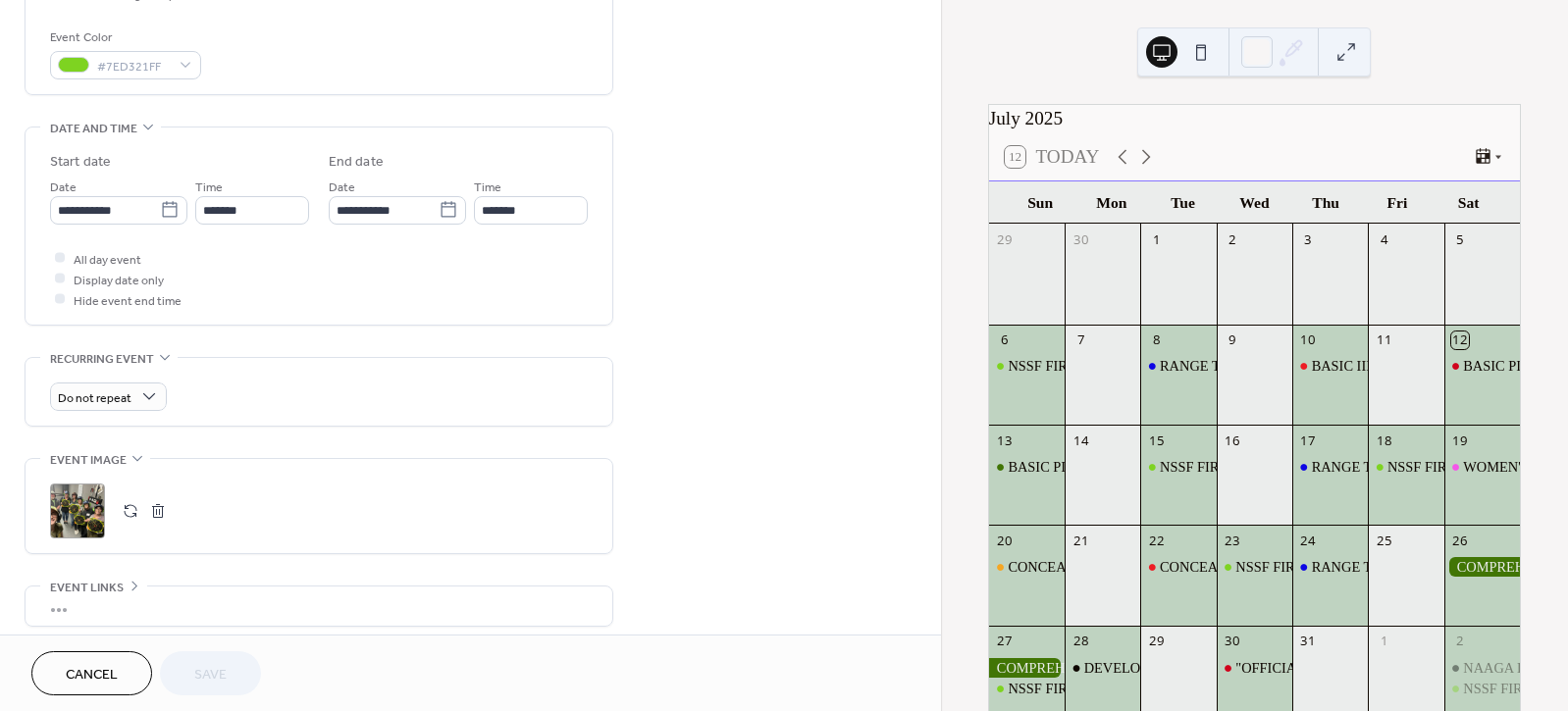 scroll, scrollTop: 544, scrollLeft: 0, axis: vertical 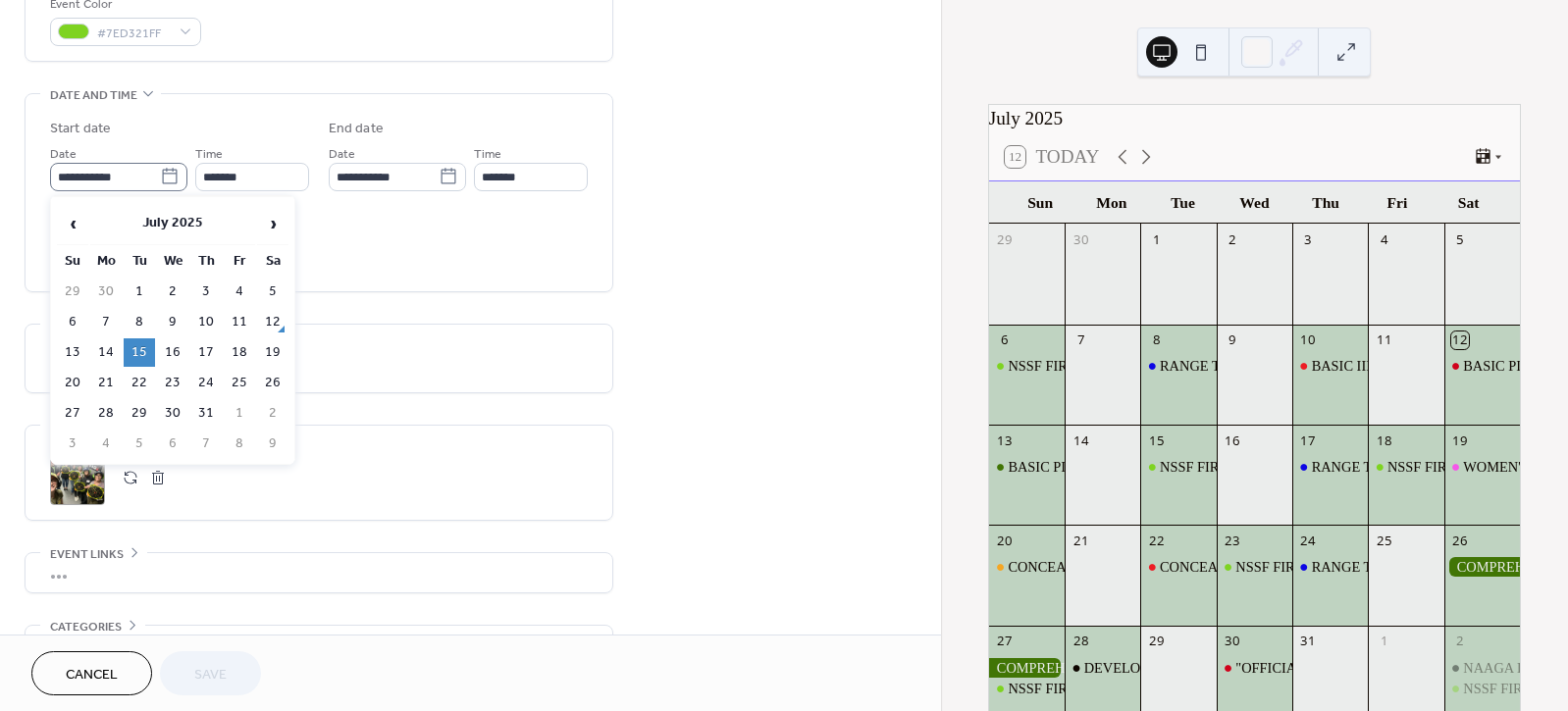 click on "**********" at bounding box center (119, 177) 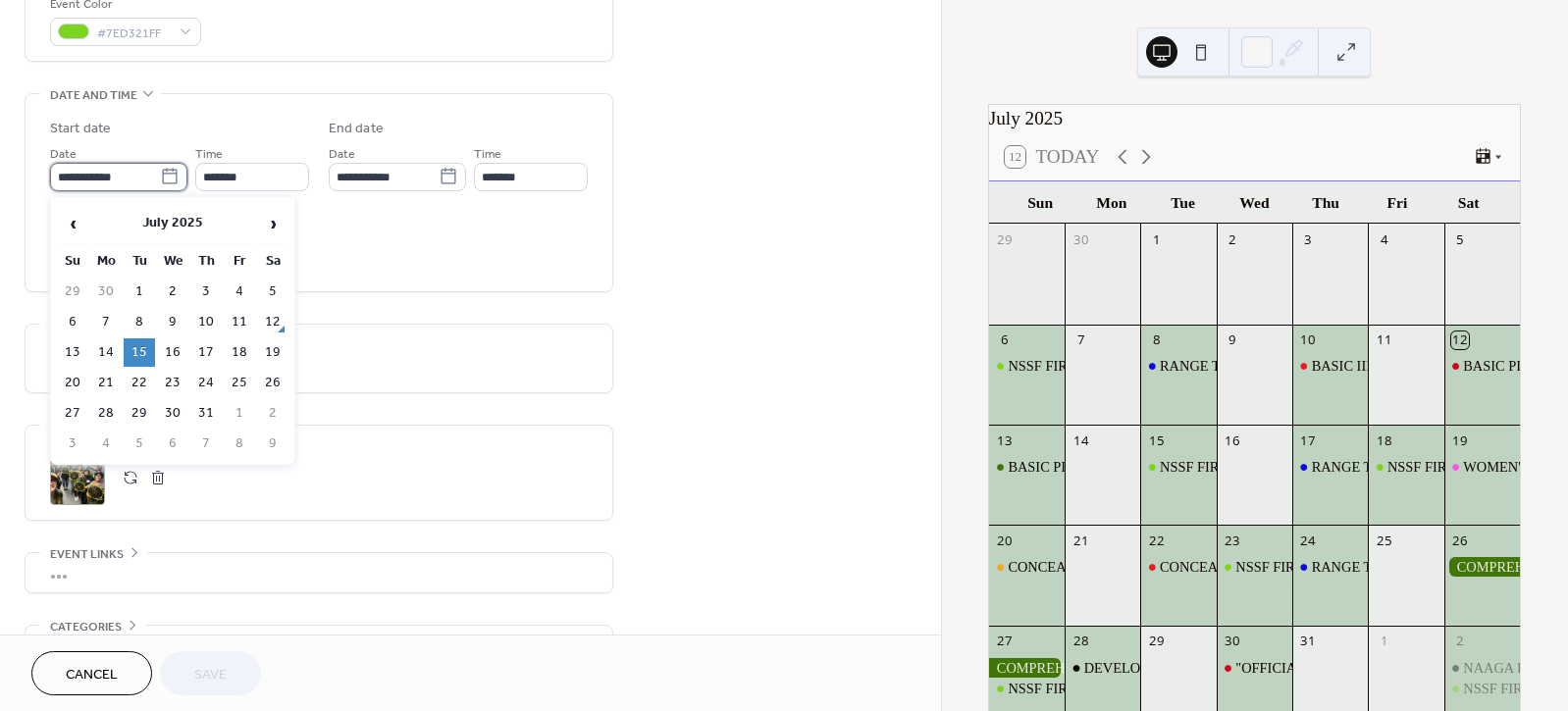 click on "**********" at bounding box center (105, 177) 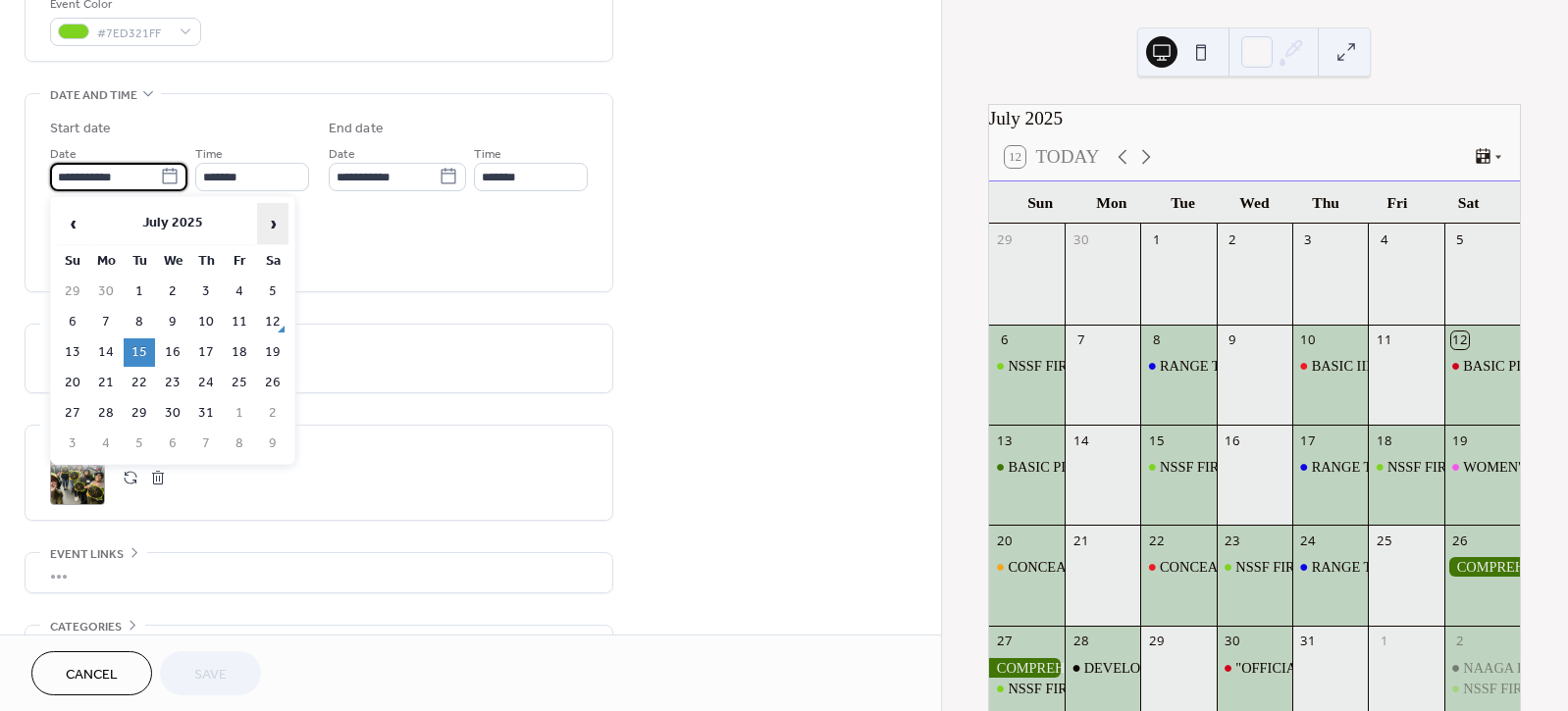 click on "›" at bounding box center (273, 224) 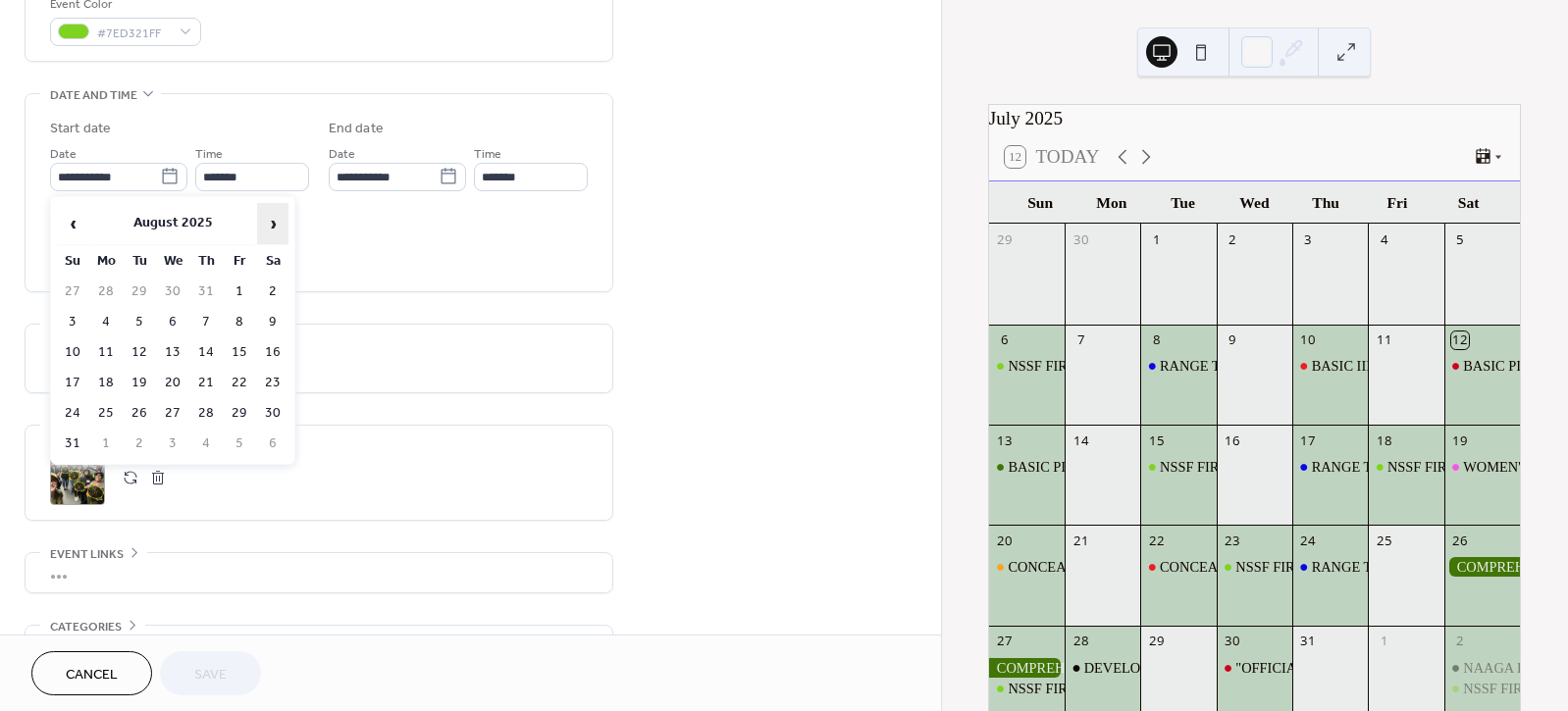 click on "›" at bounding box center (273, 224) 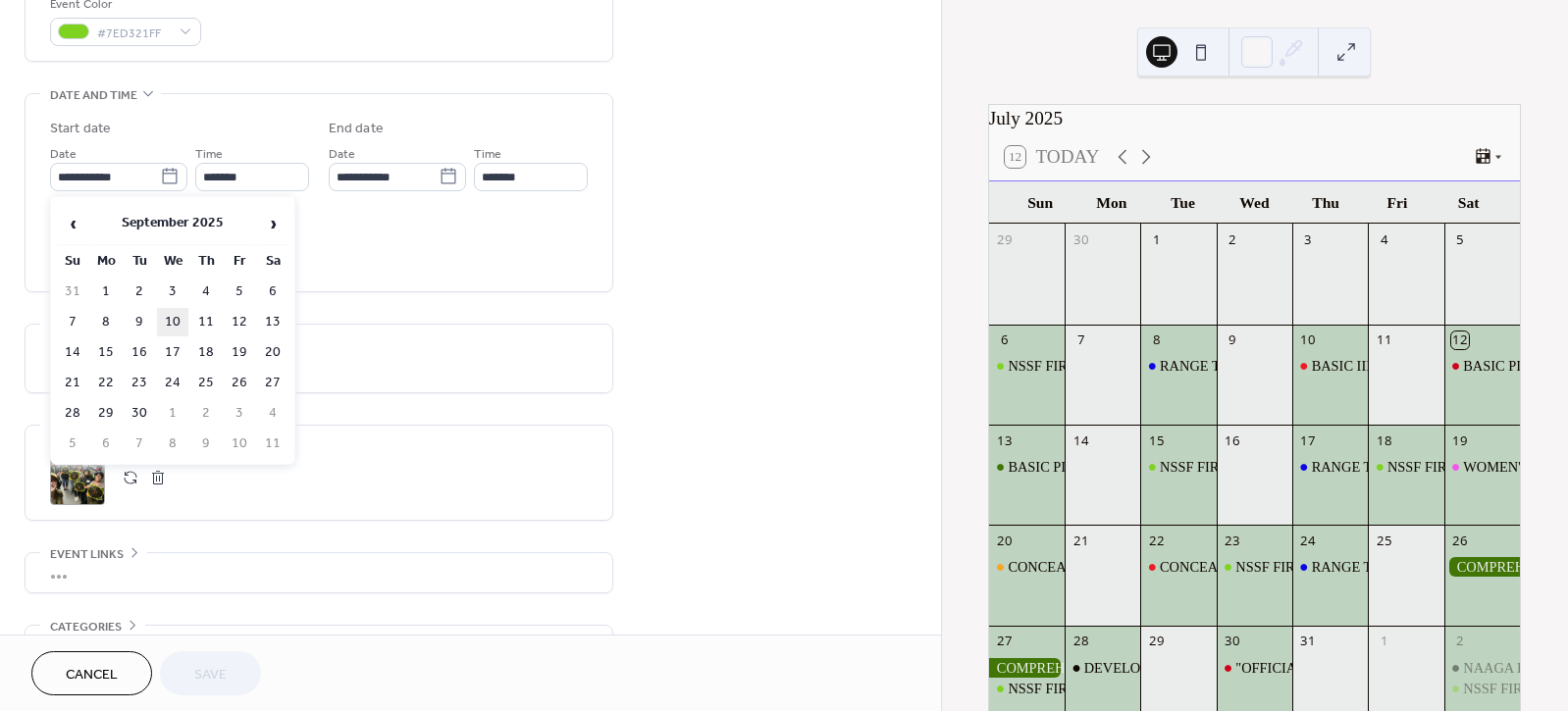 click on "10" at bounding box center (173, 322) 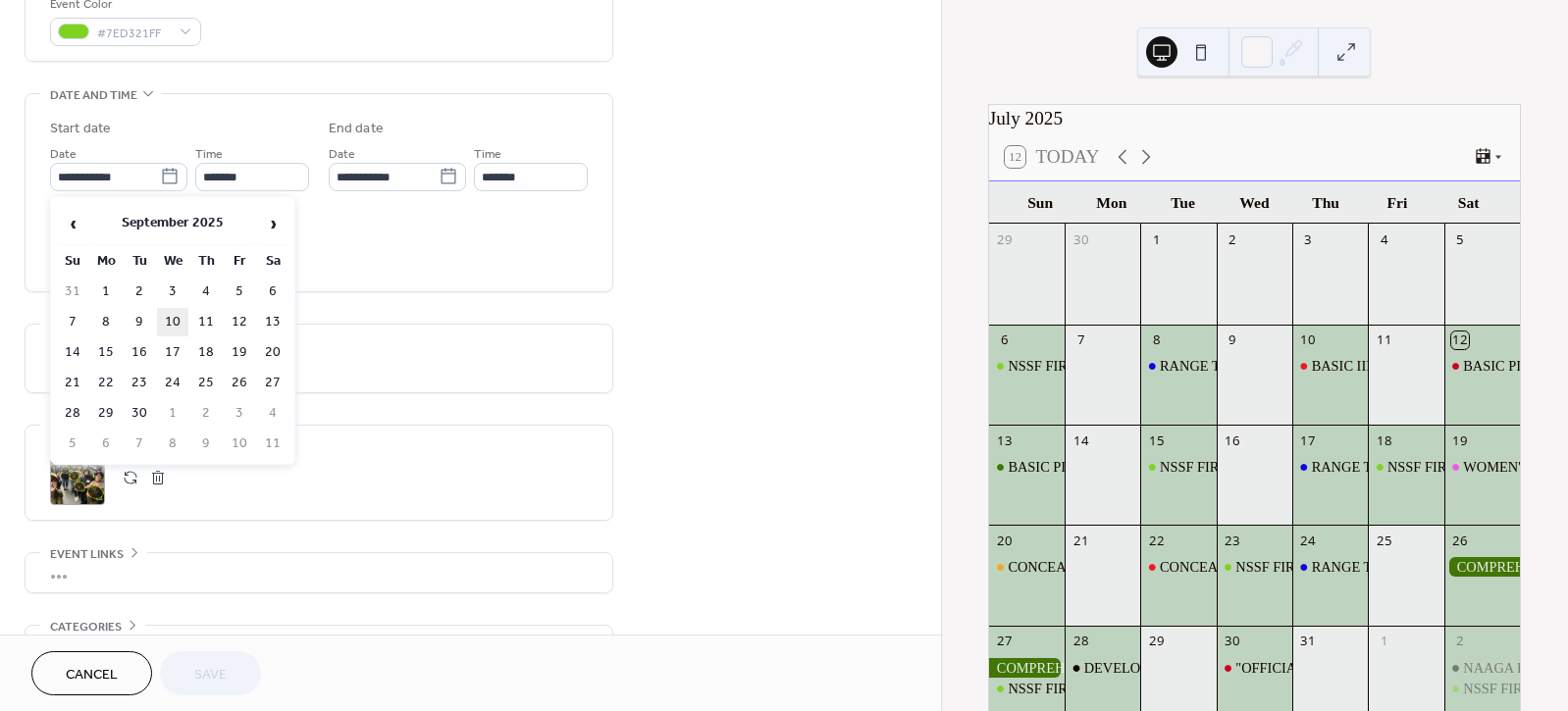 type on "**********" 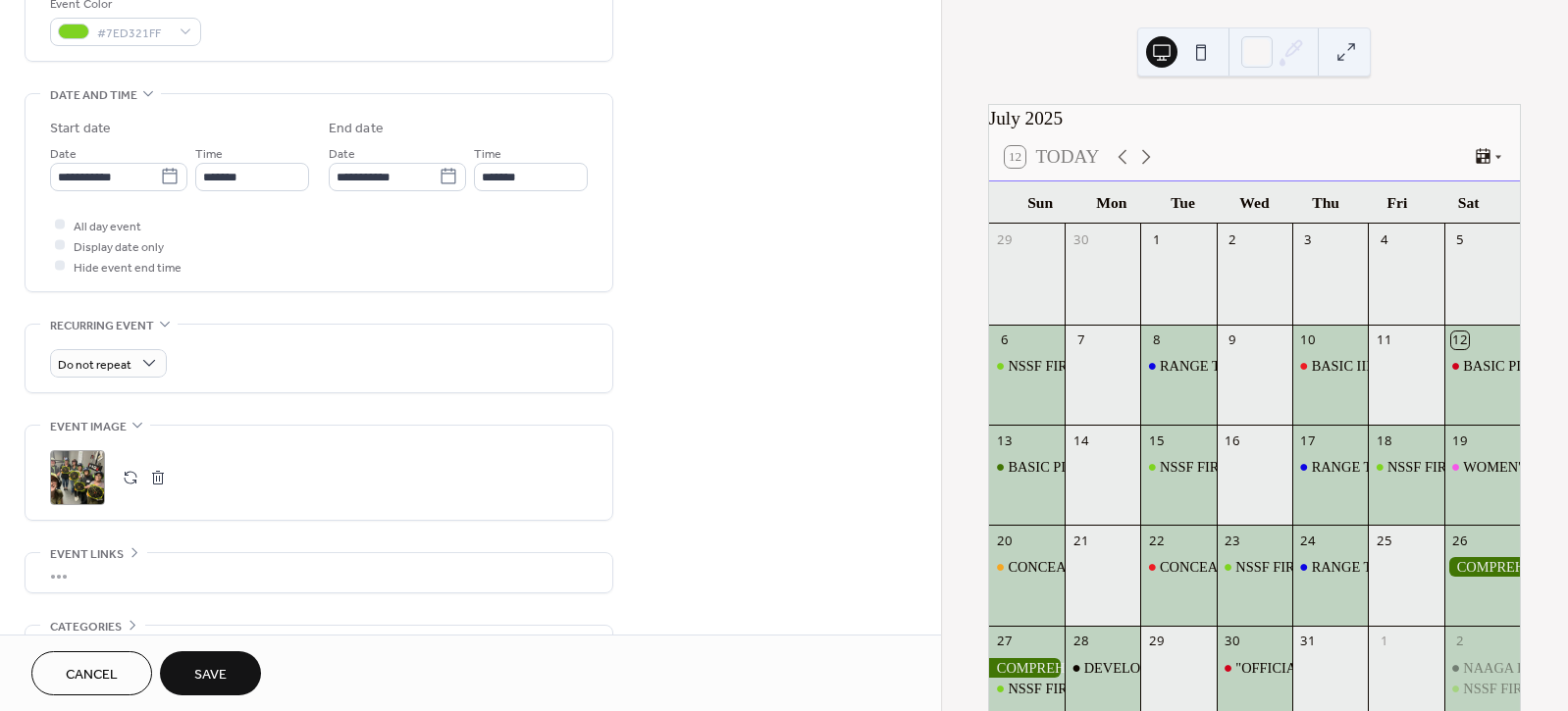 click on "Save" at bounding box center [210, 675] 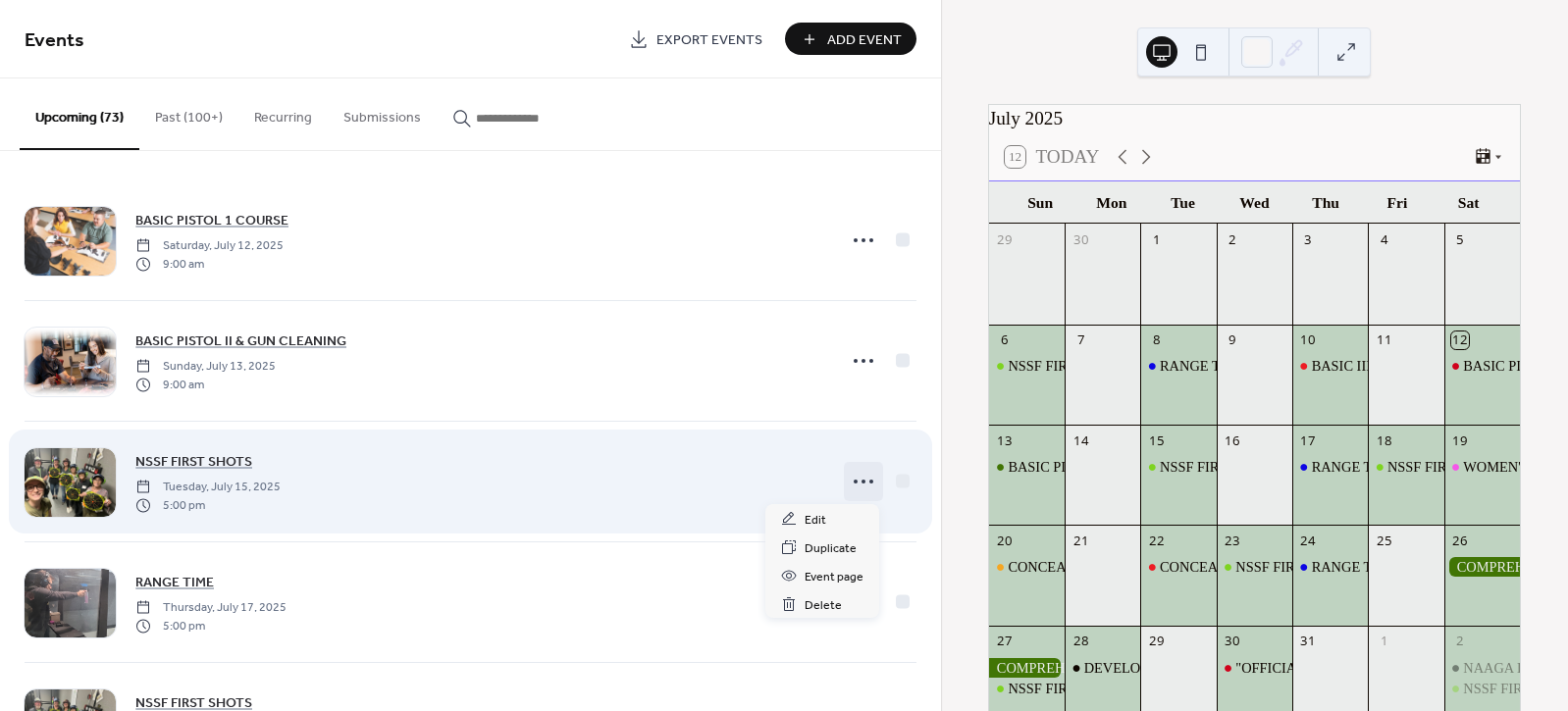 click 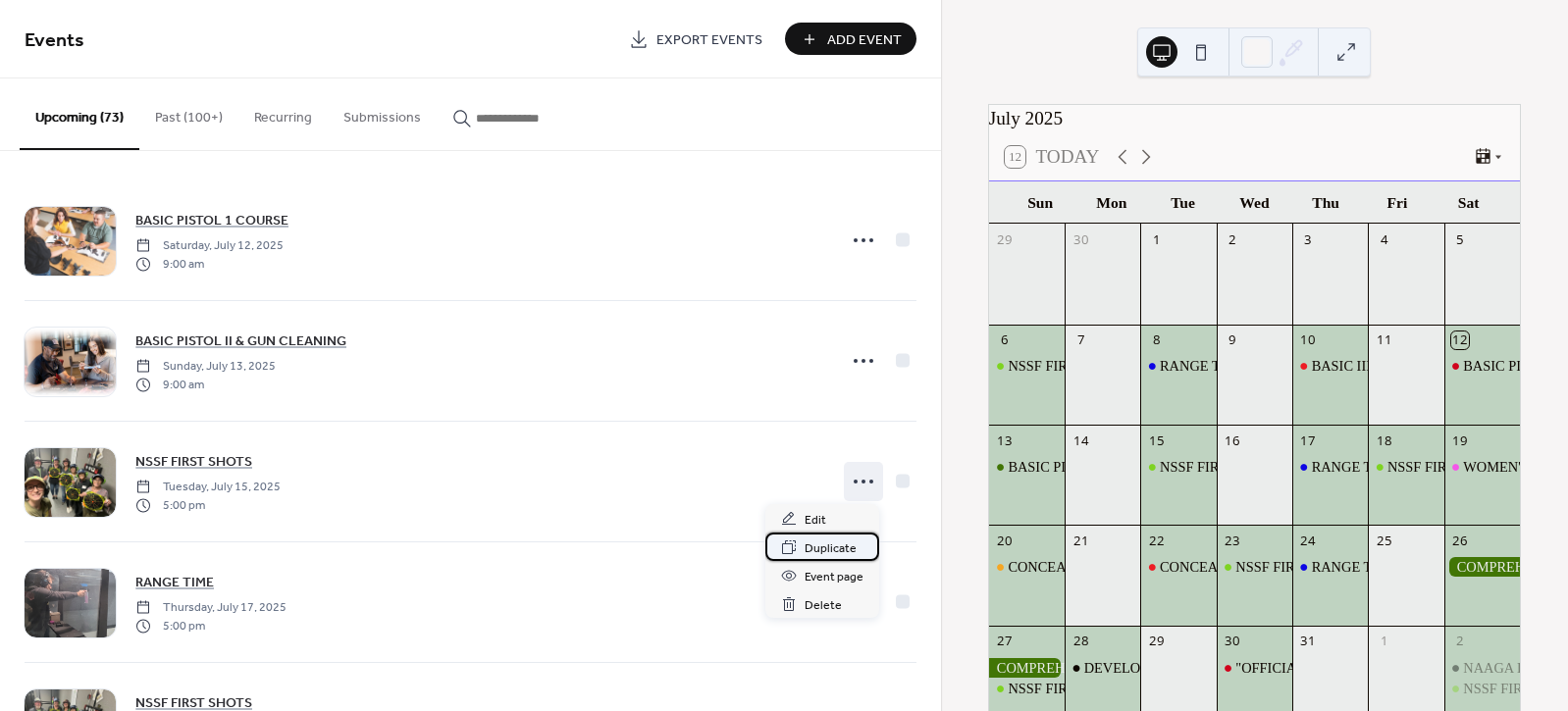 click on "Duplicate" at bounding box center (822, 546) 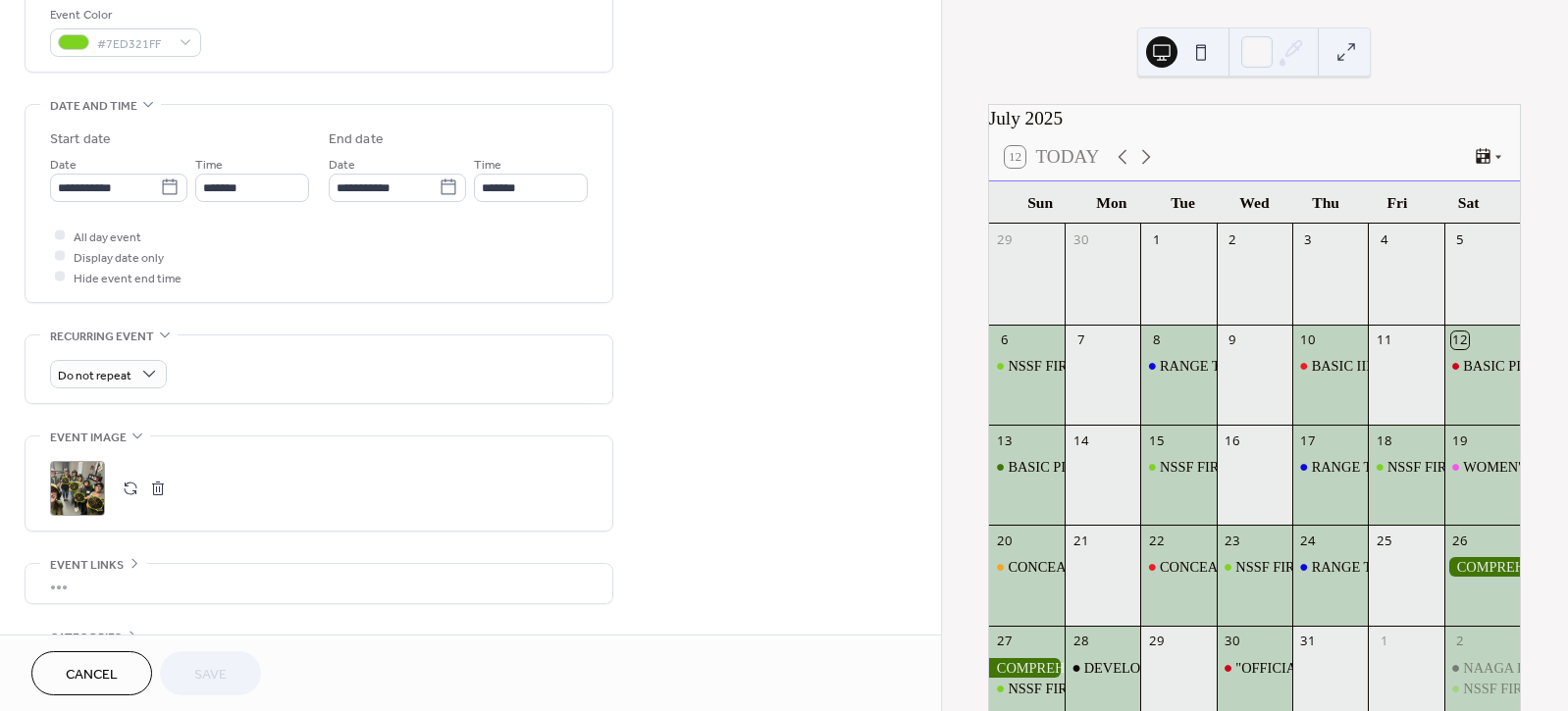 scroll, scrollTop: 544, scrollLeft: 0, axis: vertical 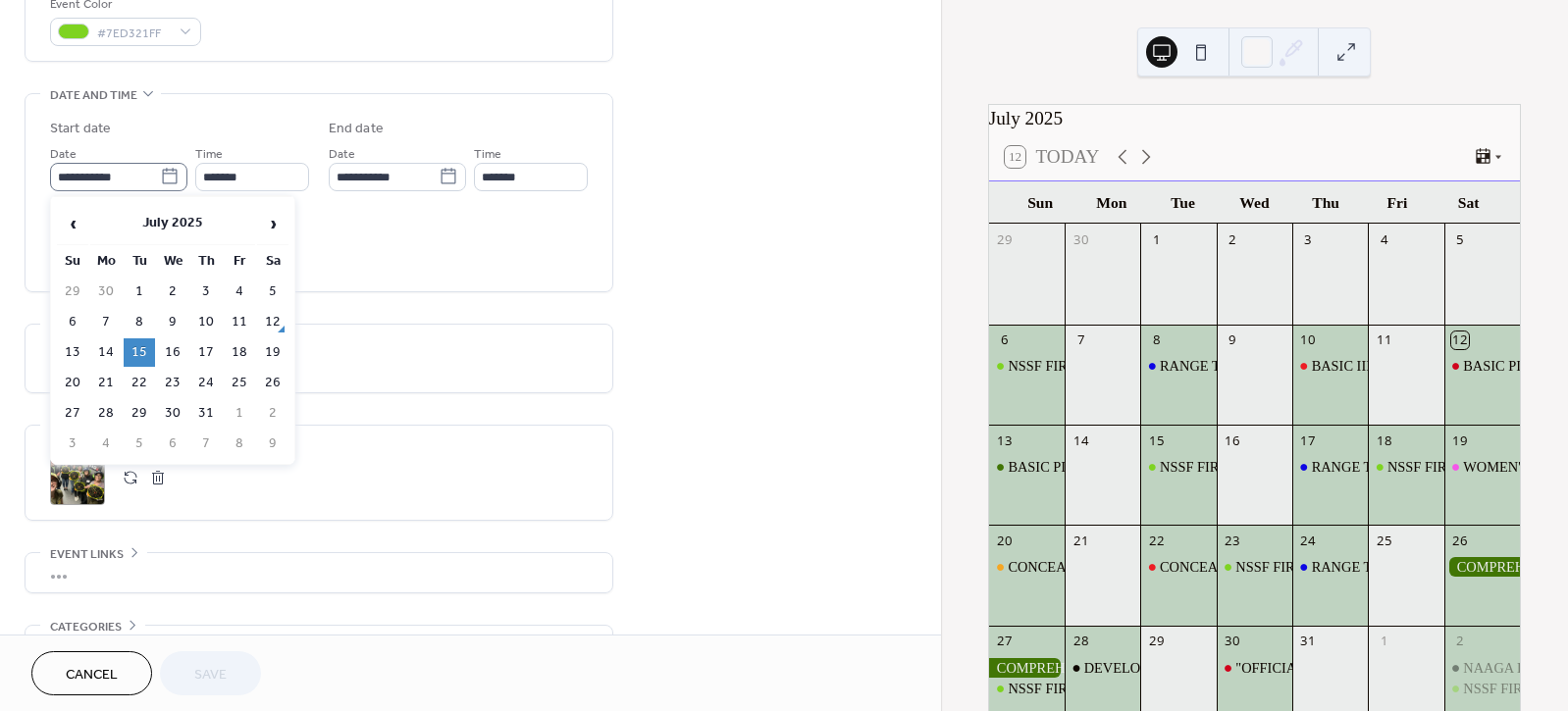 click 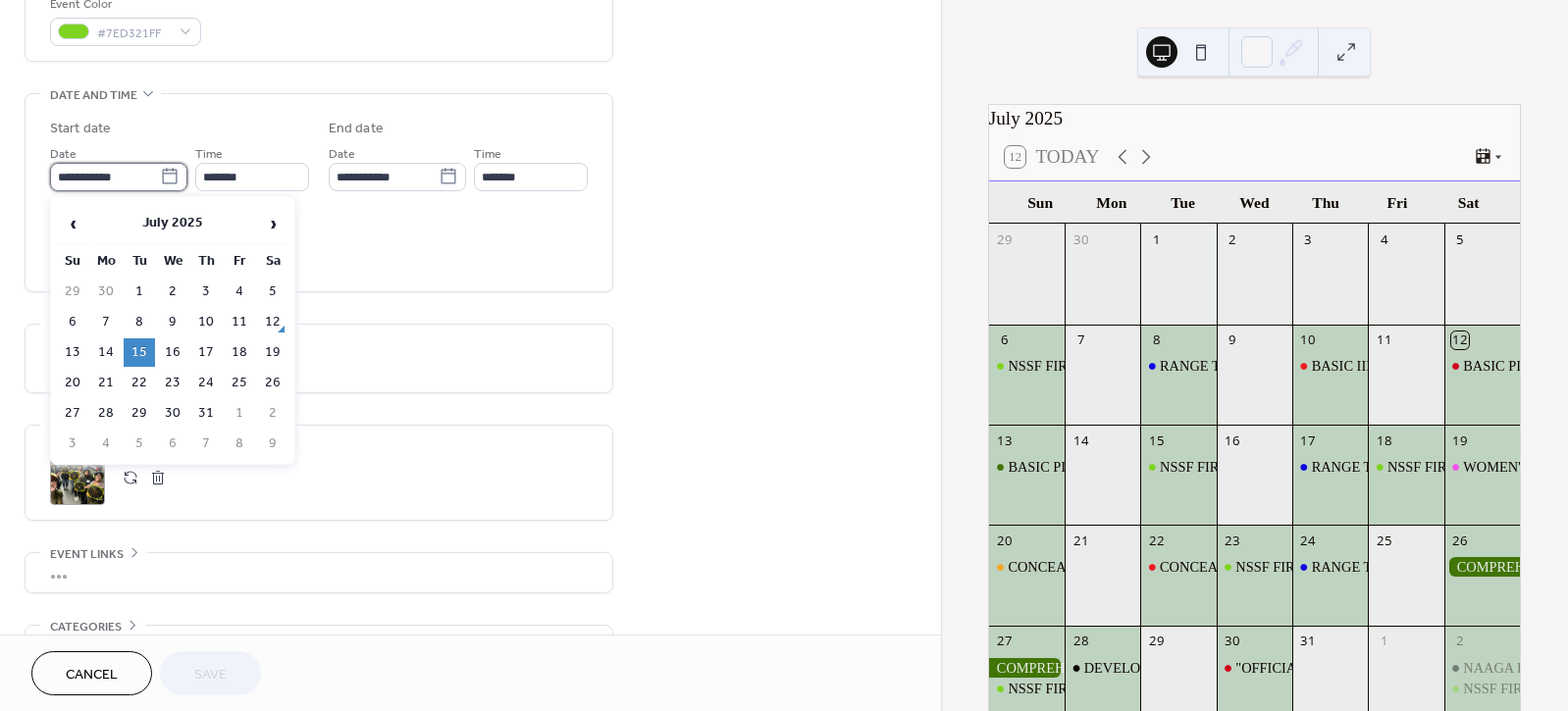 click on "**********" at bounding box center (105, 177) 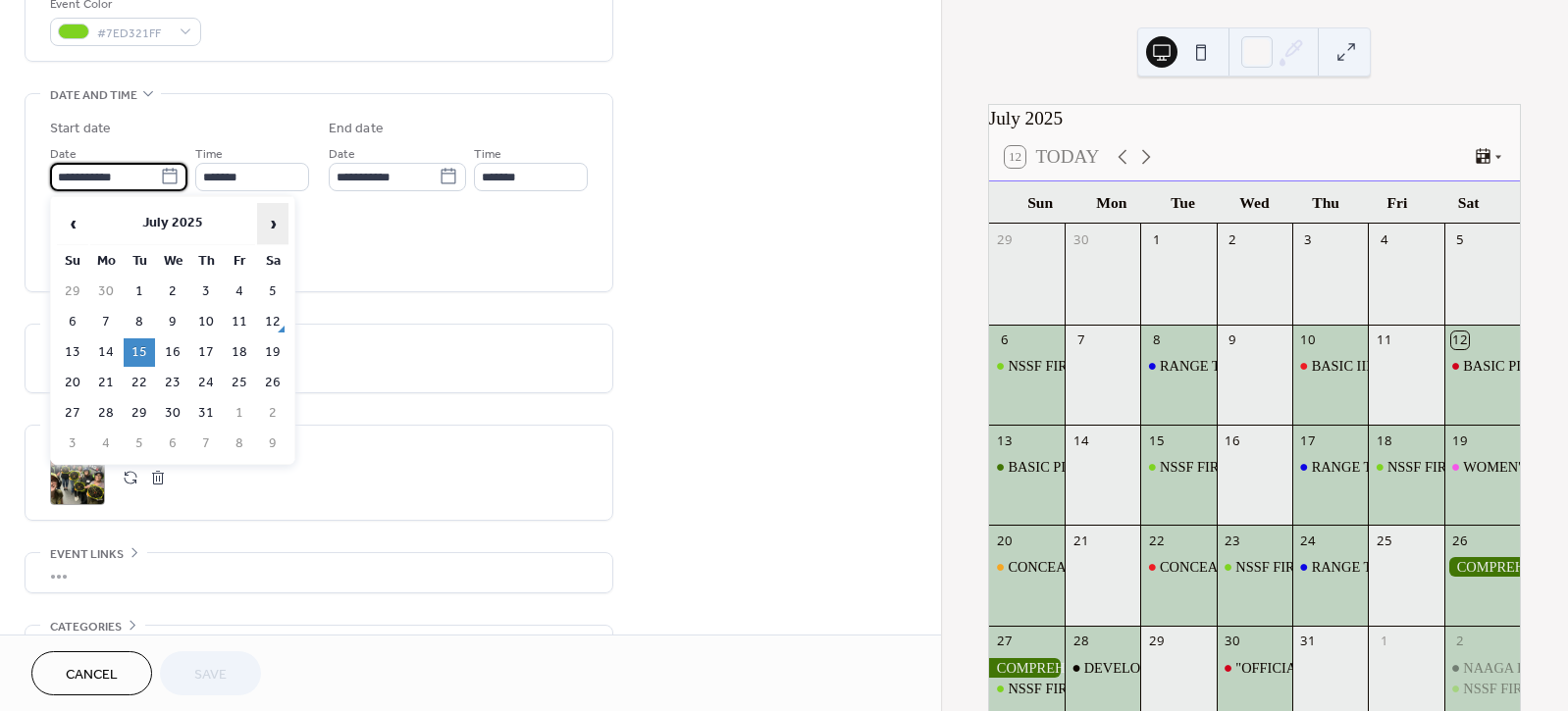 click on "›" at bounding box center [273, 224] 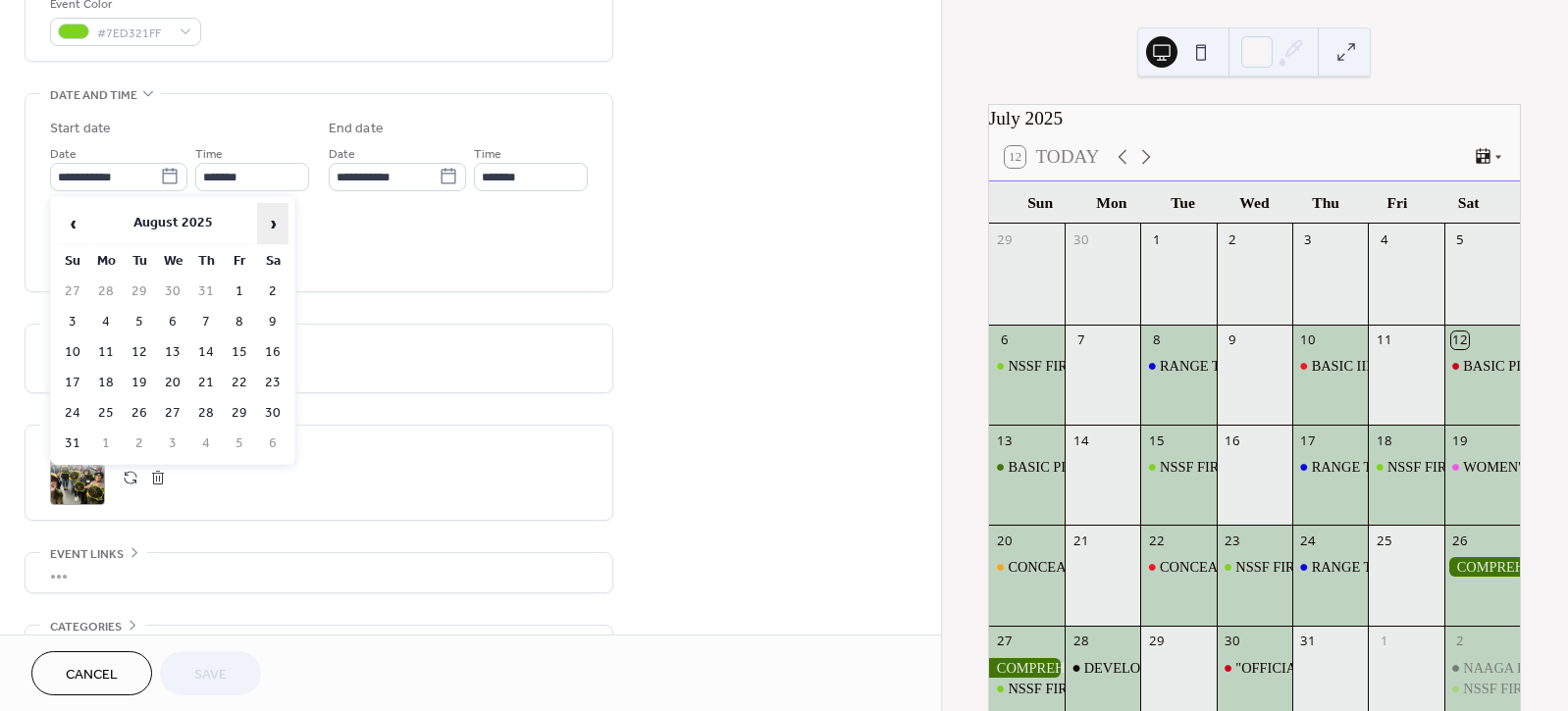 click on "›" at bounding box center [273, 224] 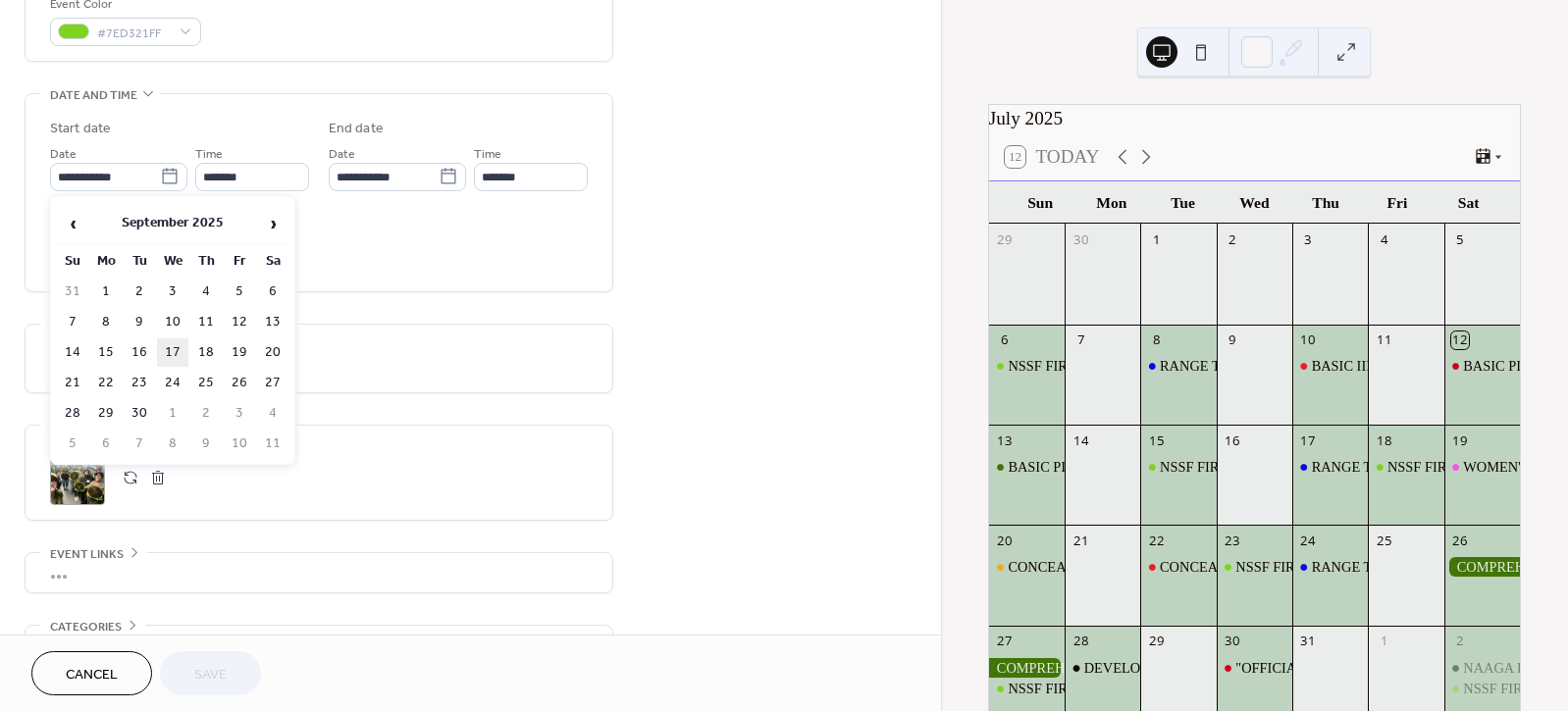 click on "17" at bounding box center [173, 352] 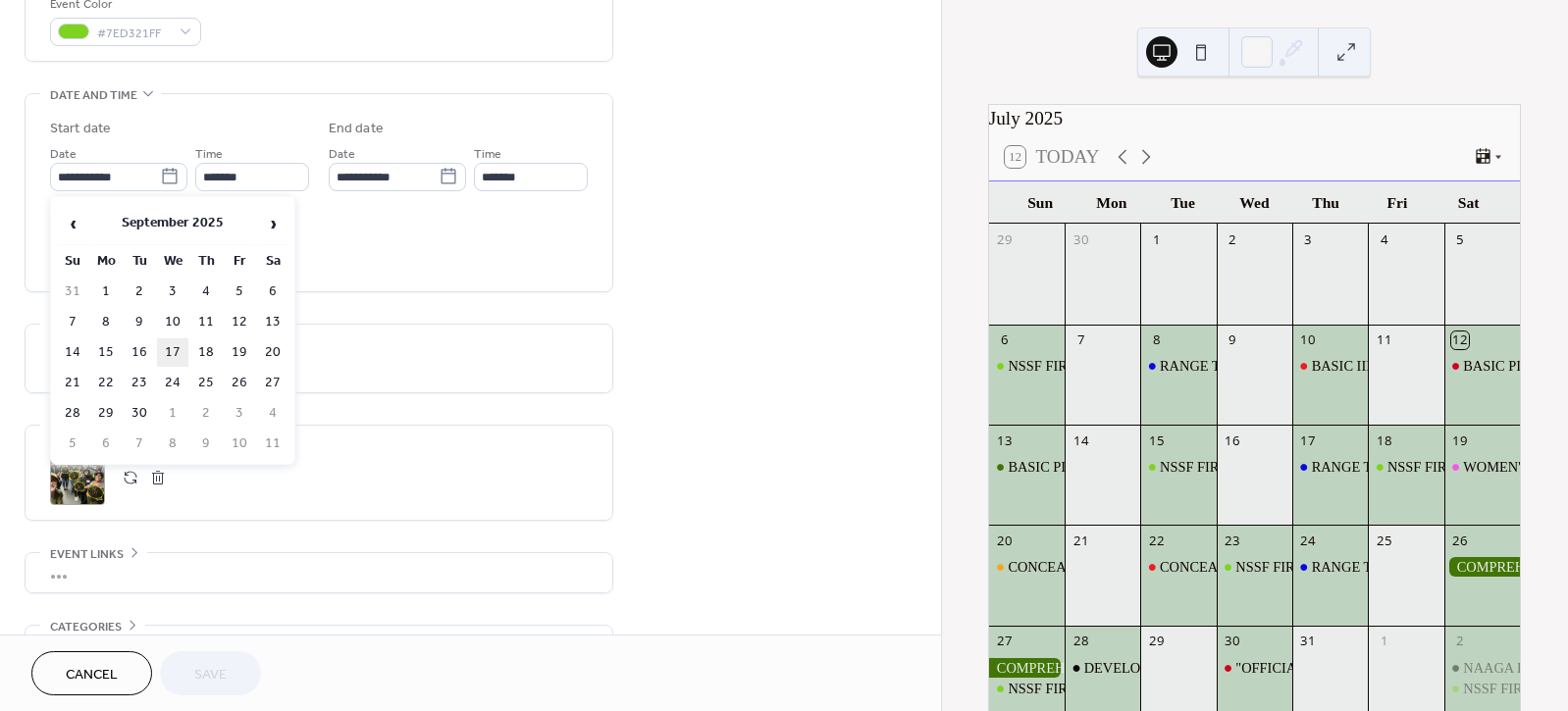 type on "**********" 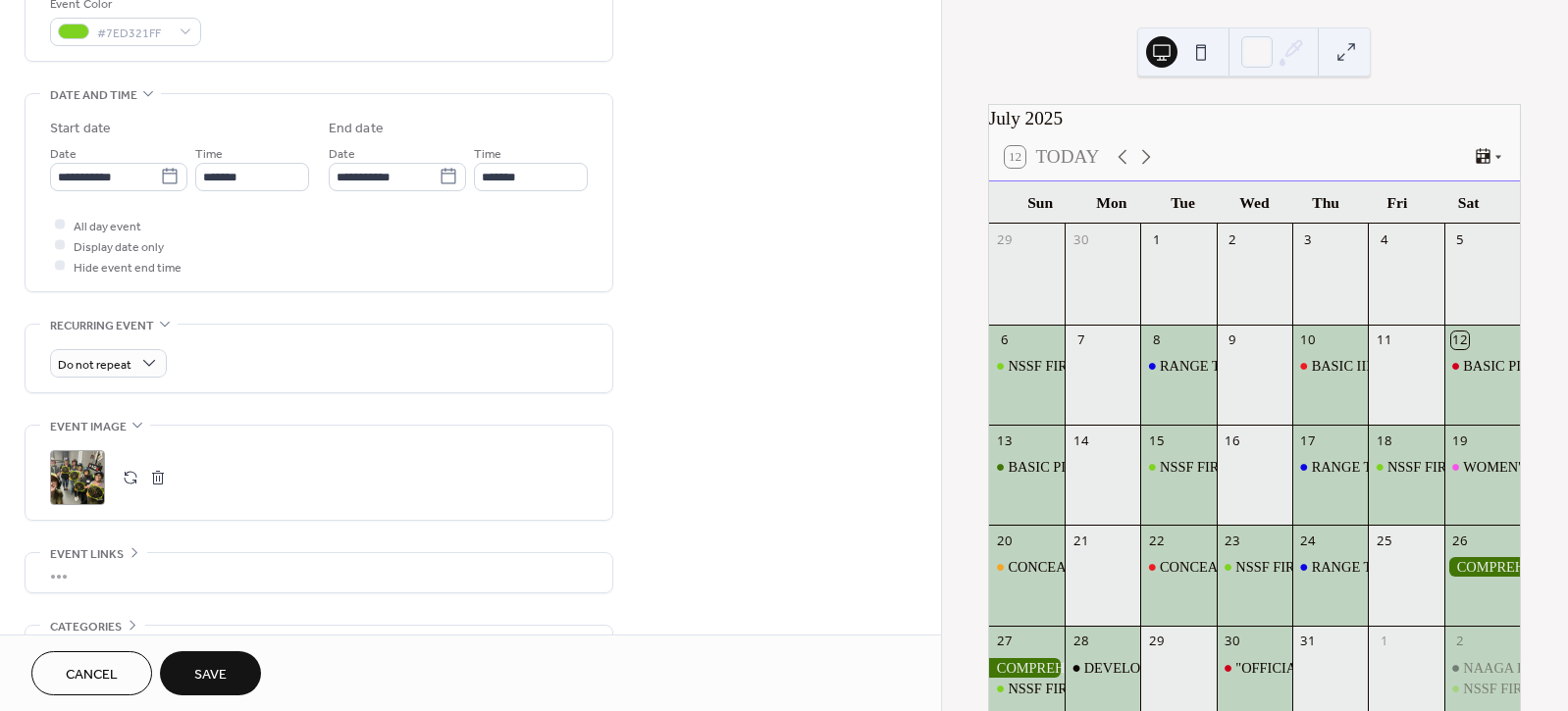 click on "Save" at bounding box center [210, 675] 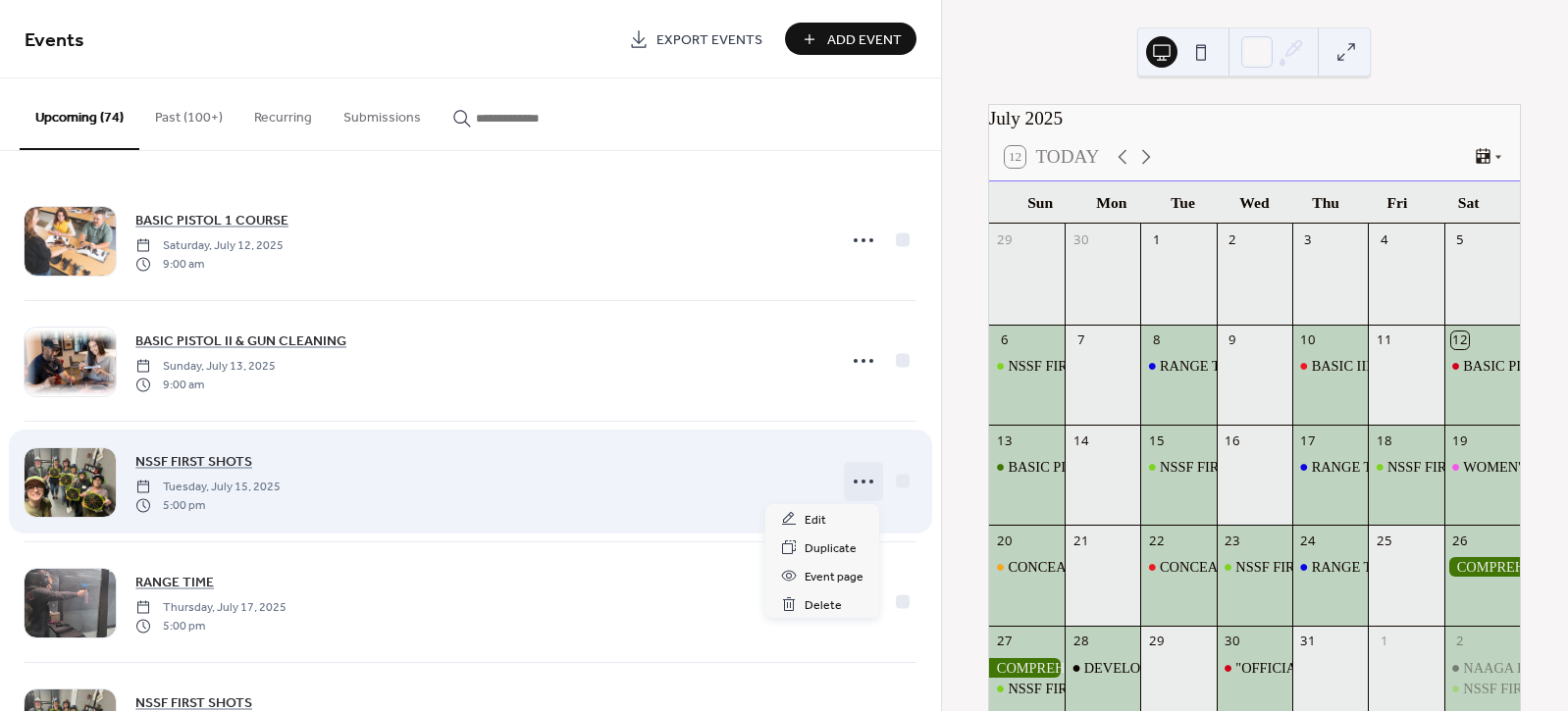 click 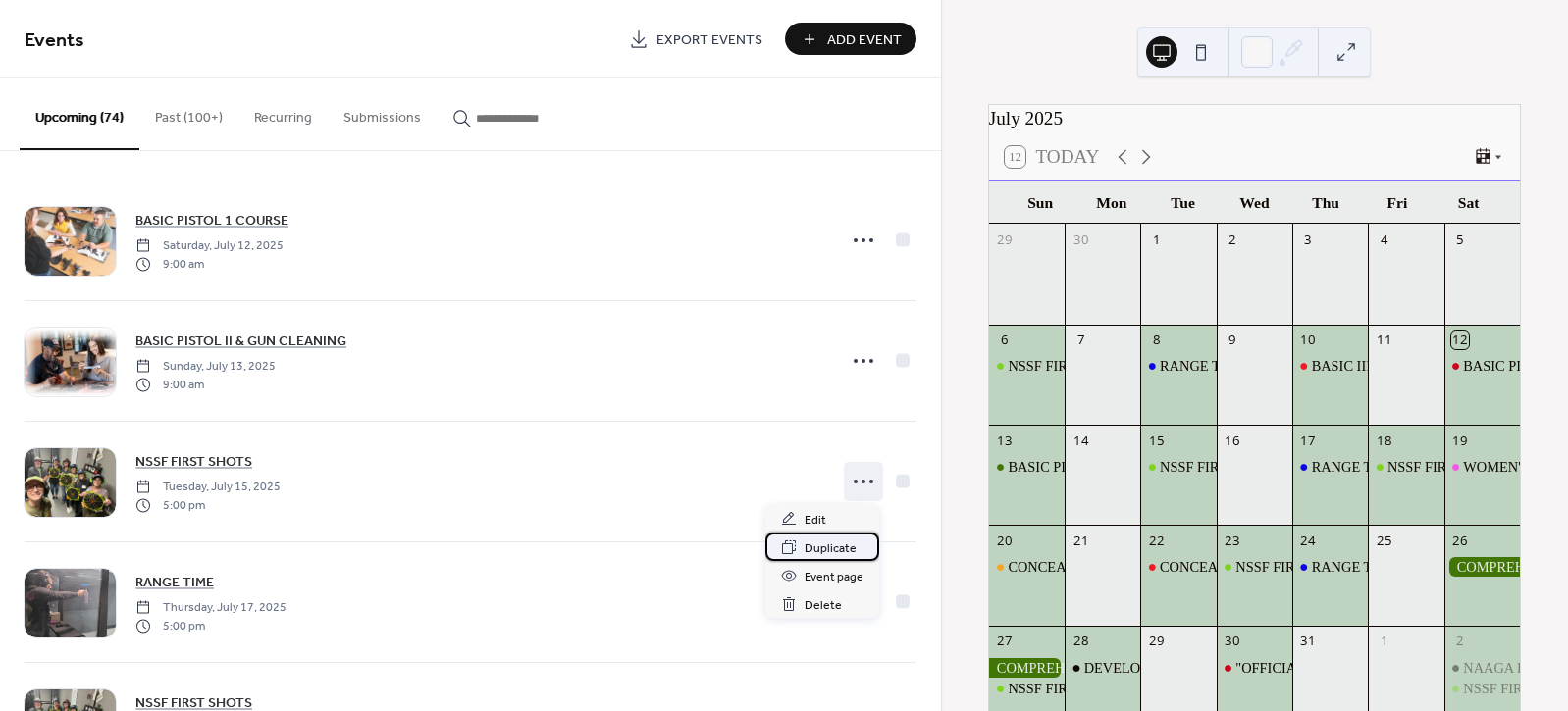 click on "Duplicate" at bounding box center [830, 548] 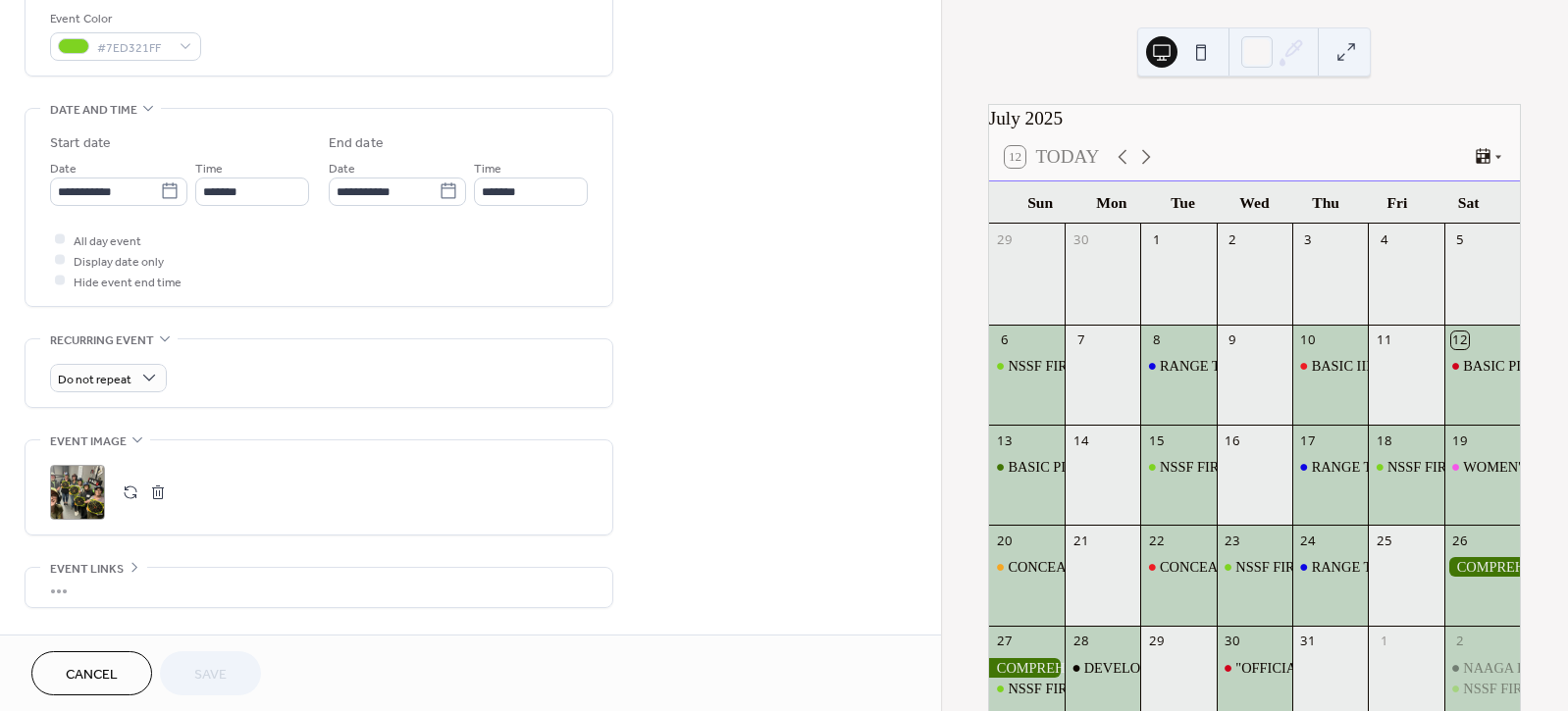 scroll, scrollTop: 544, scrollLeft: 0, axis: vertical 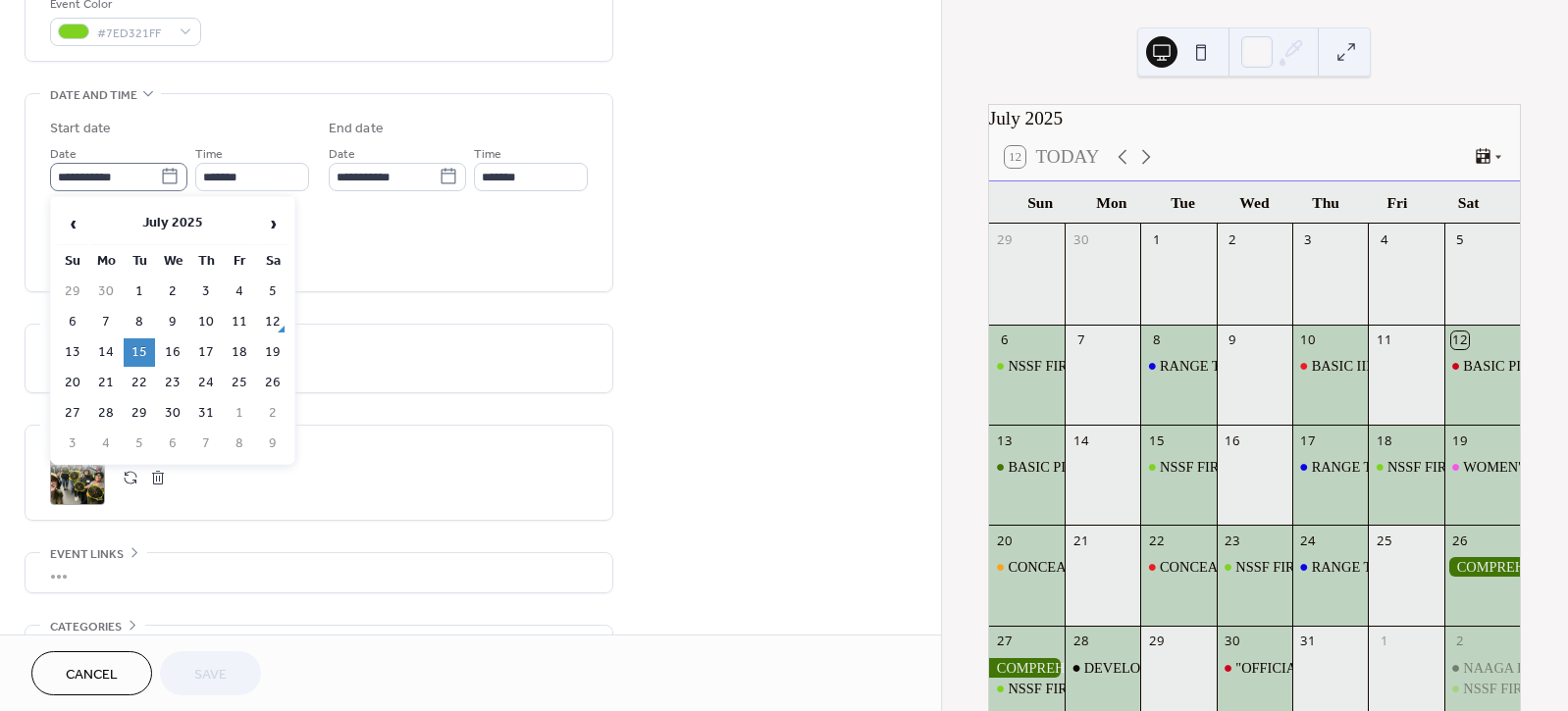 click 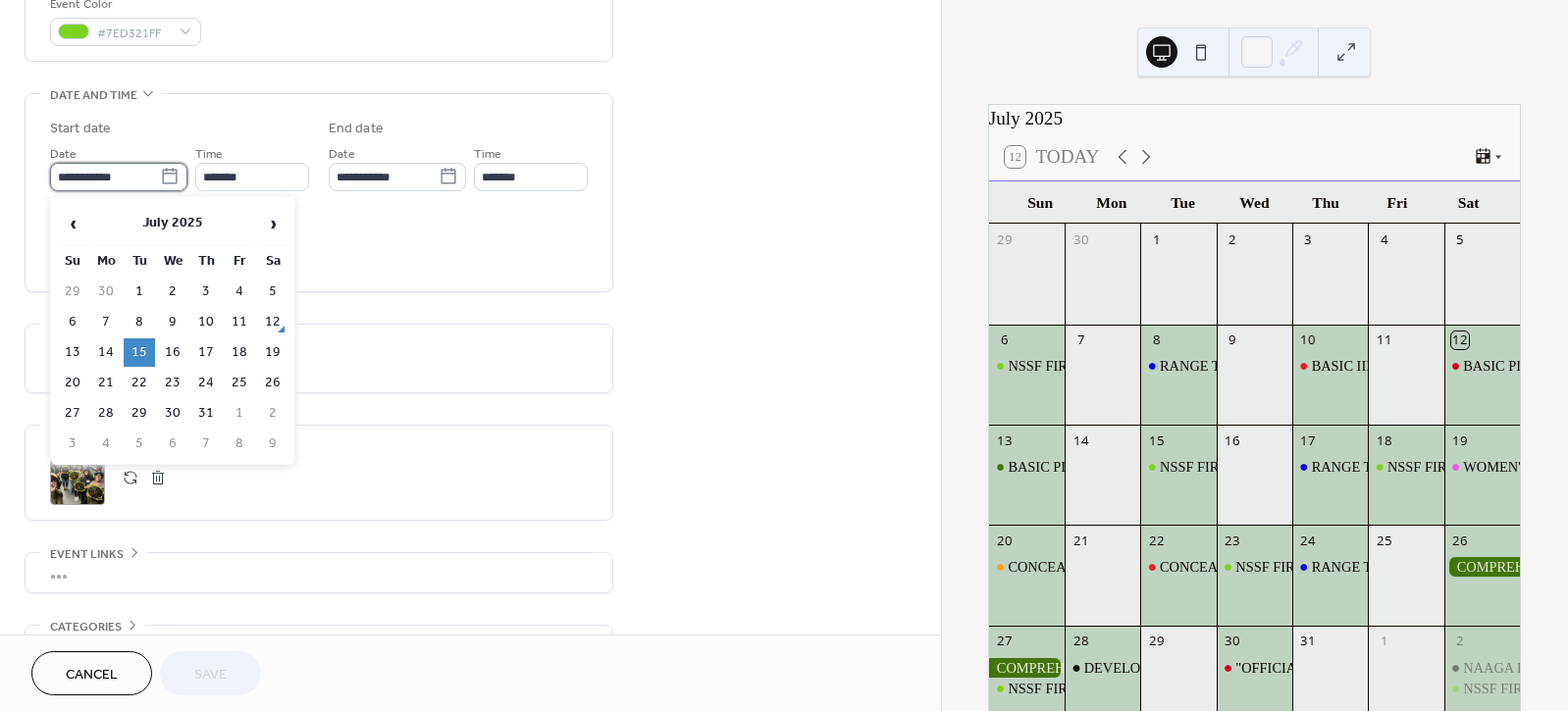 click on "**********" at bounding box center (105, 177) 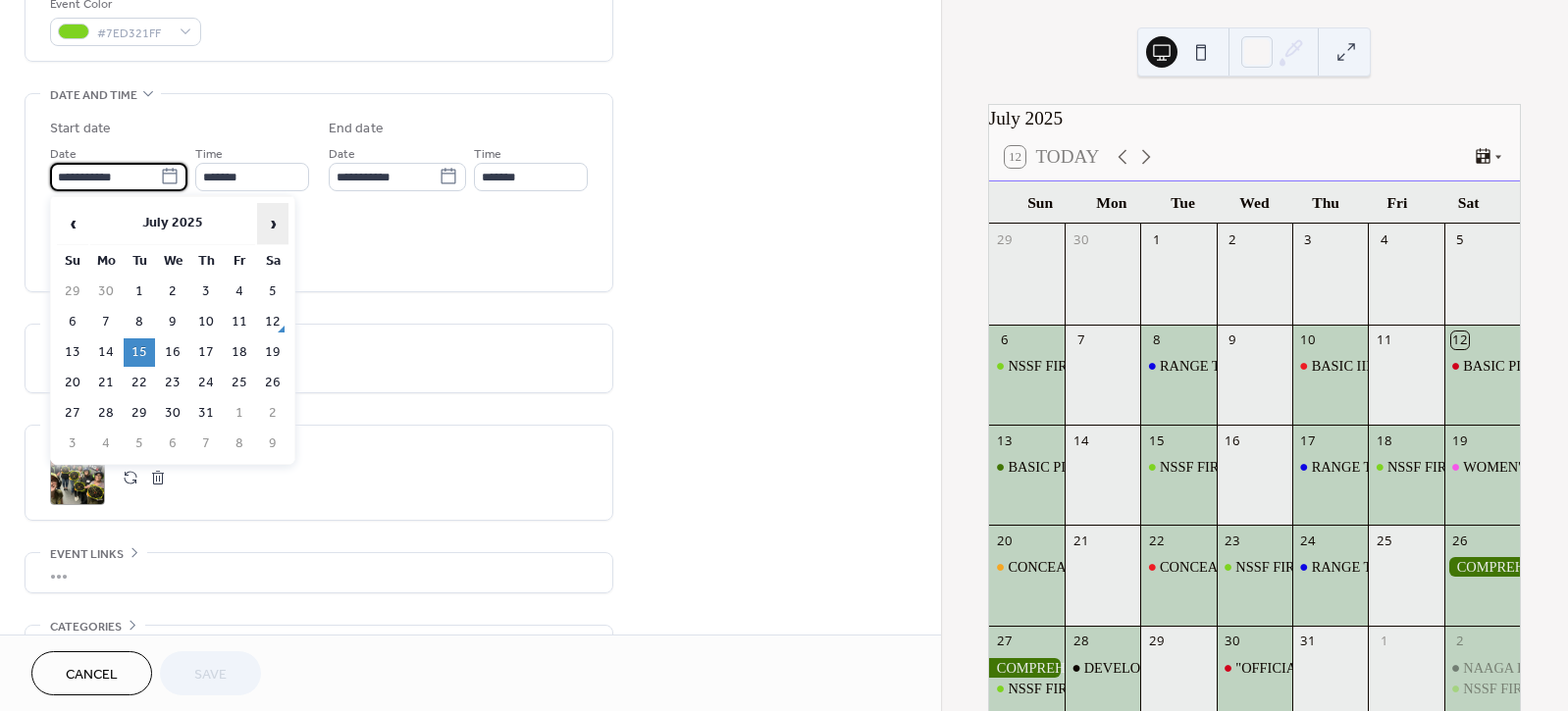 click on "›" at bounding box center (273, 224) 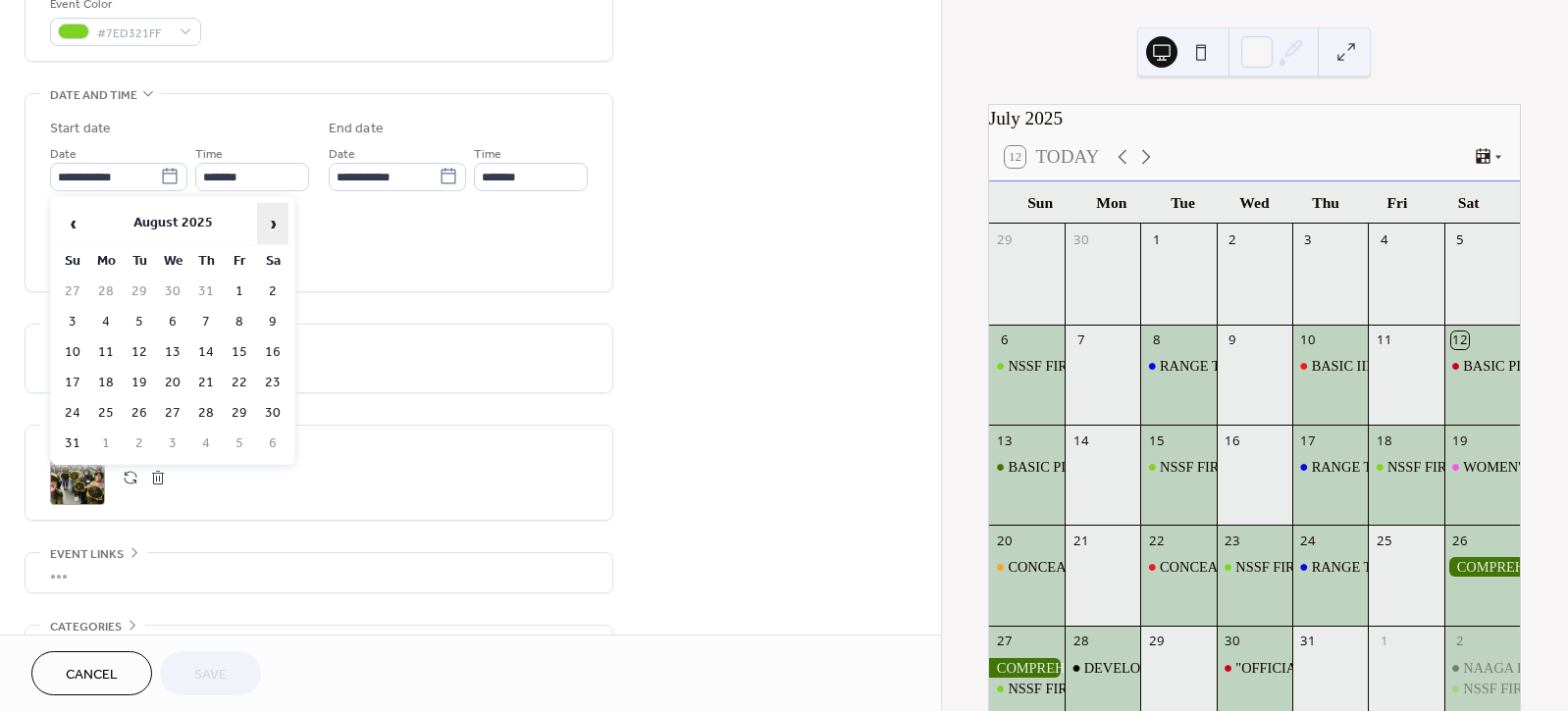 click on "›" at bounding box center [273, 224] 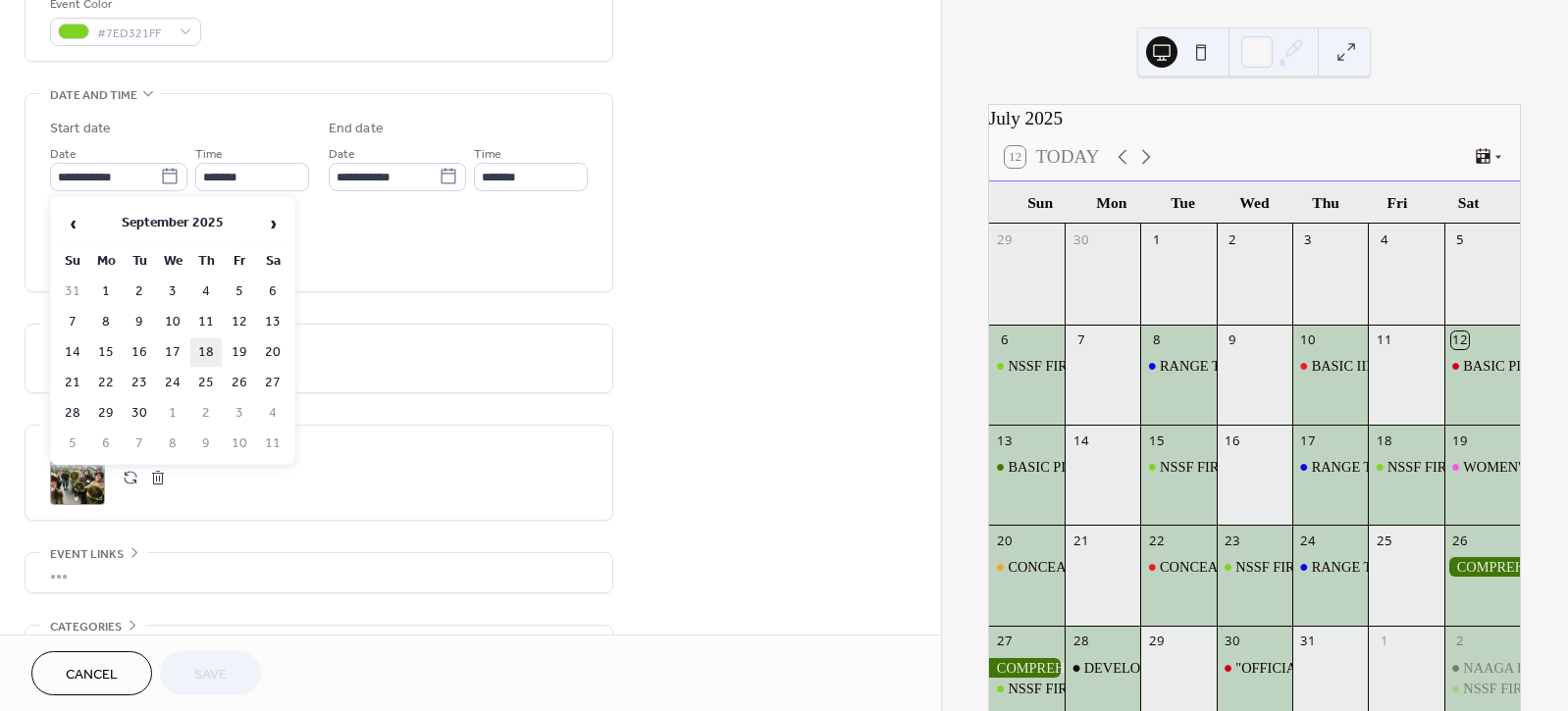click on "18" at bounding box center (206, 352) 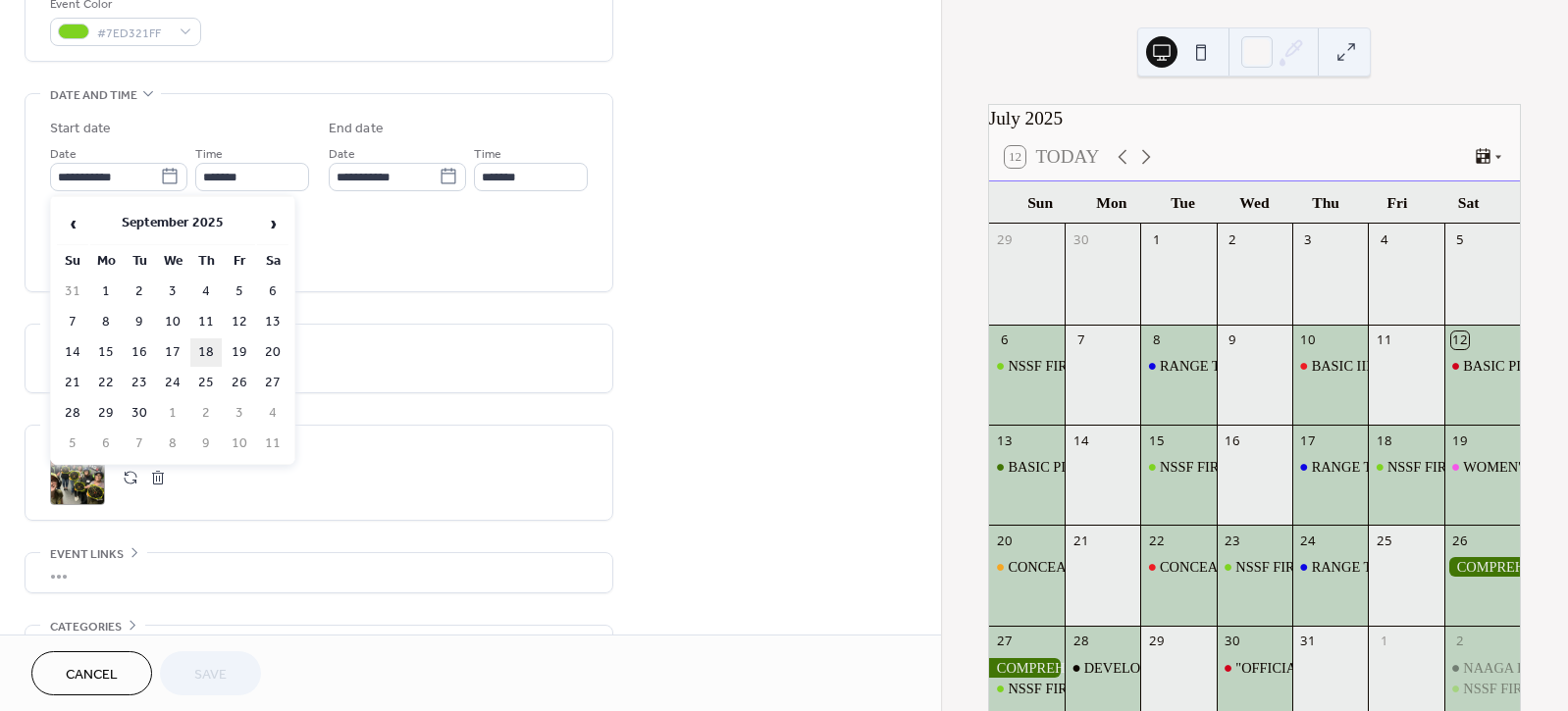 type on "**********" 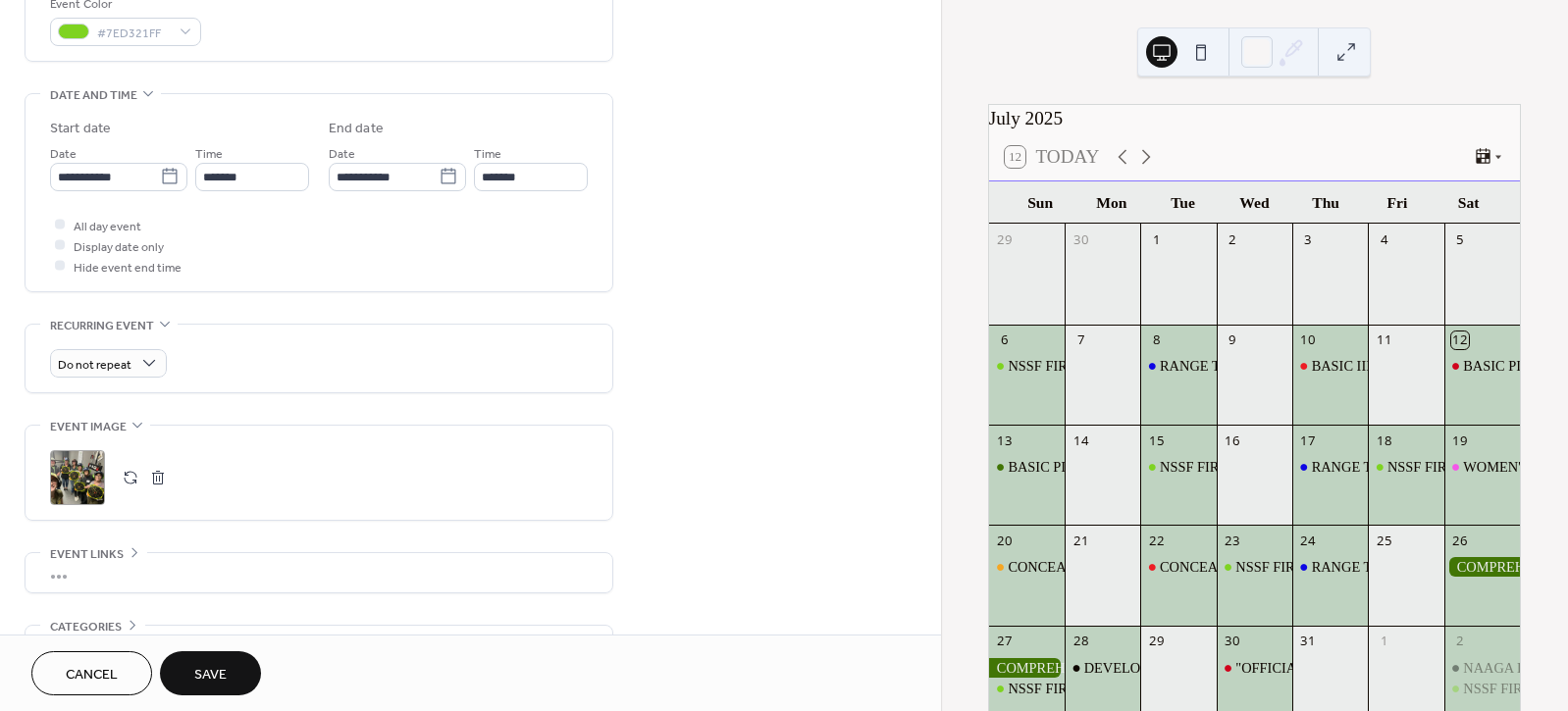 click on "Save" at bounding box center [210, 675] 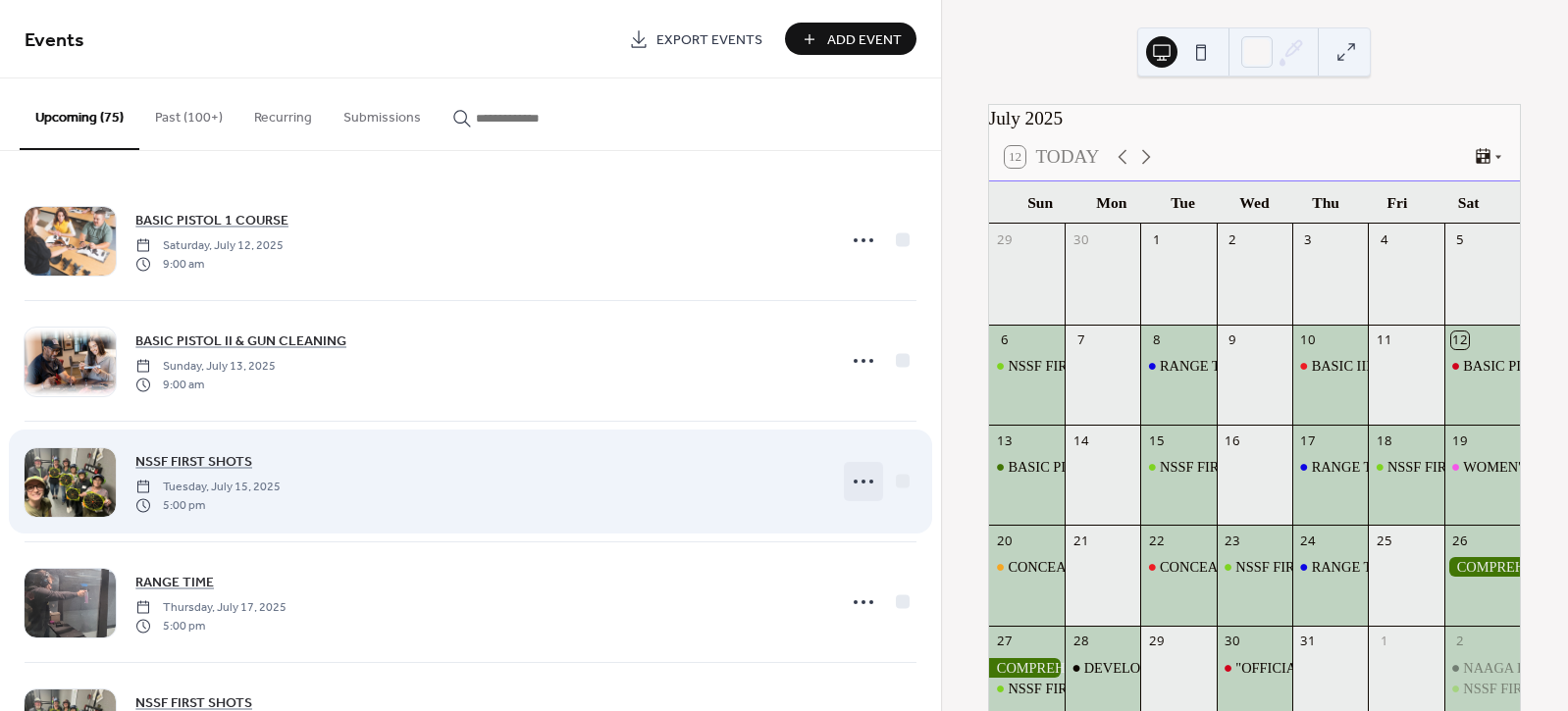 click 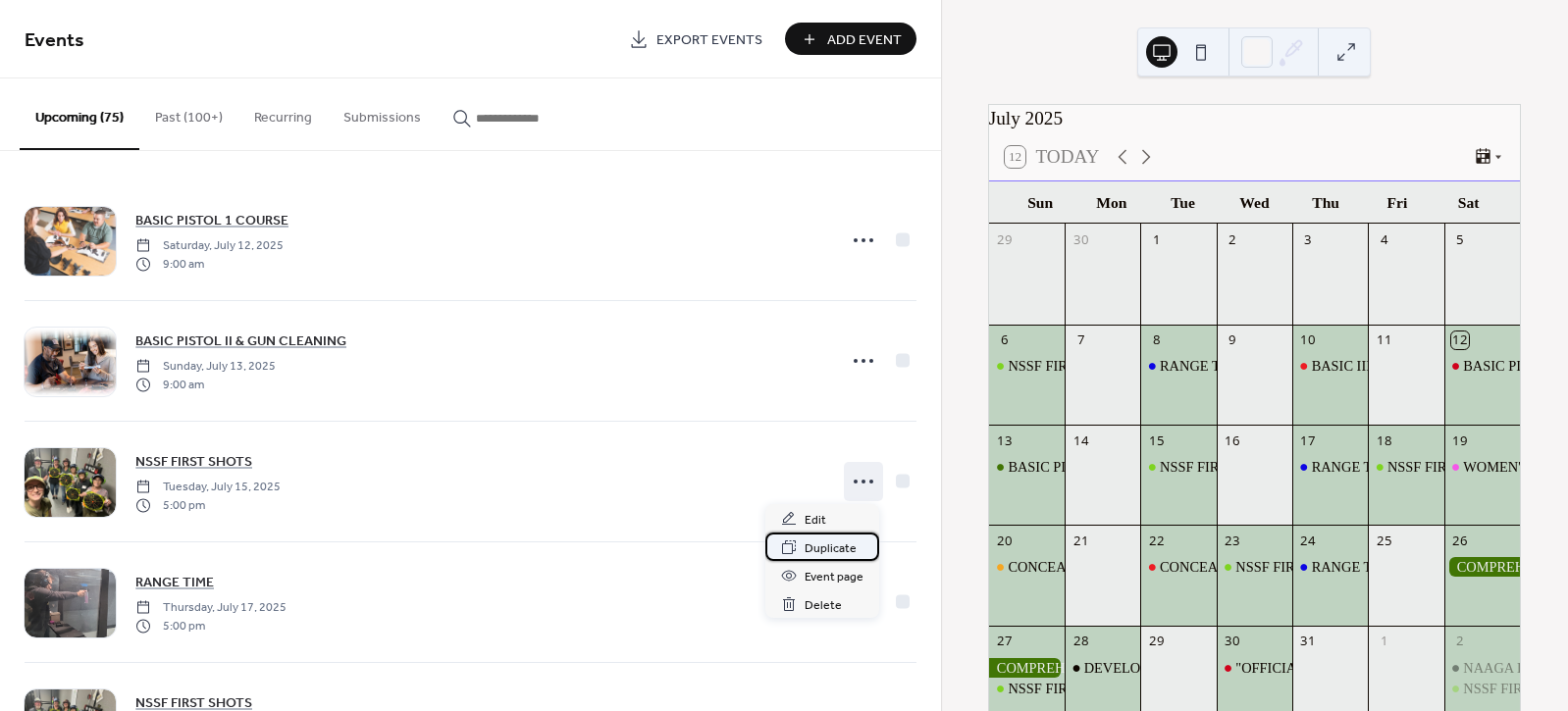 click on "Duplicate" at bounding box center (830, 548) 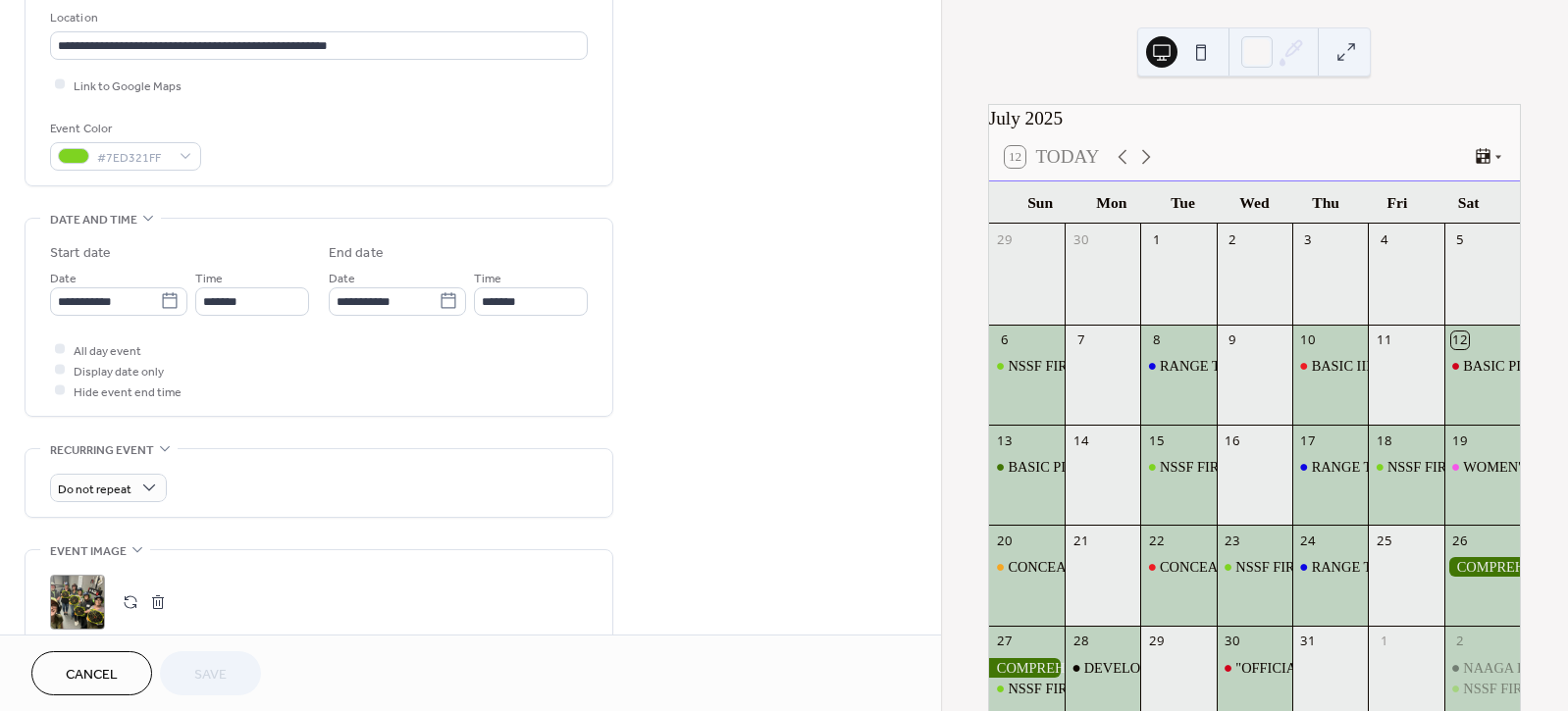scroll, scrollTop: 544, scrollLeft: 0, axis: vertical 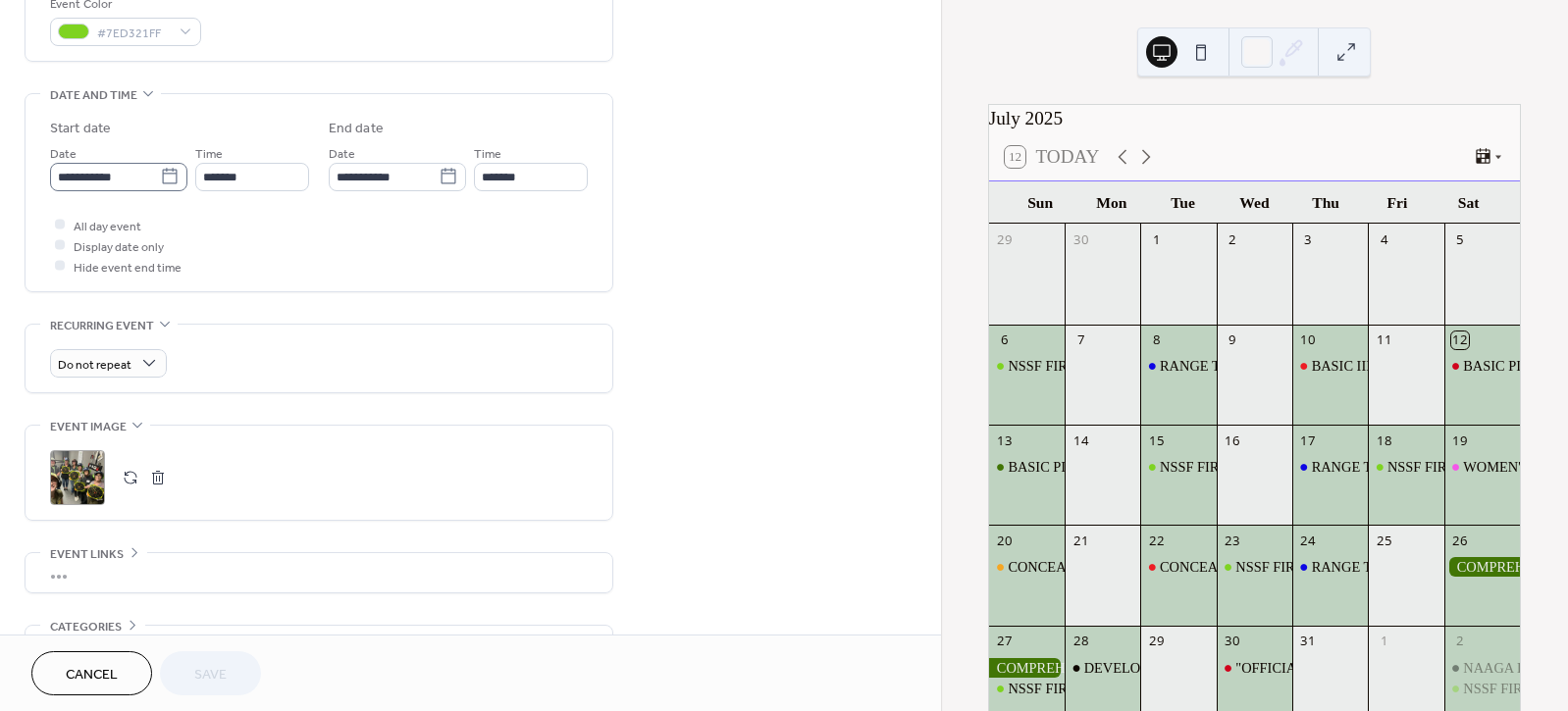 click 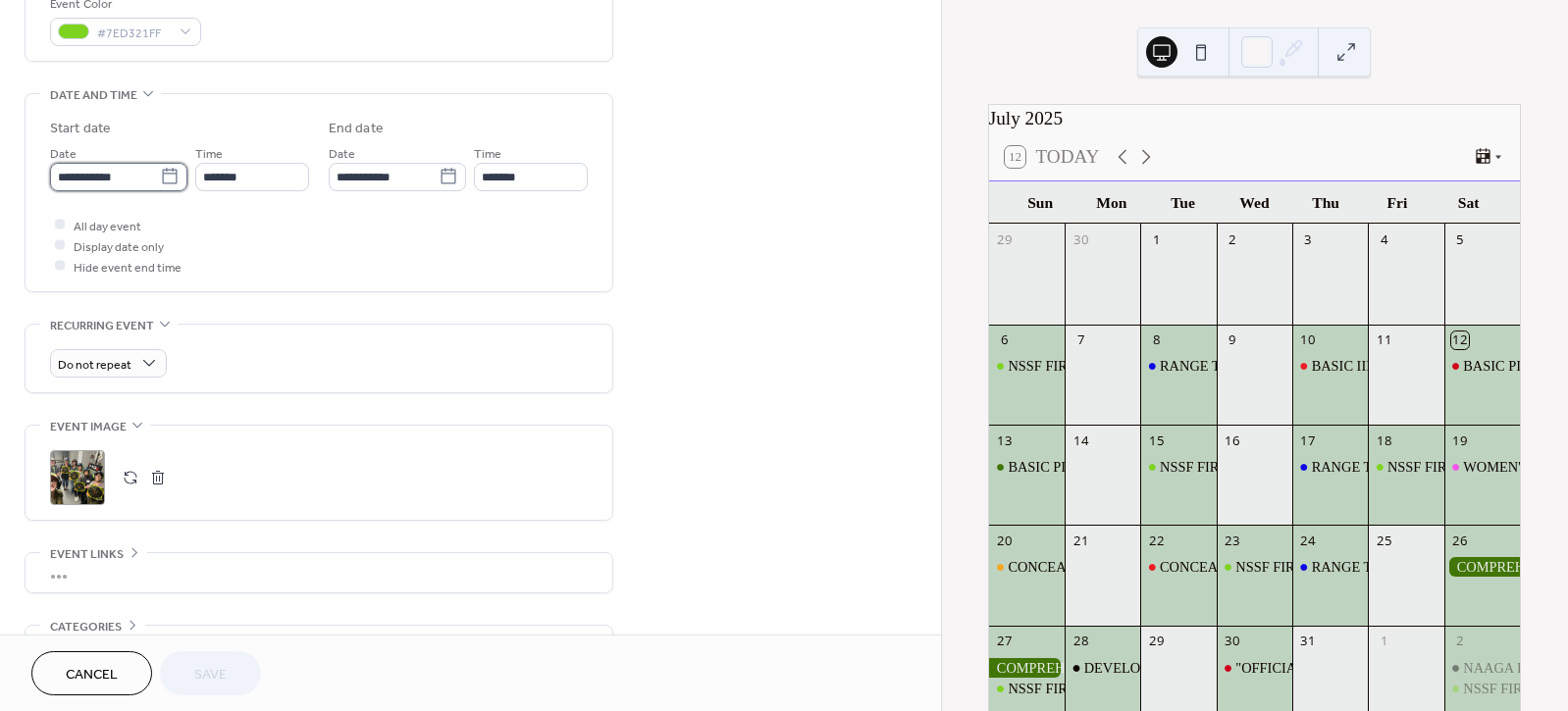 click on "**********" at bounding box center (105, 177) 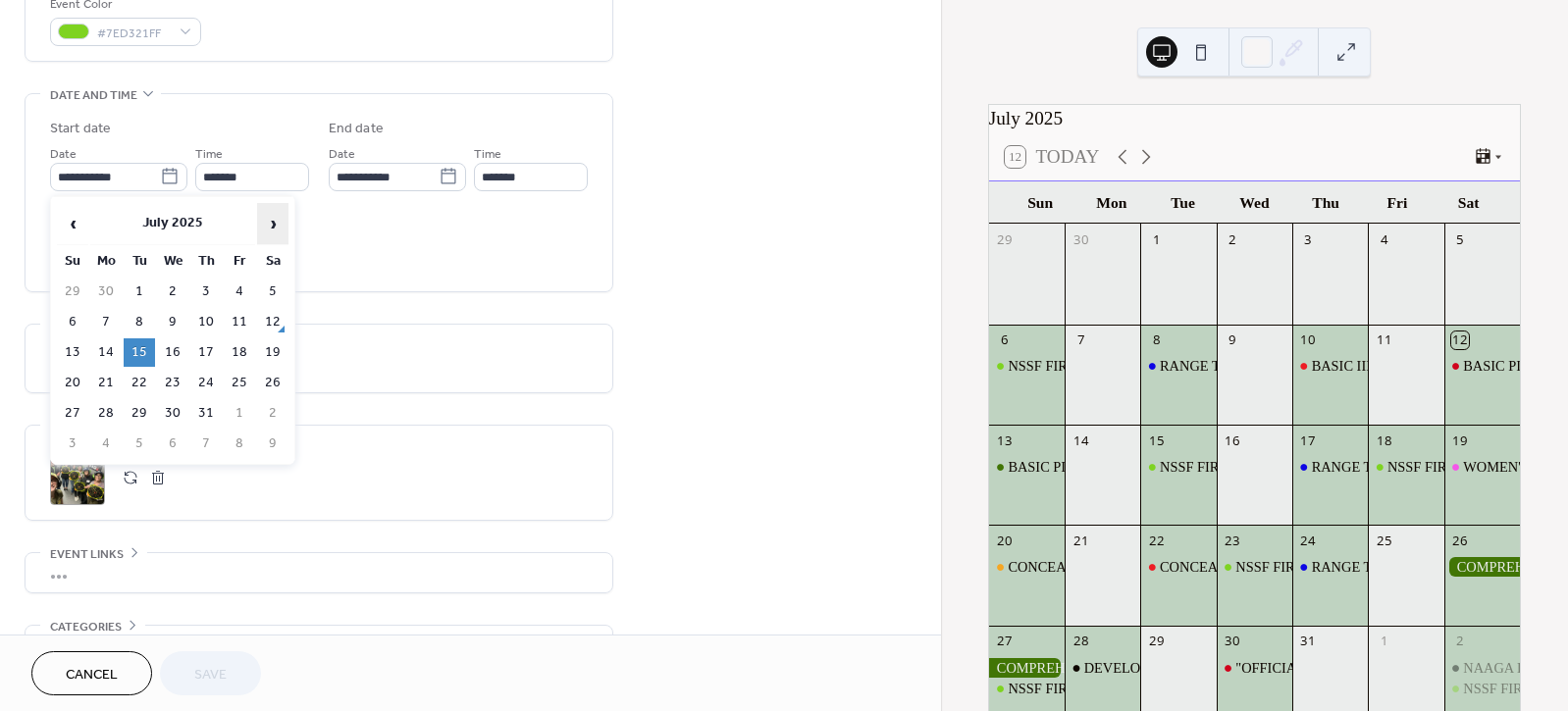 click on "›" at bounding box center (273, 224) 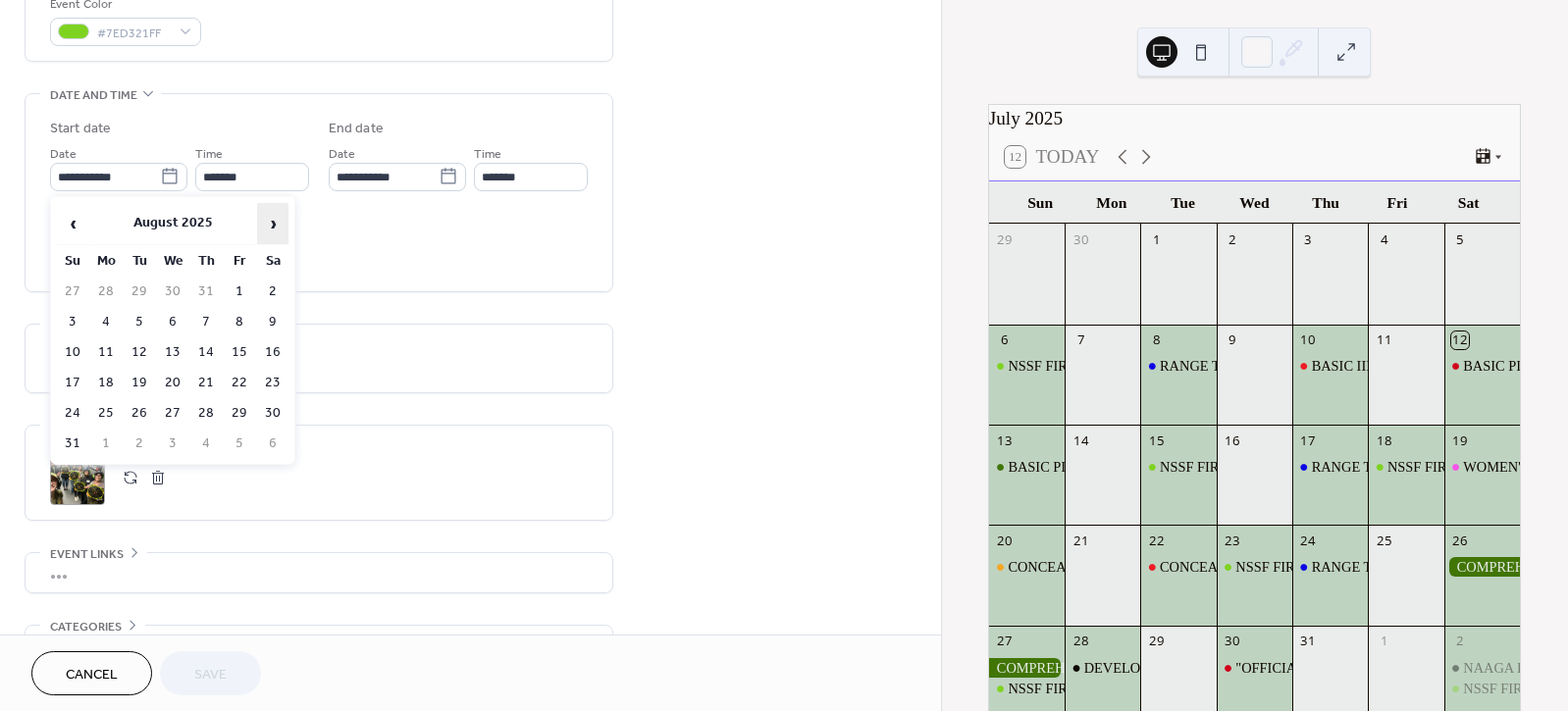 click on "›" at bounding box center (273, 224) 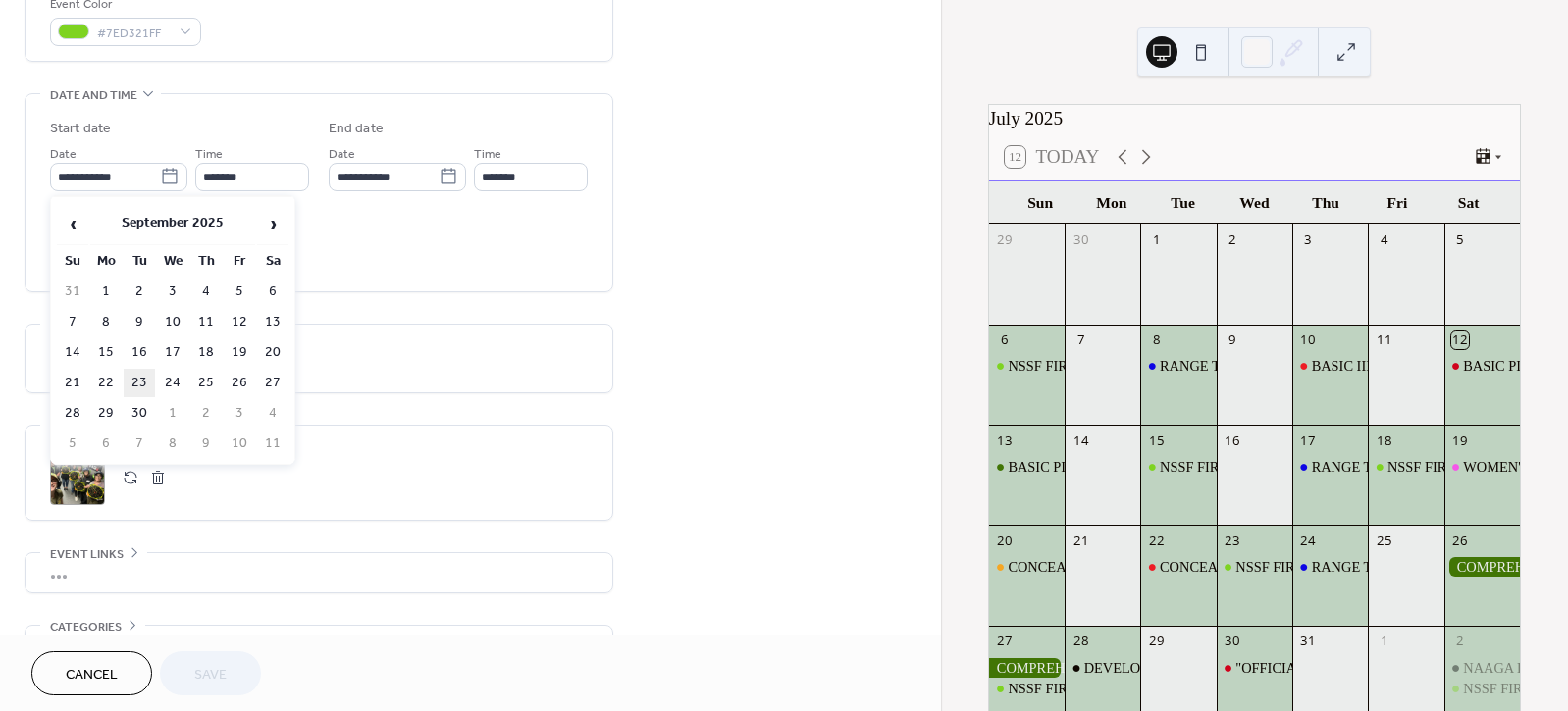 click on "23" at bounding box center [139, 382] 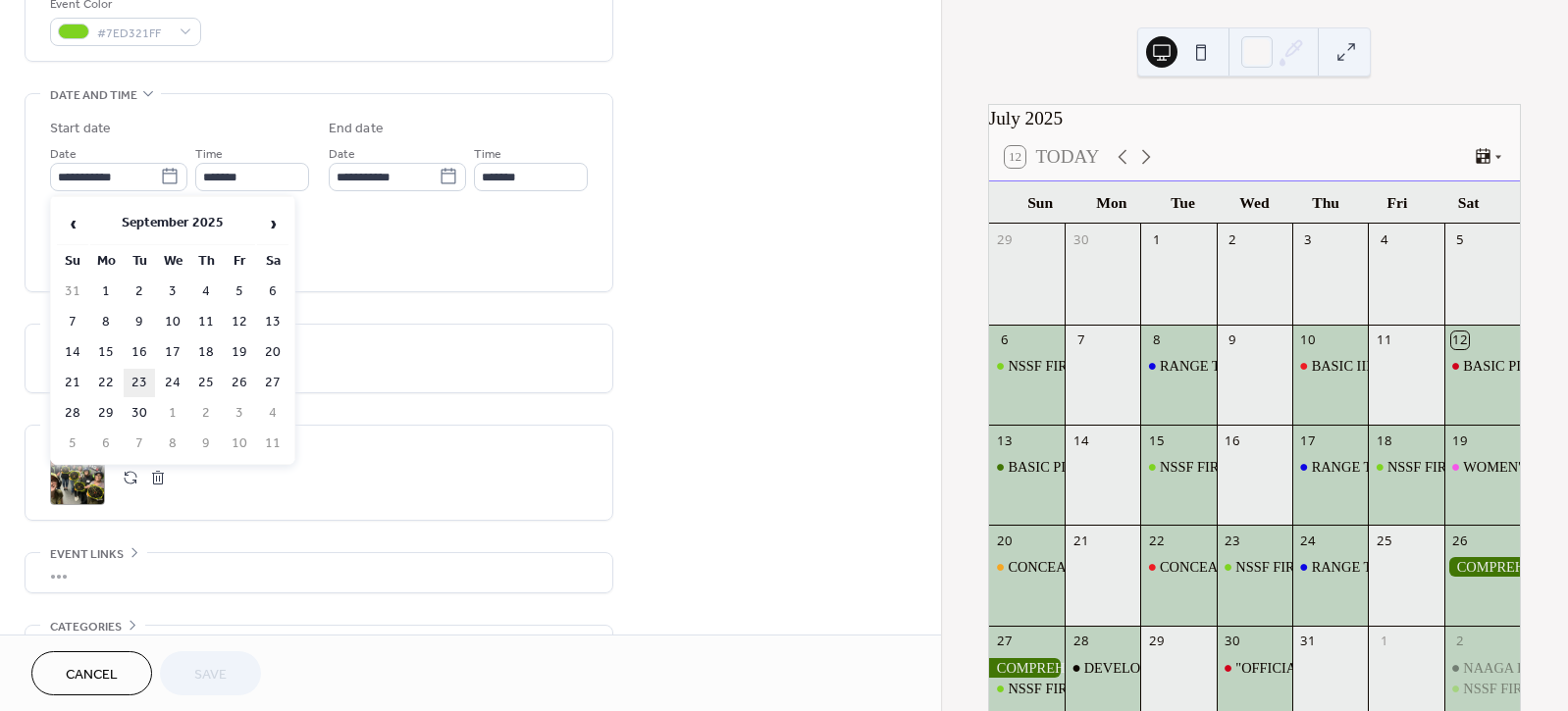 type on "**********" 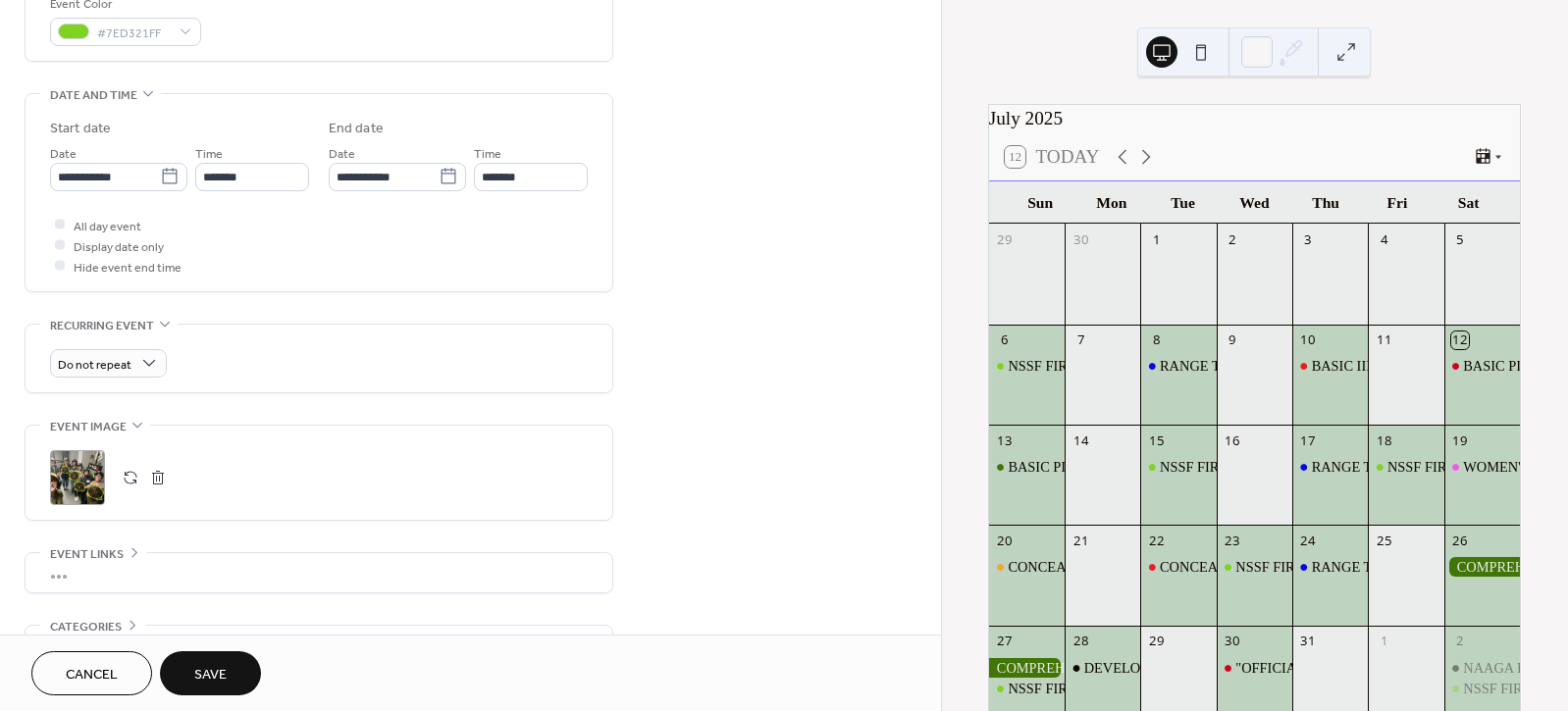 click on "Save" at bounding box center (210, 675) 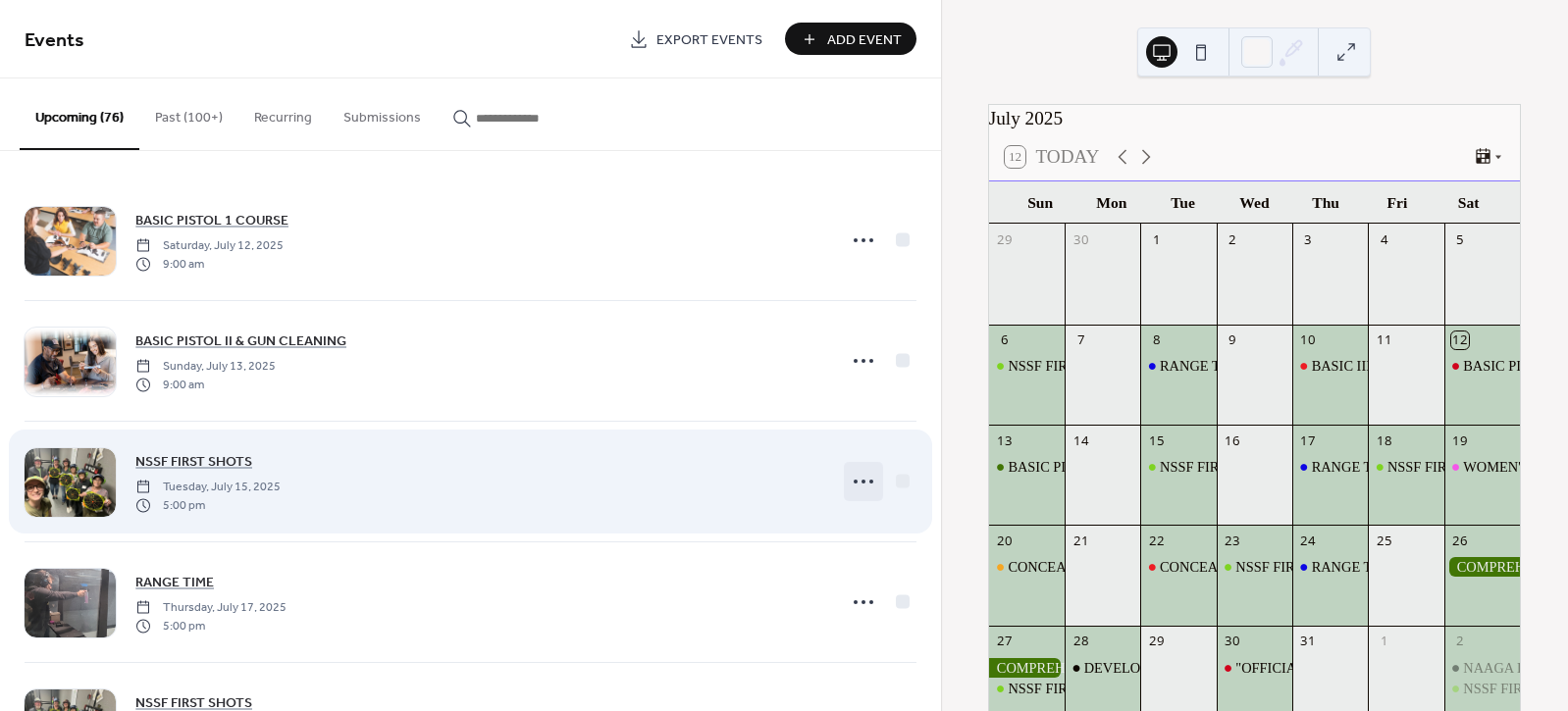 click 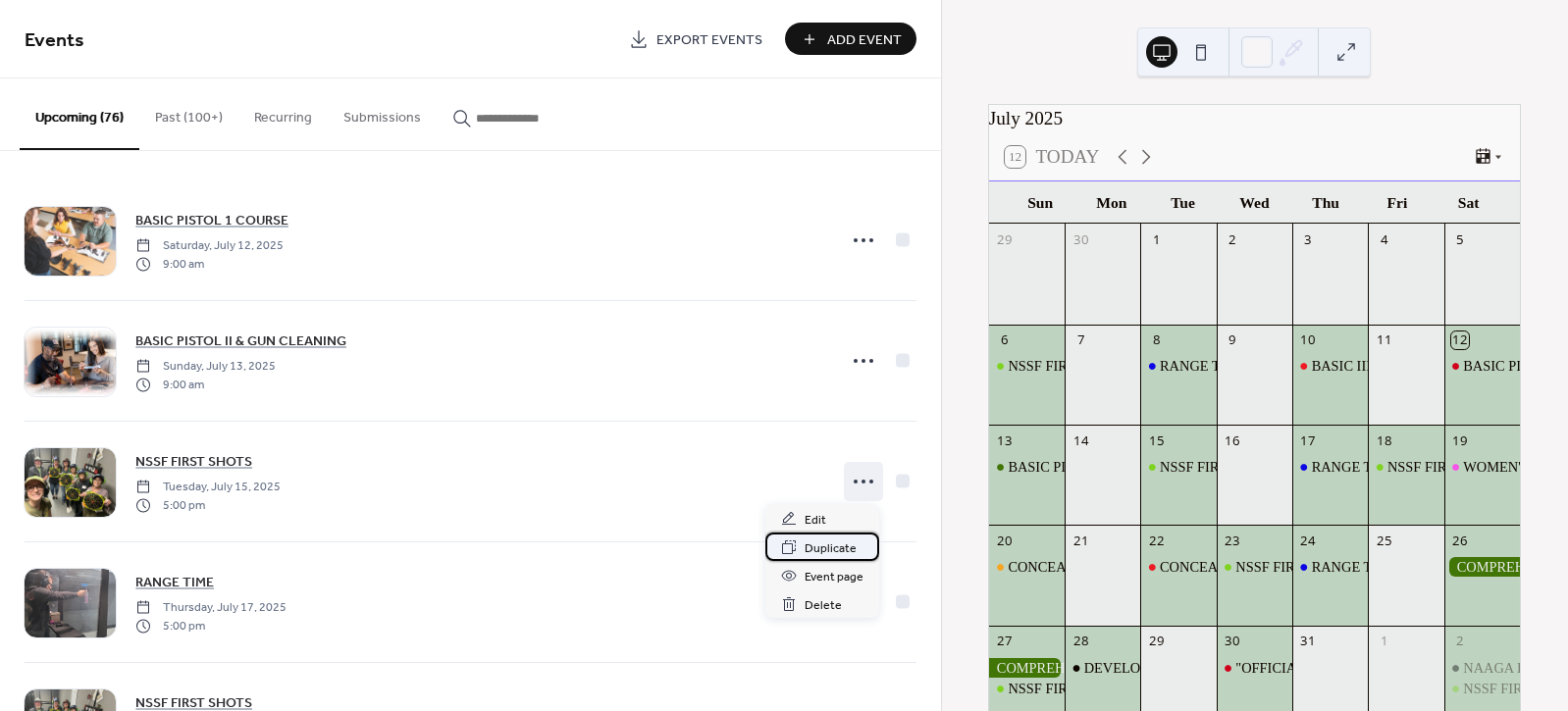 click on "Duplicate" at bounding box center [830, 548] 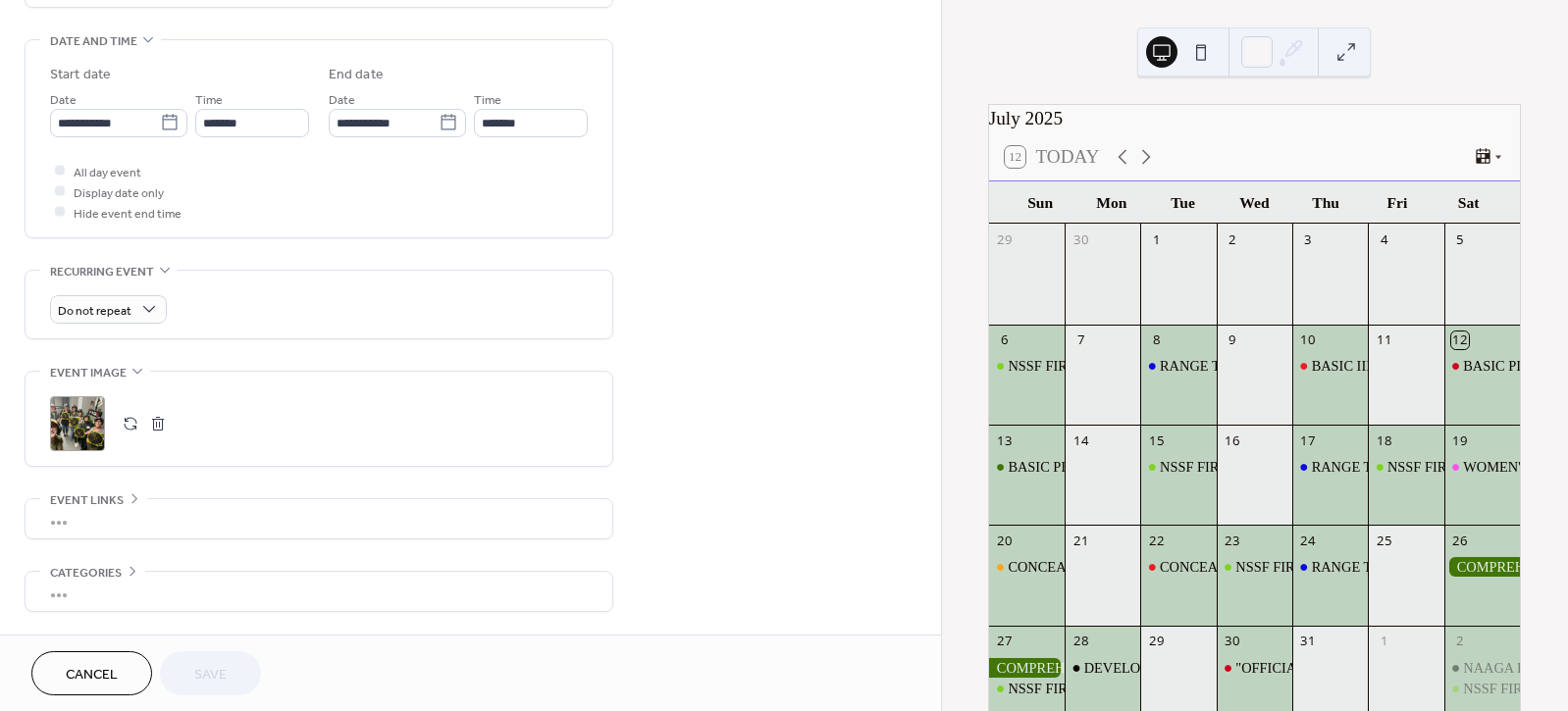 scroll, scrollTop: 653, scrollLeft: 0, axis: vertical 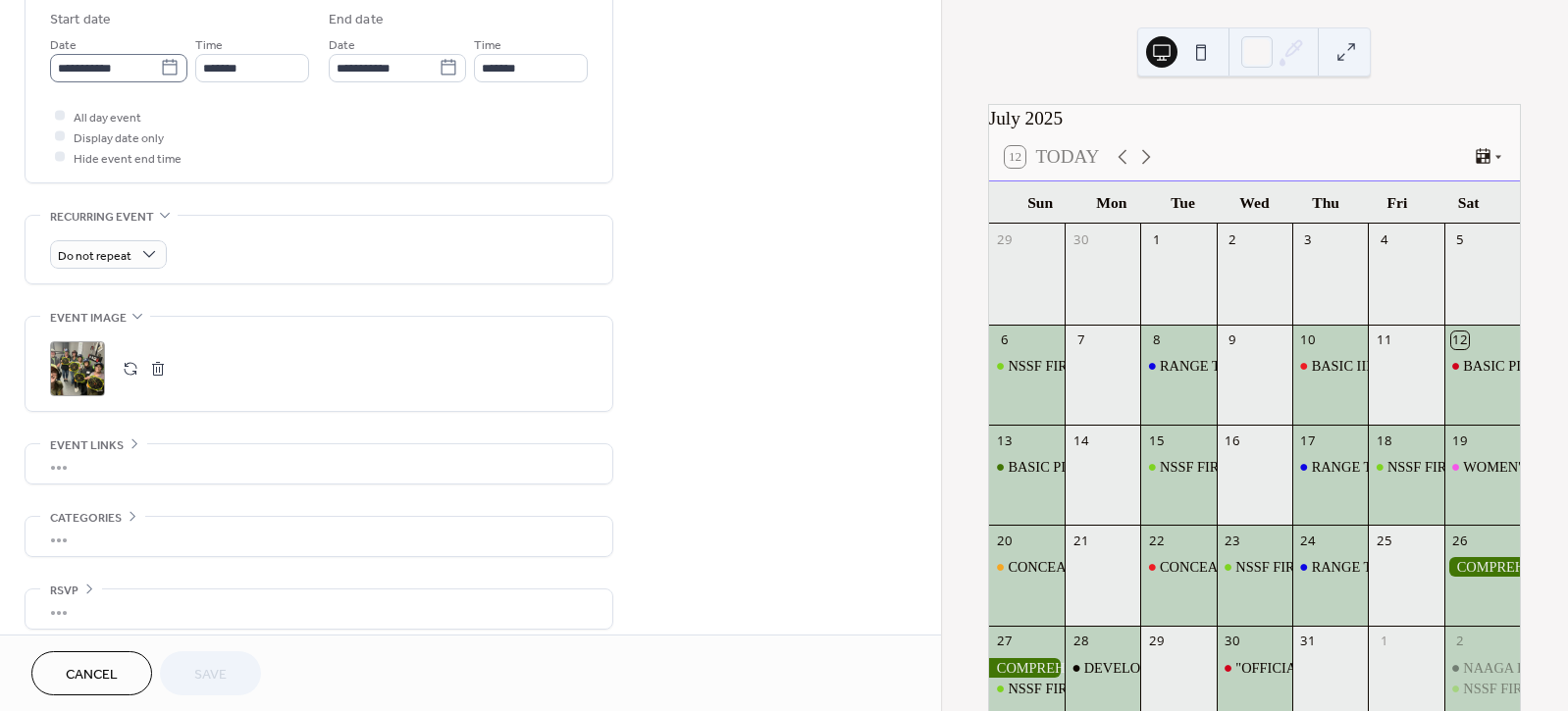 click 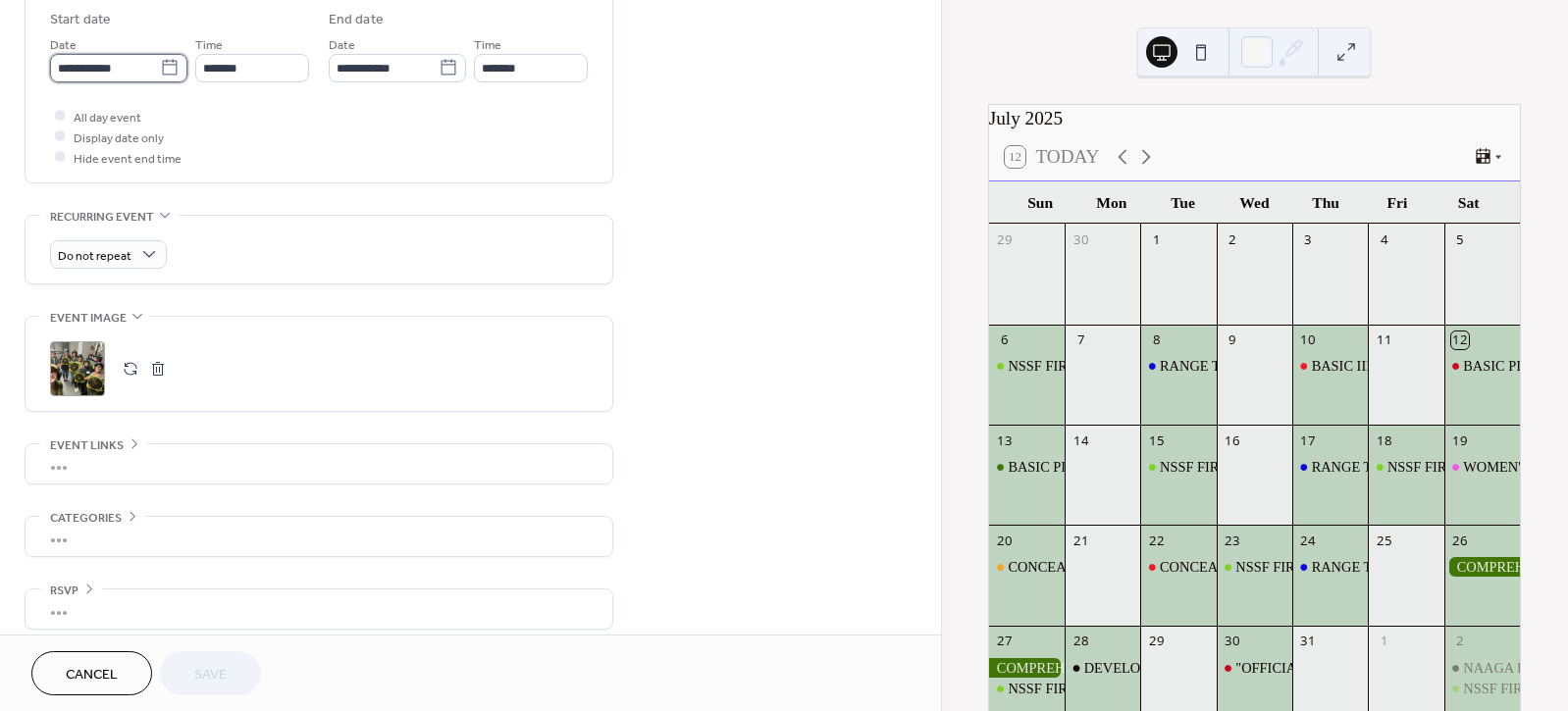 click on "**********" at bounding box center (105, 68) 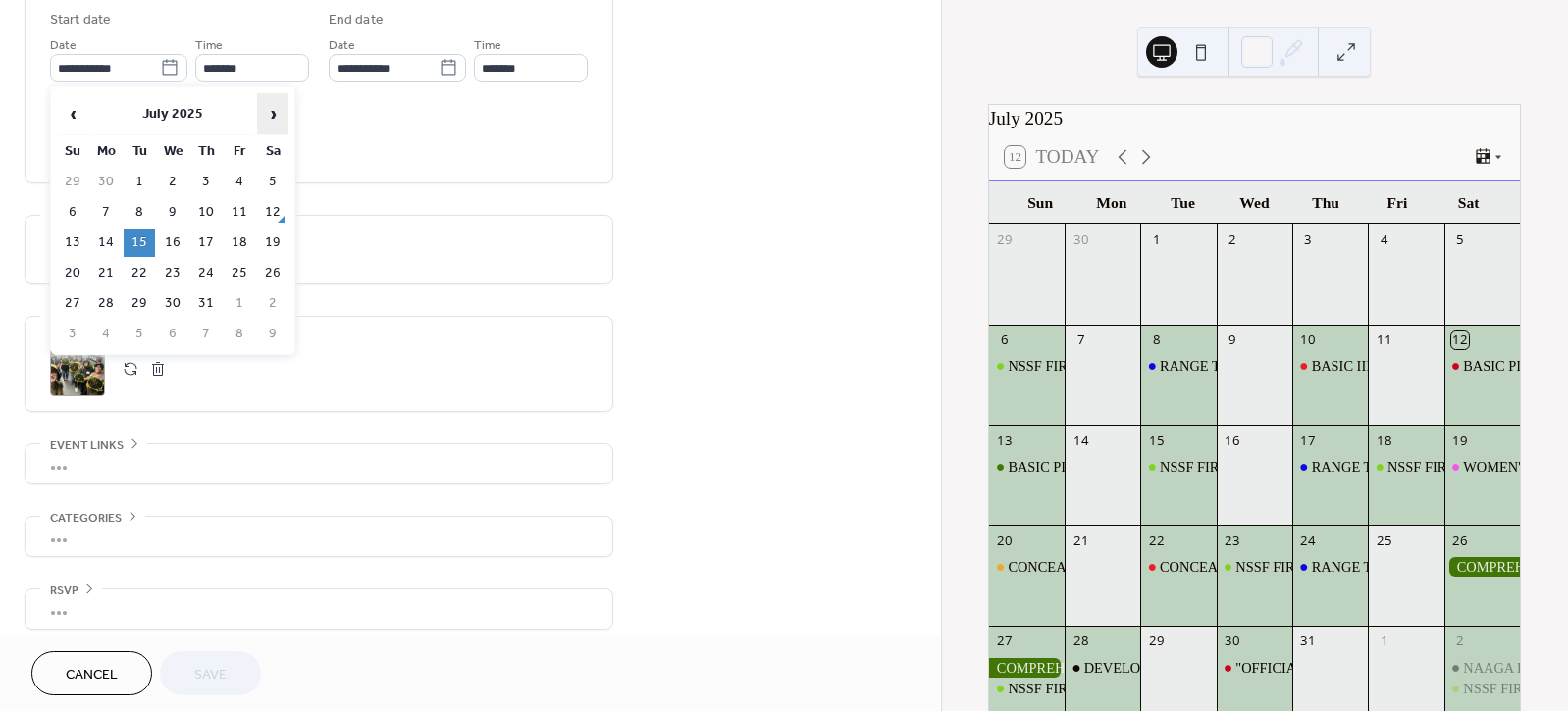 click on "›" at bounding box center [273, 114] 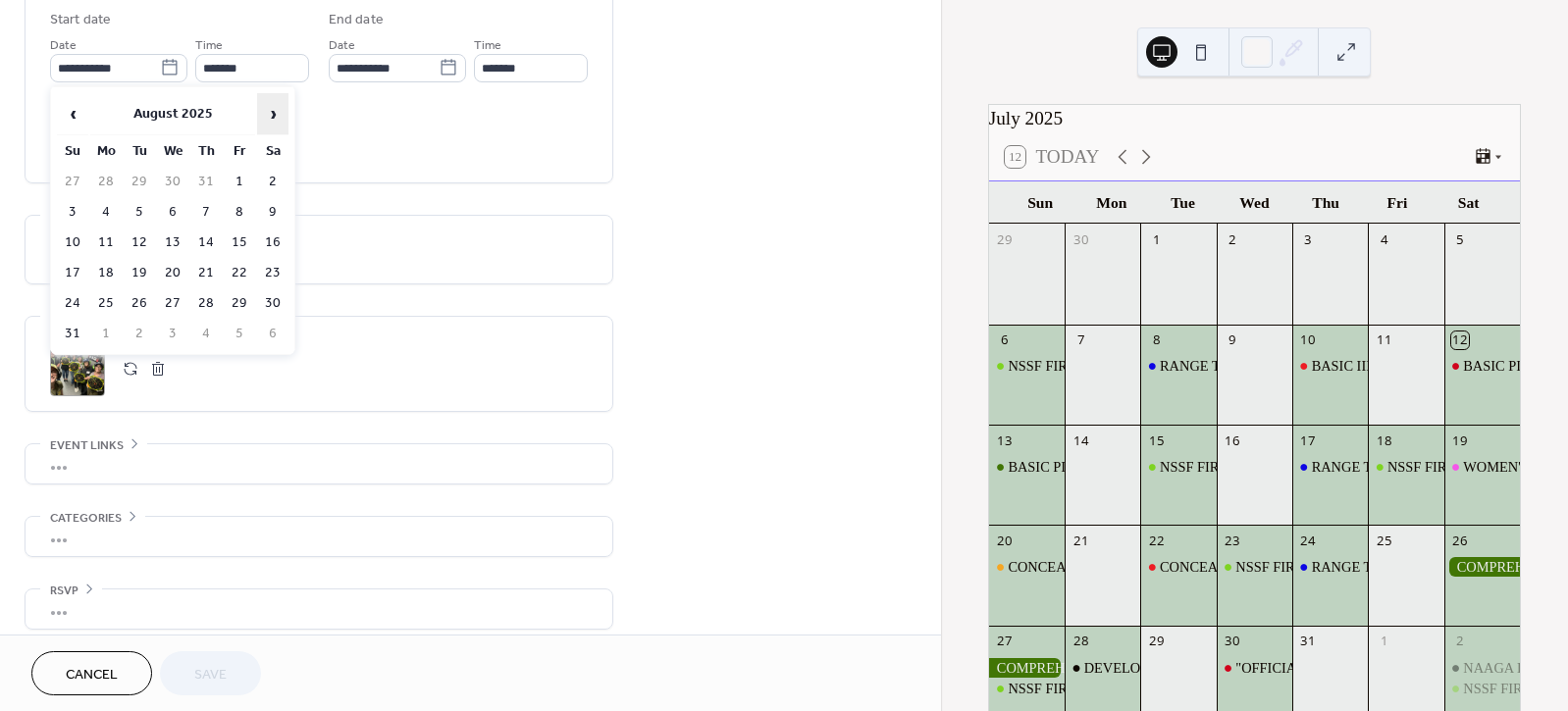 click on "›" at bounding box center [273, 114] 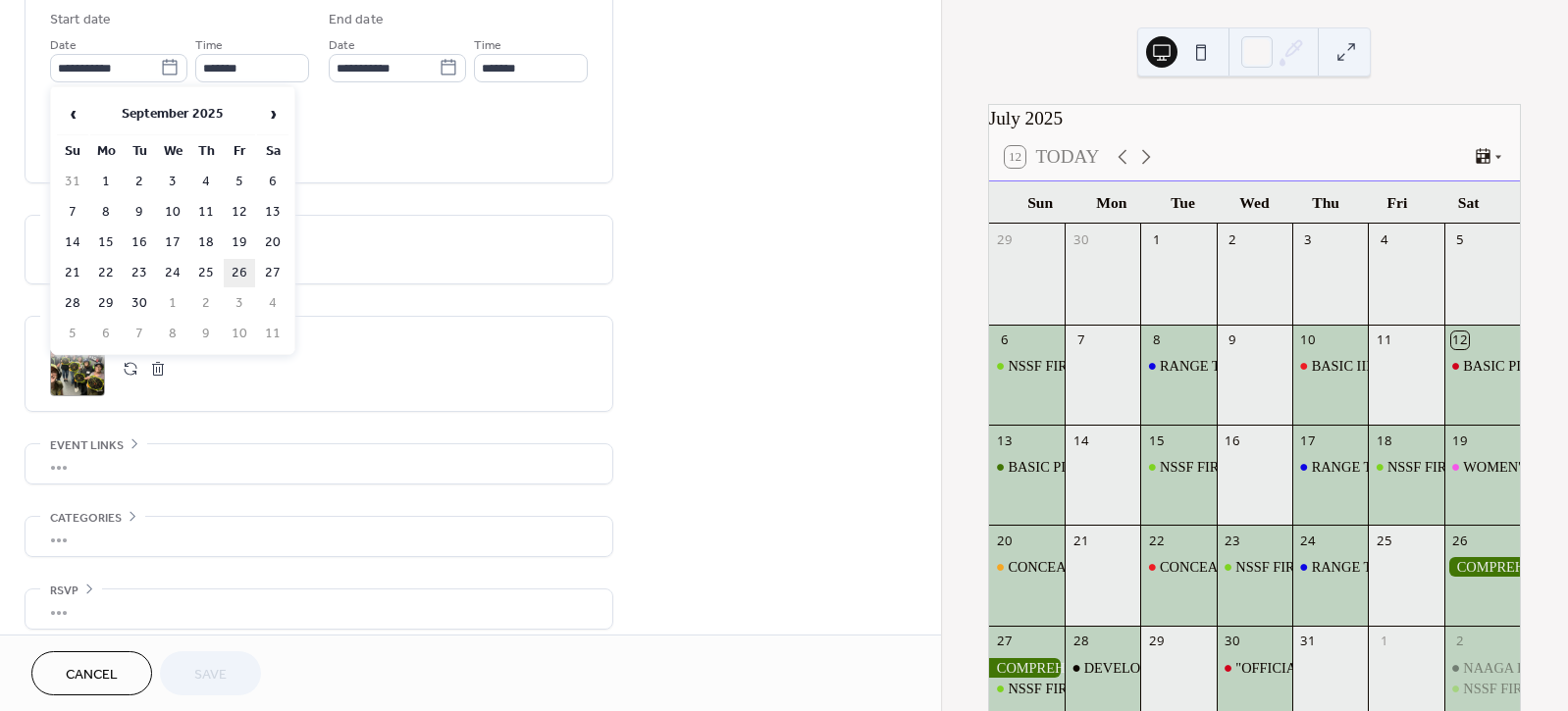 click on "26" at bounding box center (239, 273) 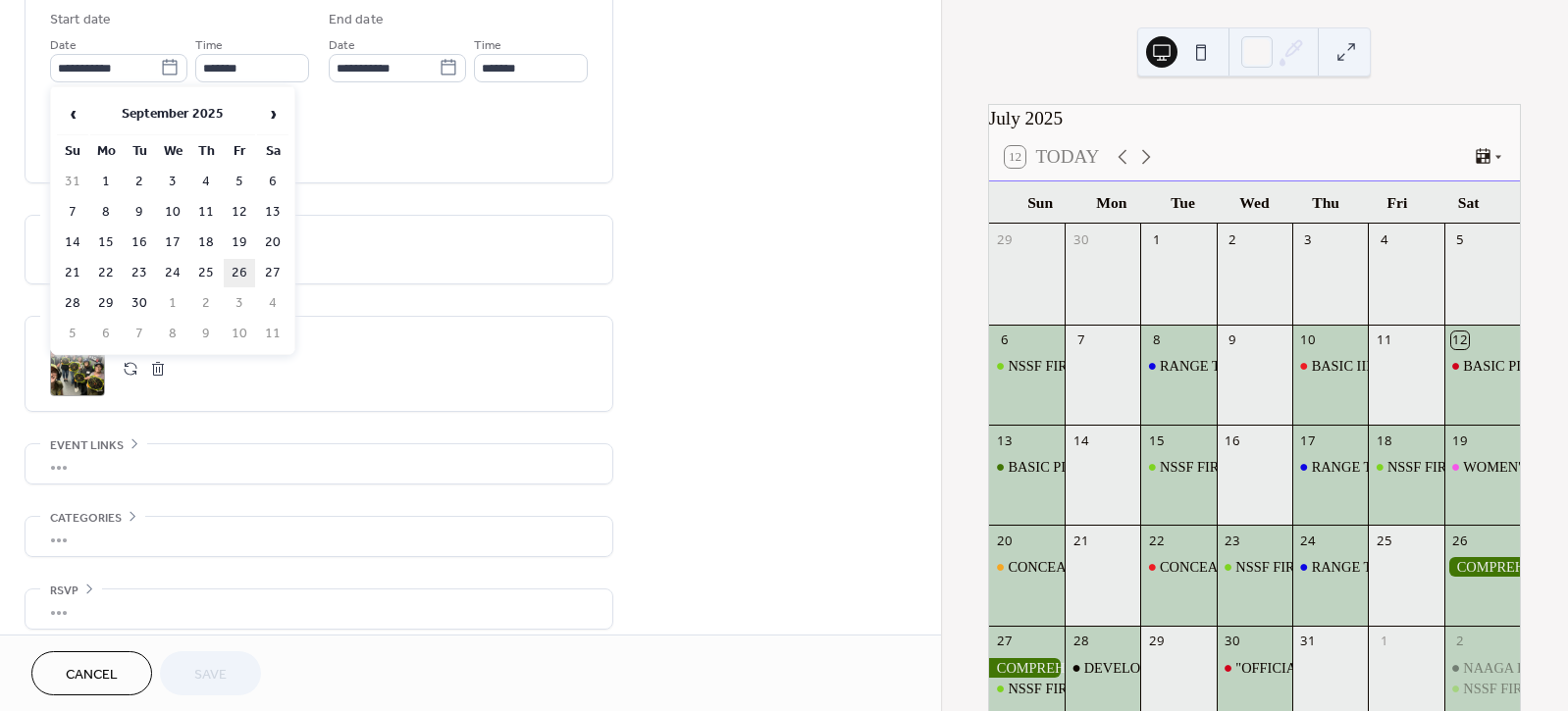 type on "**********" 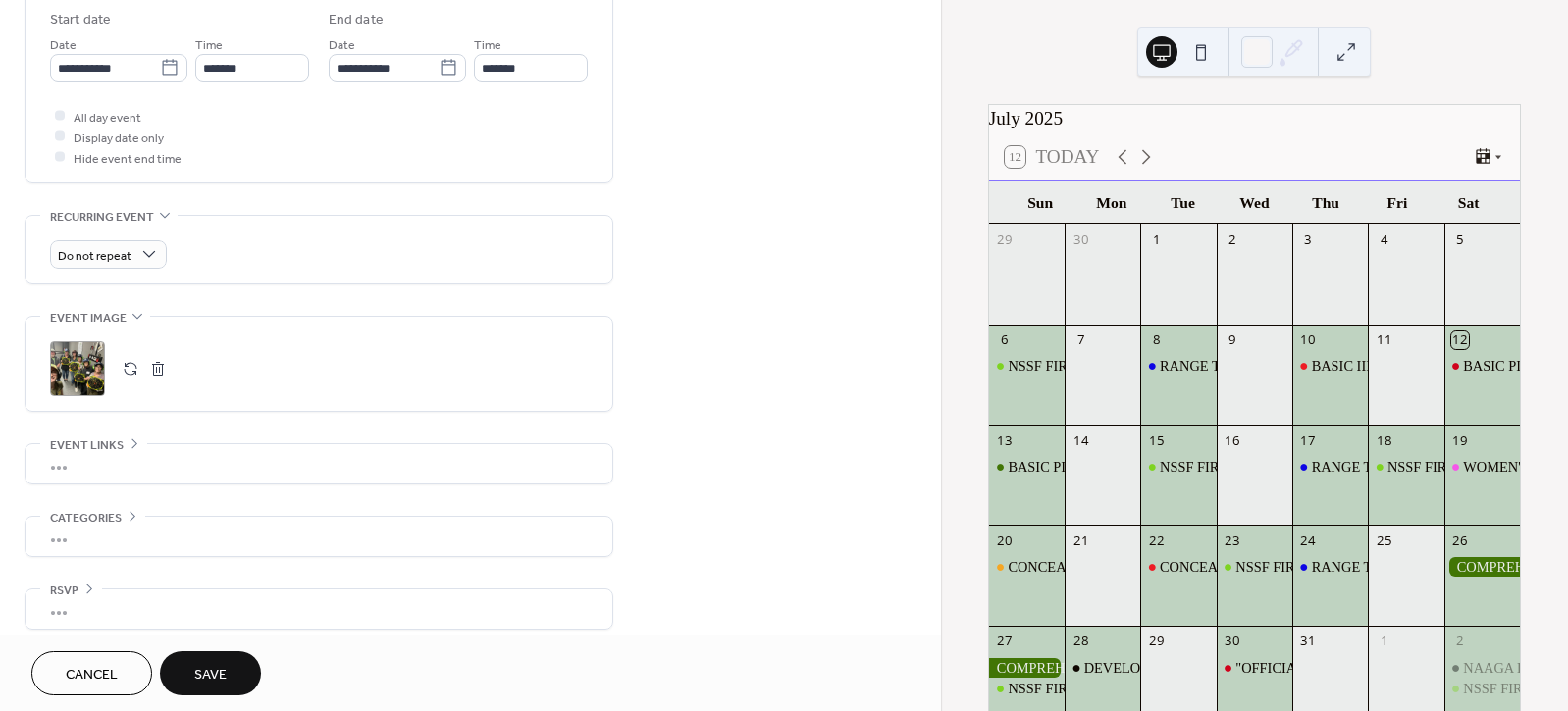 click on "Save" at bounding box center (210, 675) 